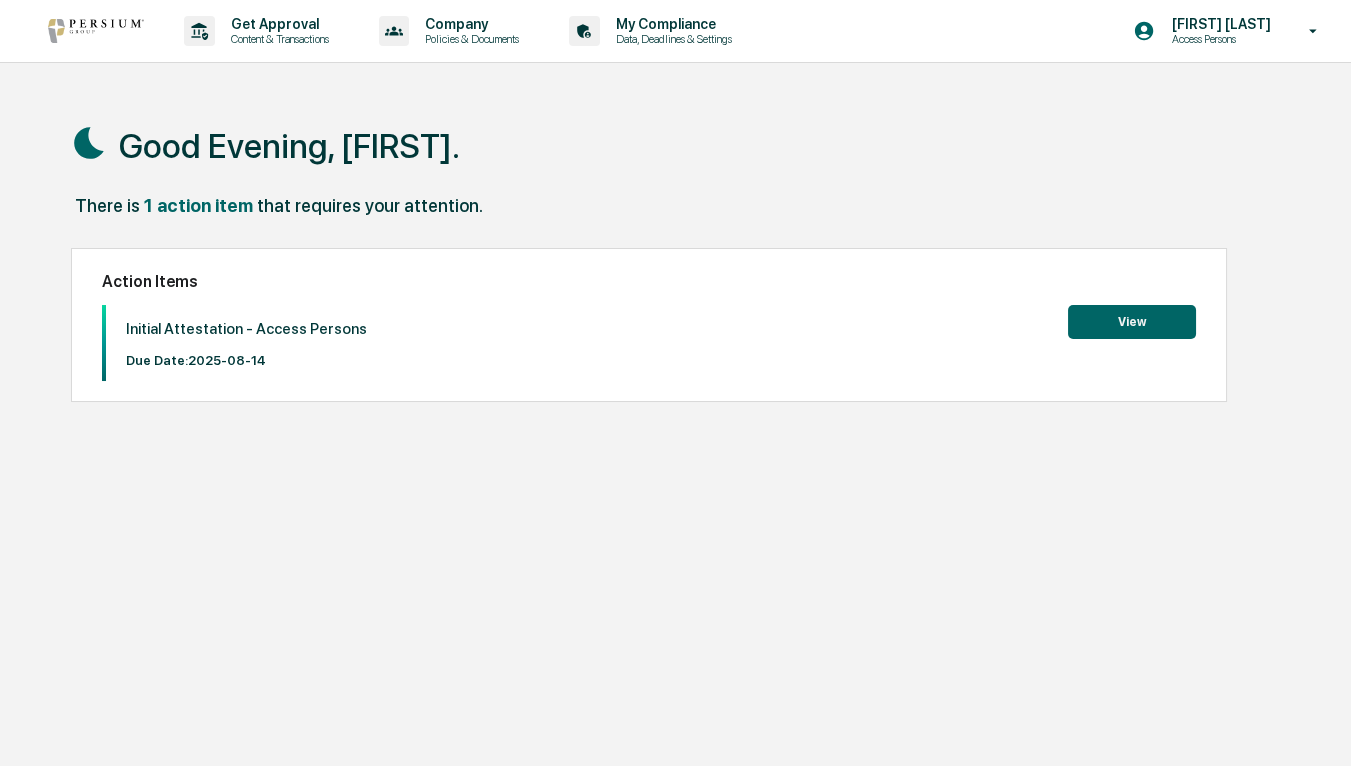 scroll, scrollTop: 0, scrollLeft: 0, axis: both 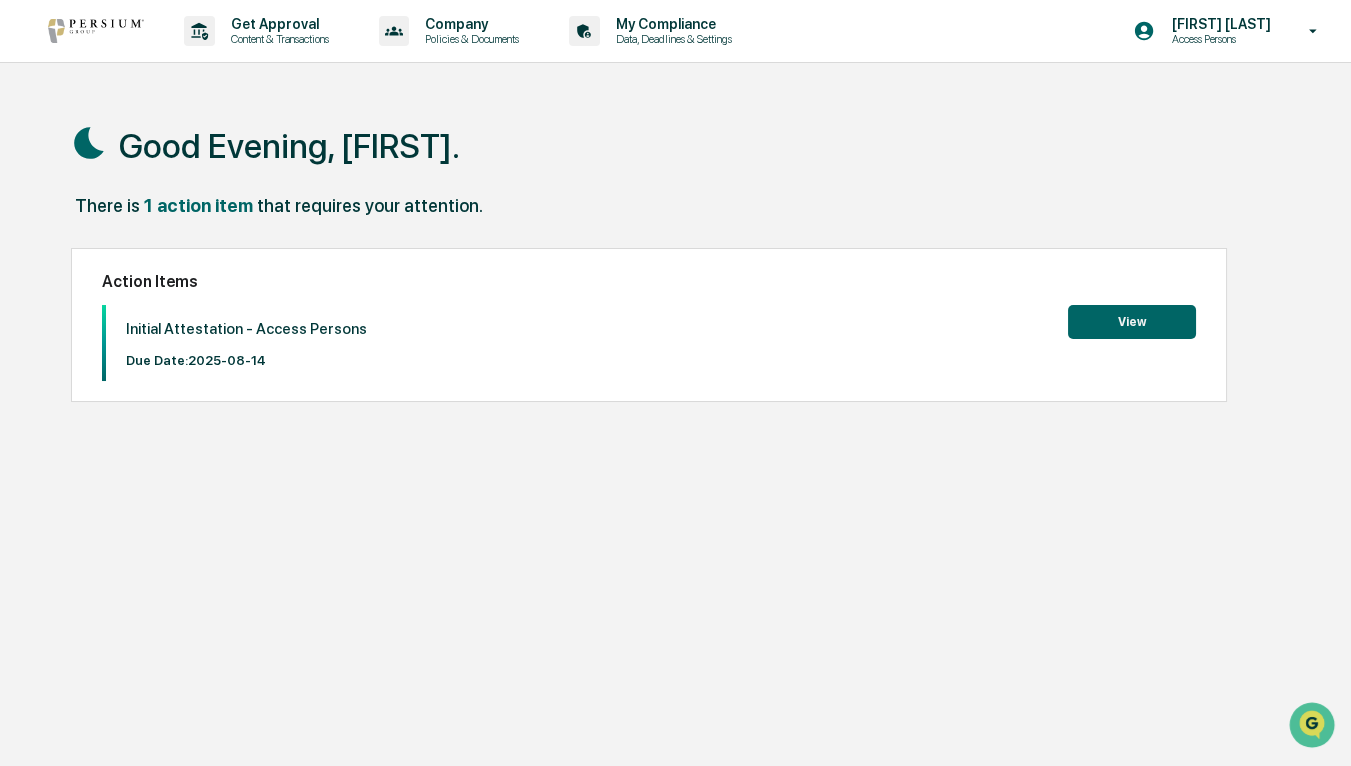 click on "View" at bounding box center (1132, 322) 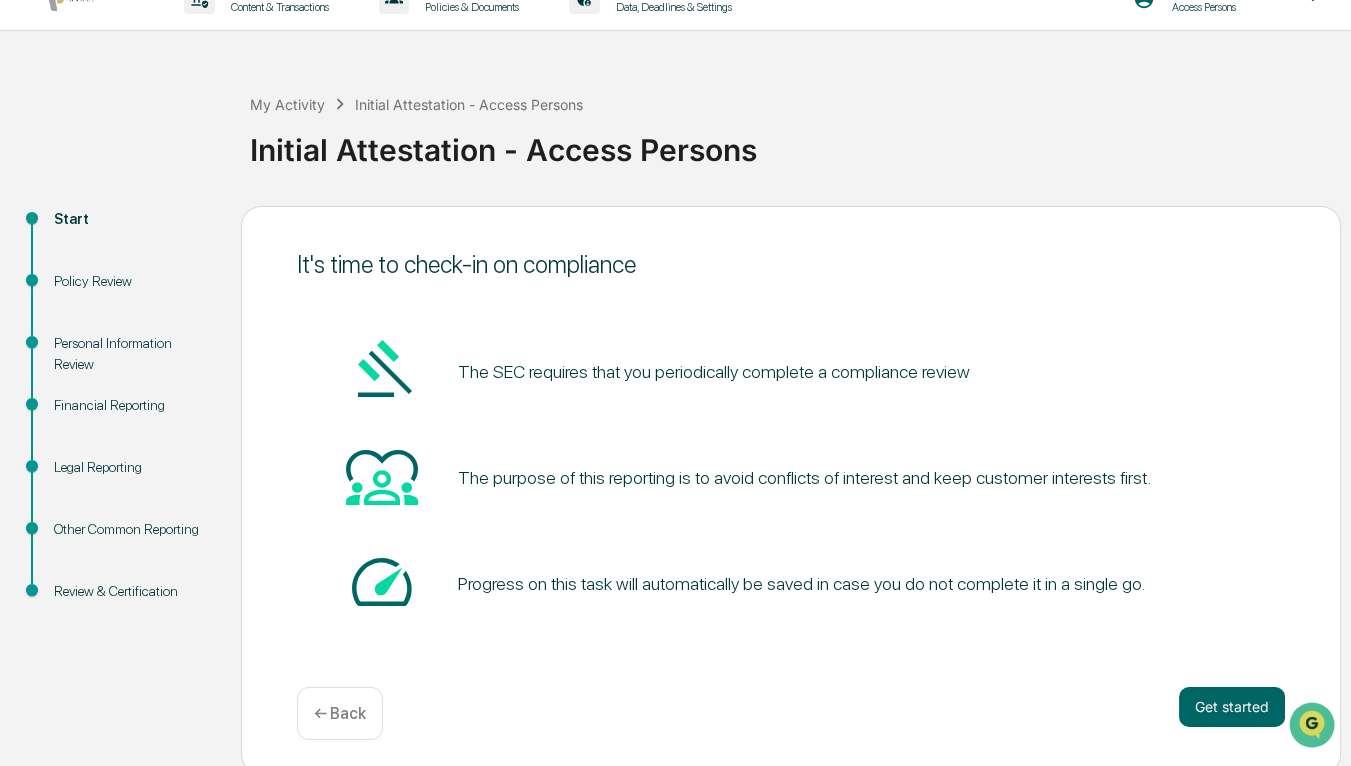 scroll, scrollTop: 38, scrollLeft: 0, axis: vertical 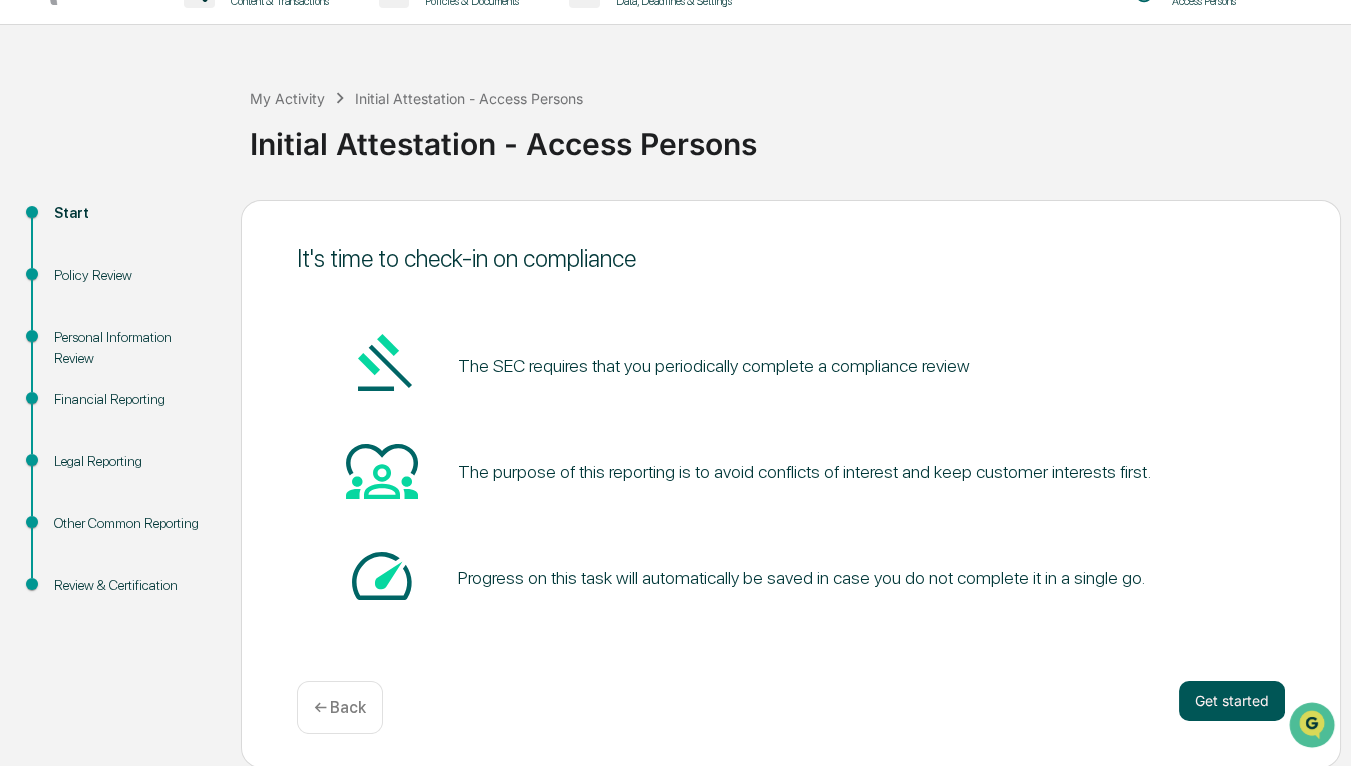 click on "Get started" at bounding box center [1232, 701] 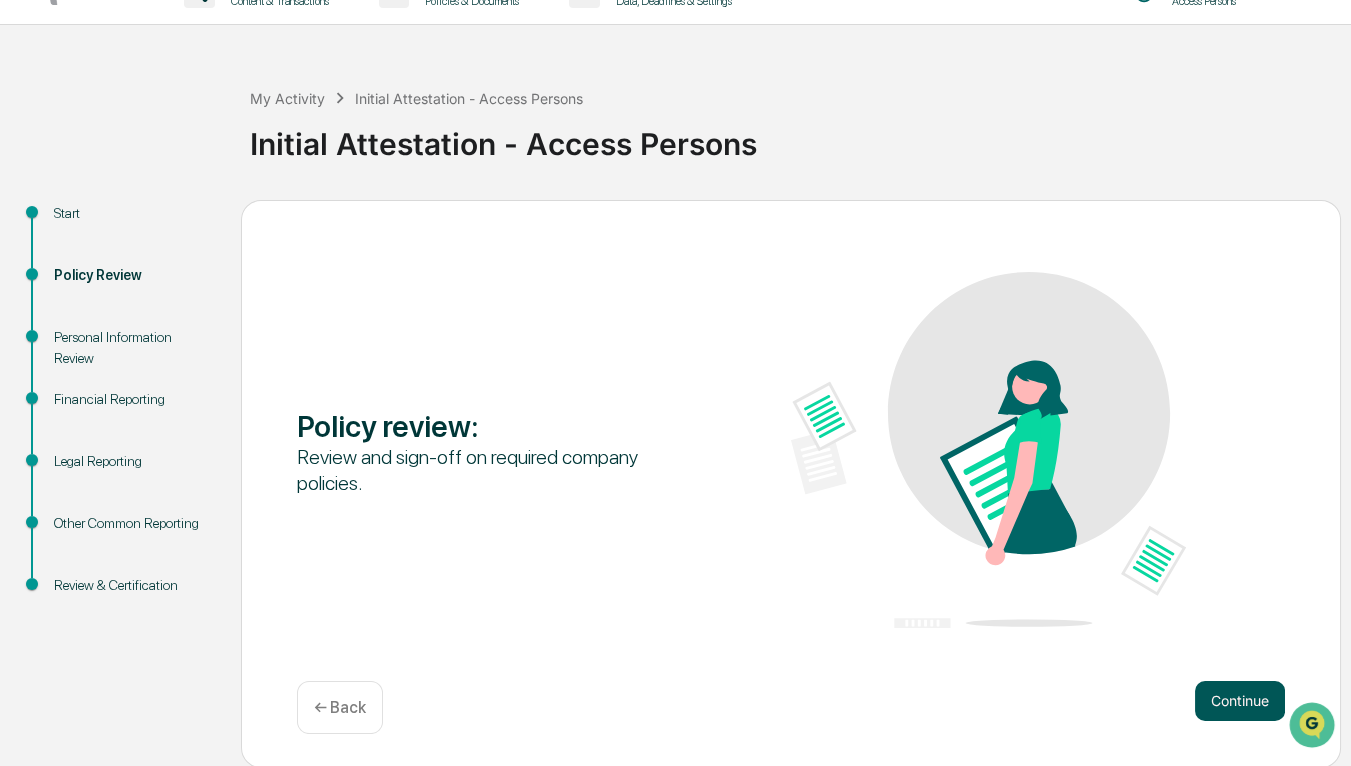 click on "Continue" at bounding box center [1240, 701] 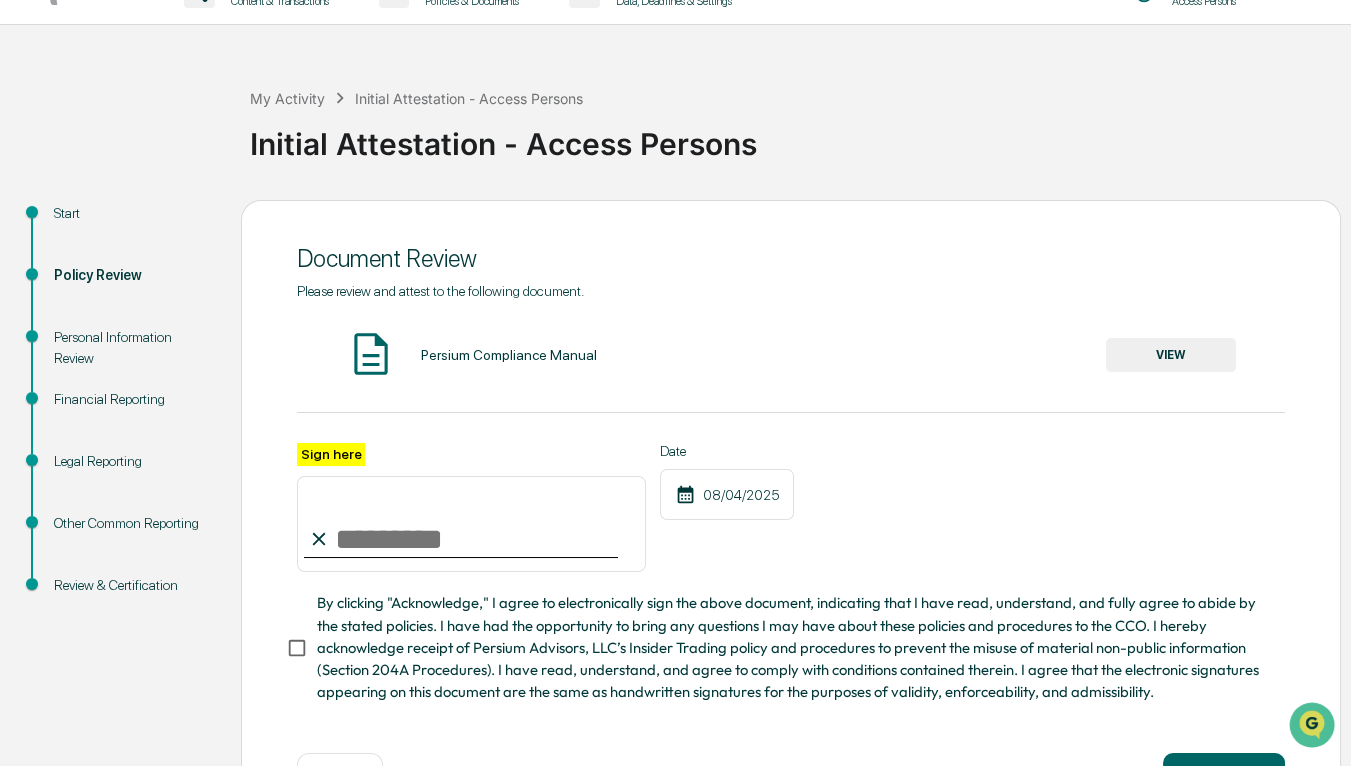 click on "Sign here" at bounding box center (471, 524) 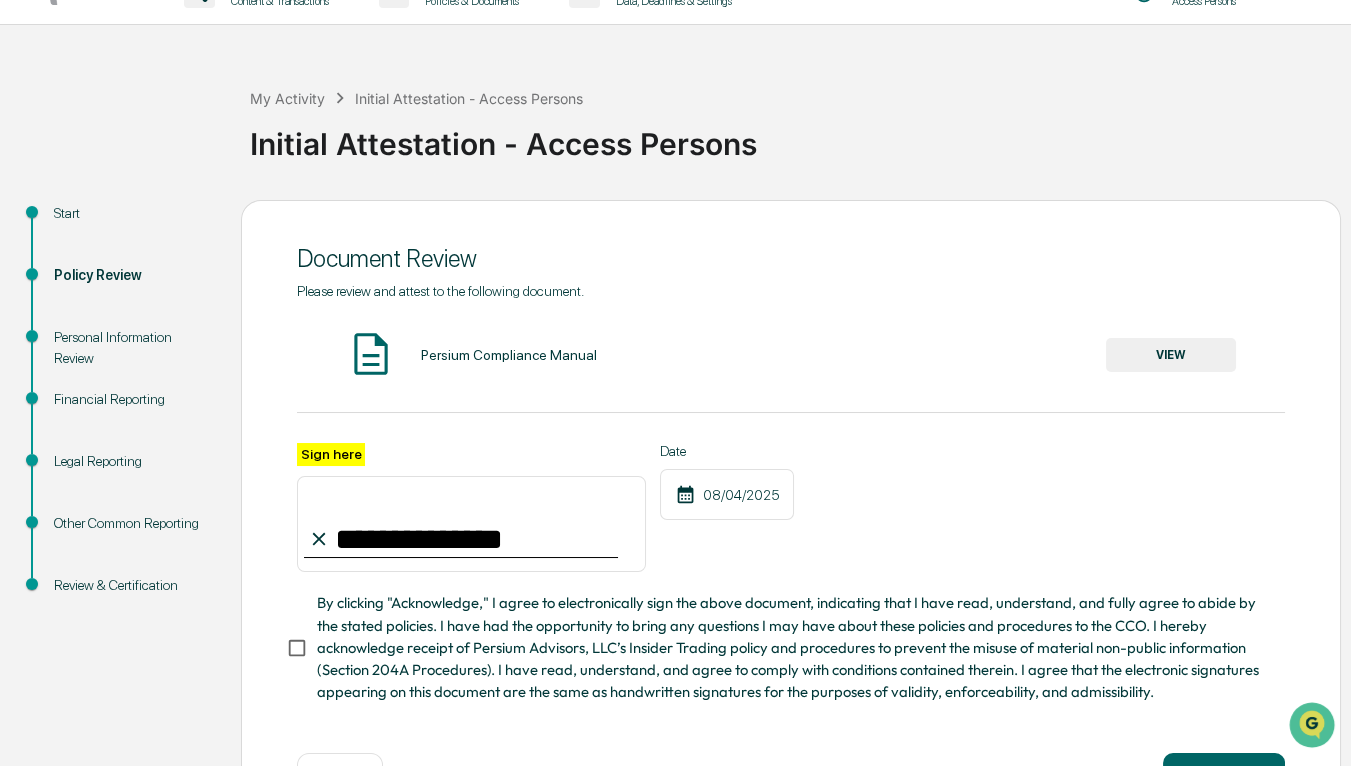 type on "**********" 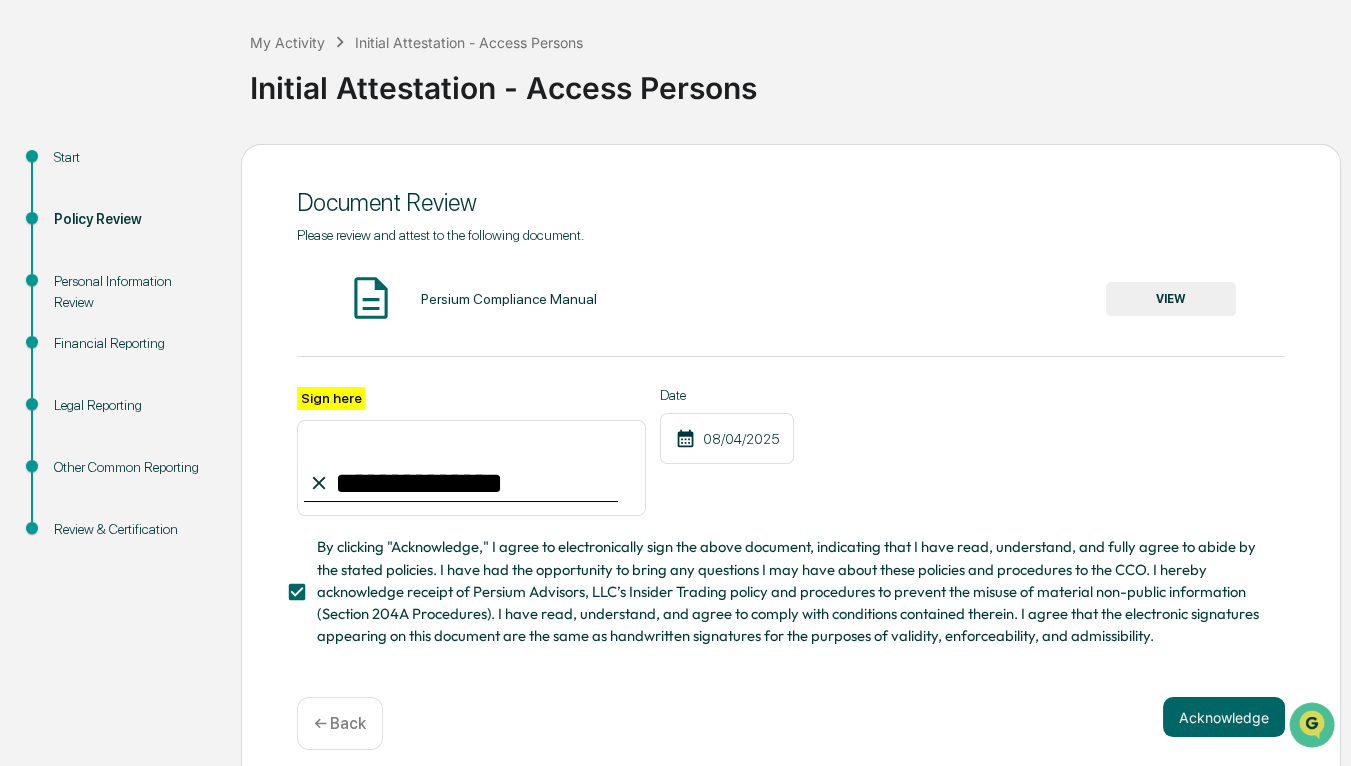 scroll, scrollTop: 118, scrollLeft: 0, axis: vertical 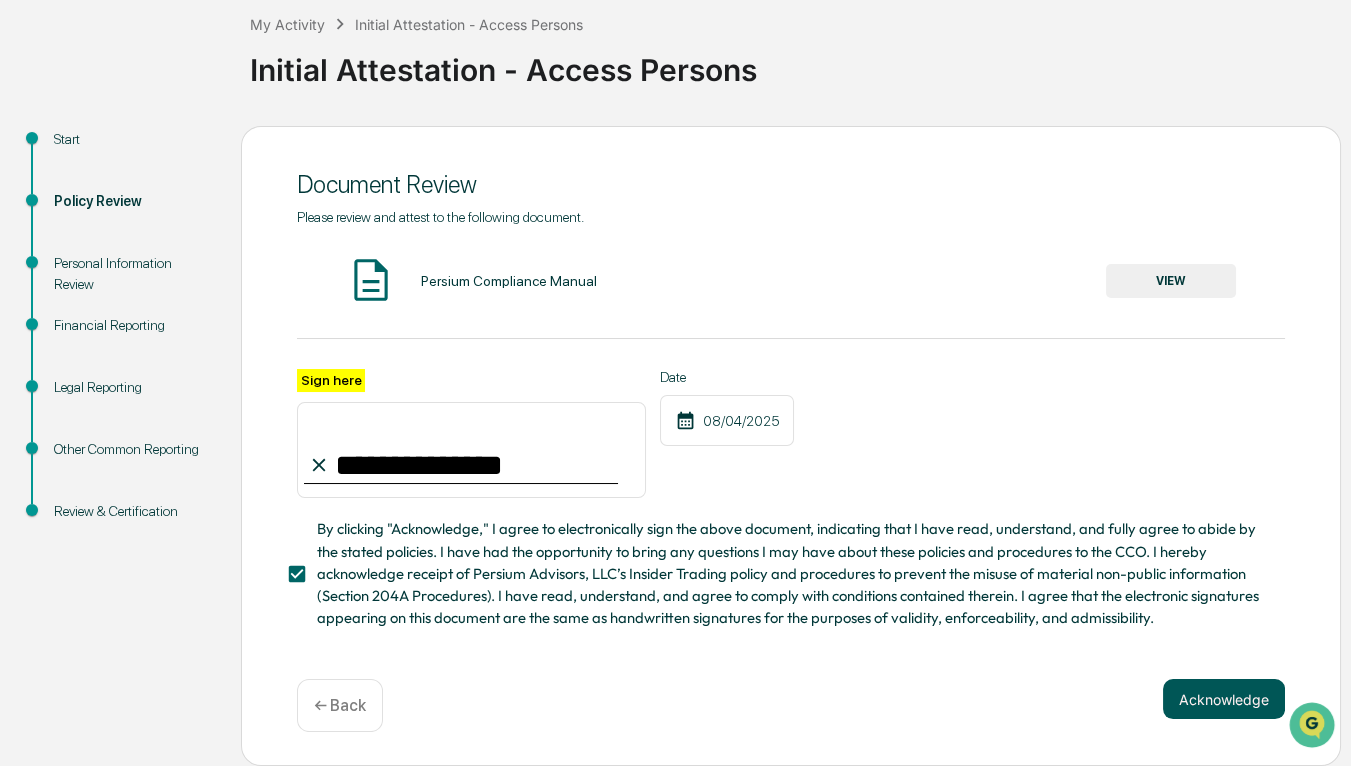 click on "Acknowledge" at bounding box center (1224, 699) 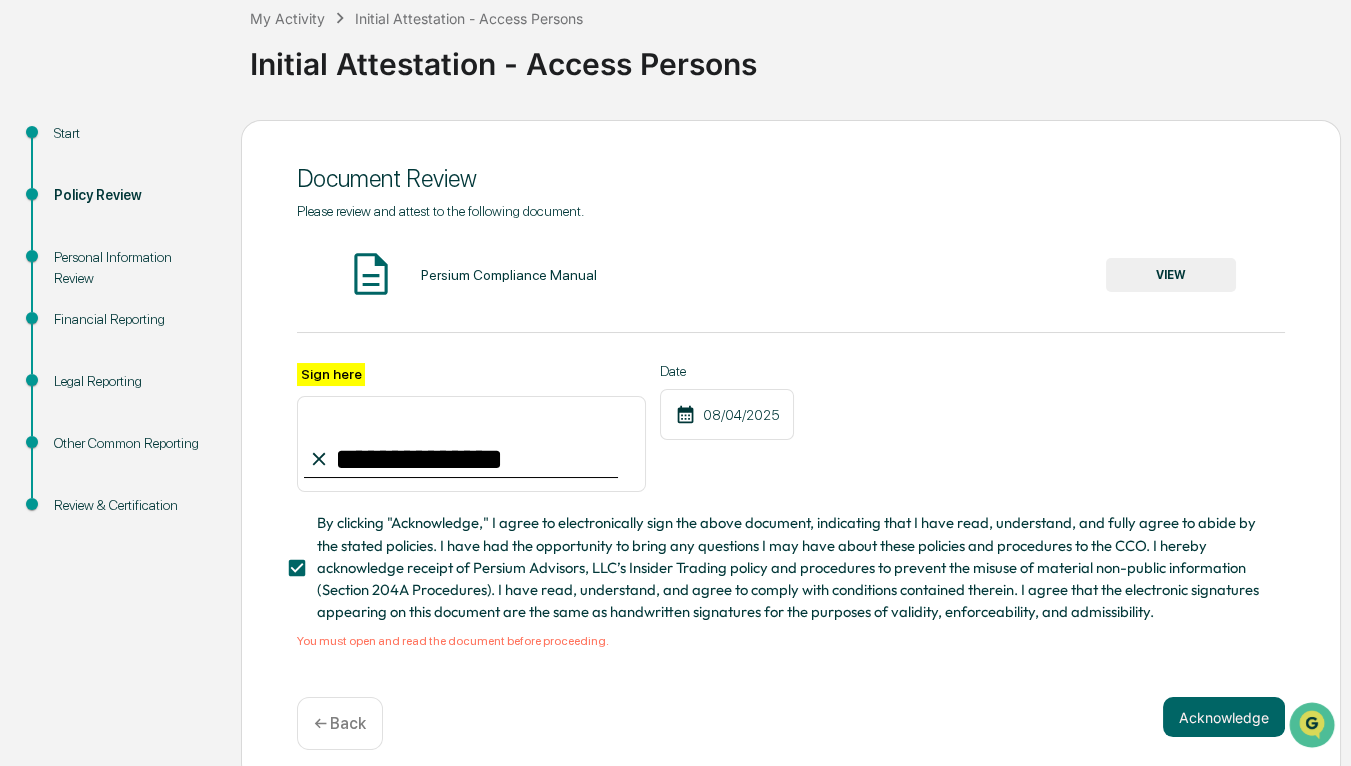 click on "VIEW" at bounding box center [1171, 275] 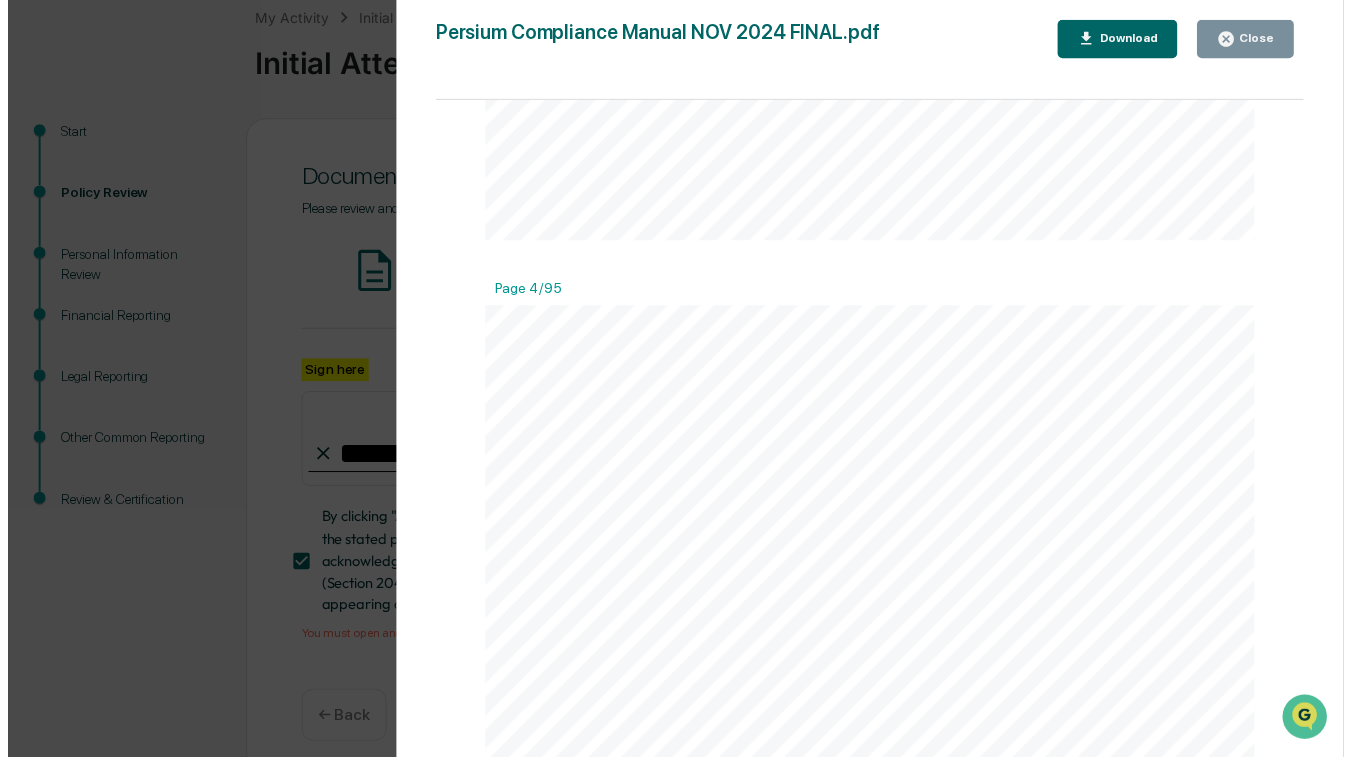 scroll, scrollTop: 0, scrollLeft: 0, axis: both 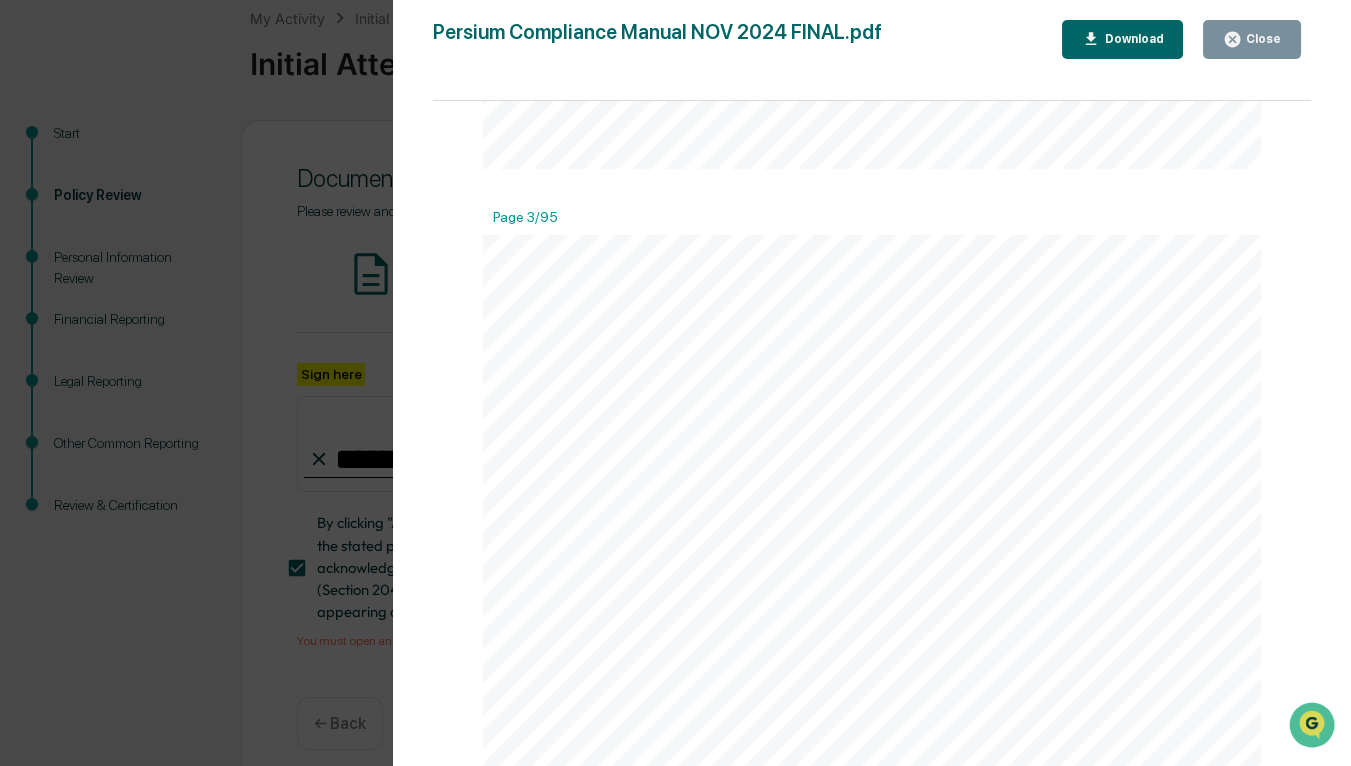 click on "Close" at bounding box center (1261, 39) 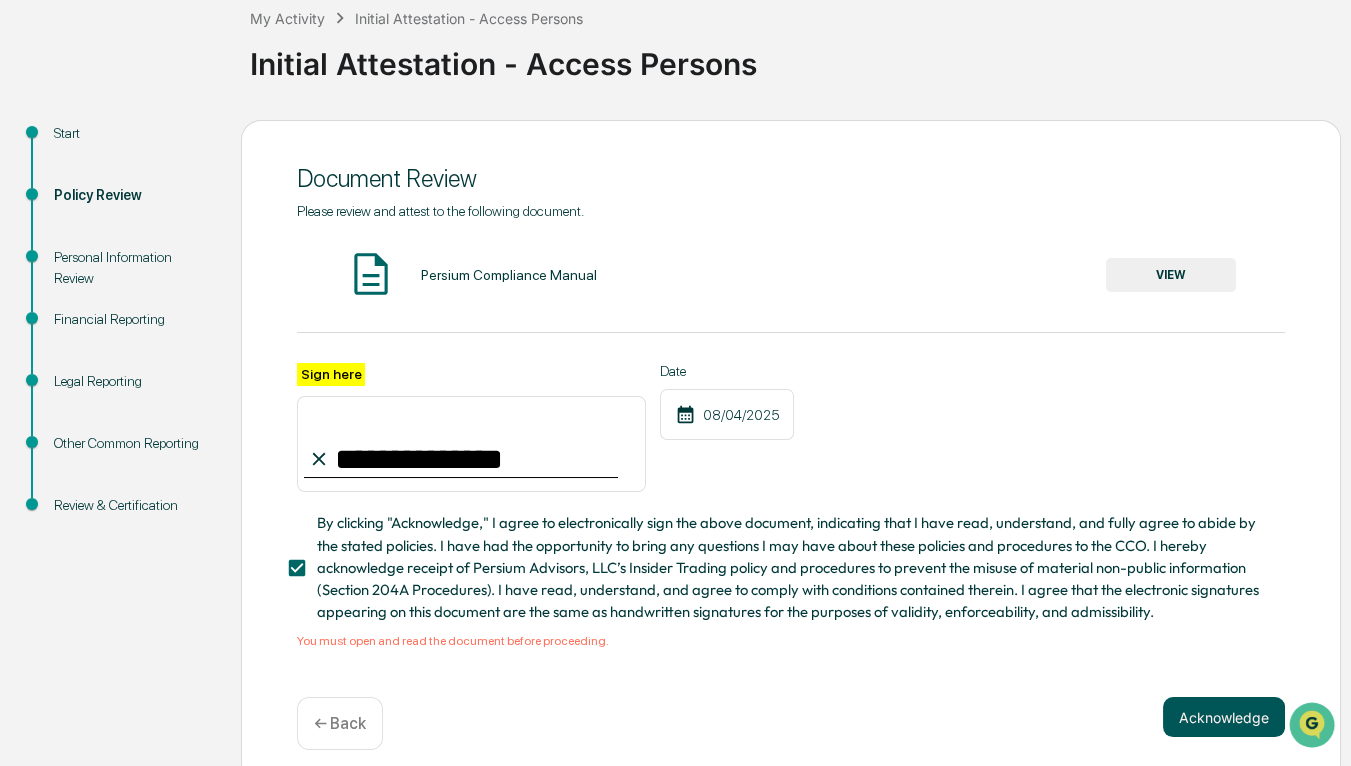 click on "Acknowledge" at bounding box center (1224, 717) 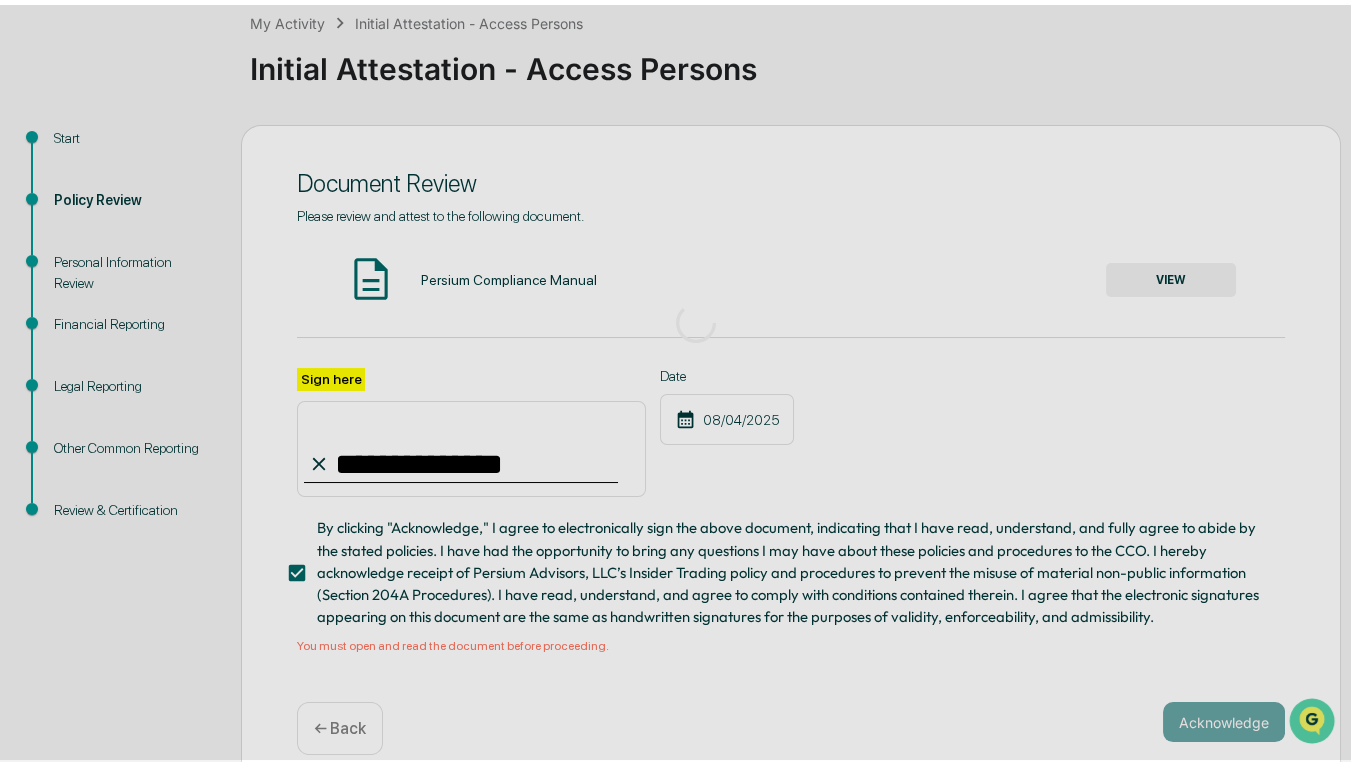 scroll, scrollTop: 38, scrollLeft: 0, axis: vertical 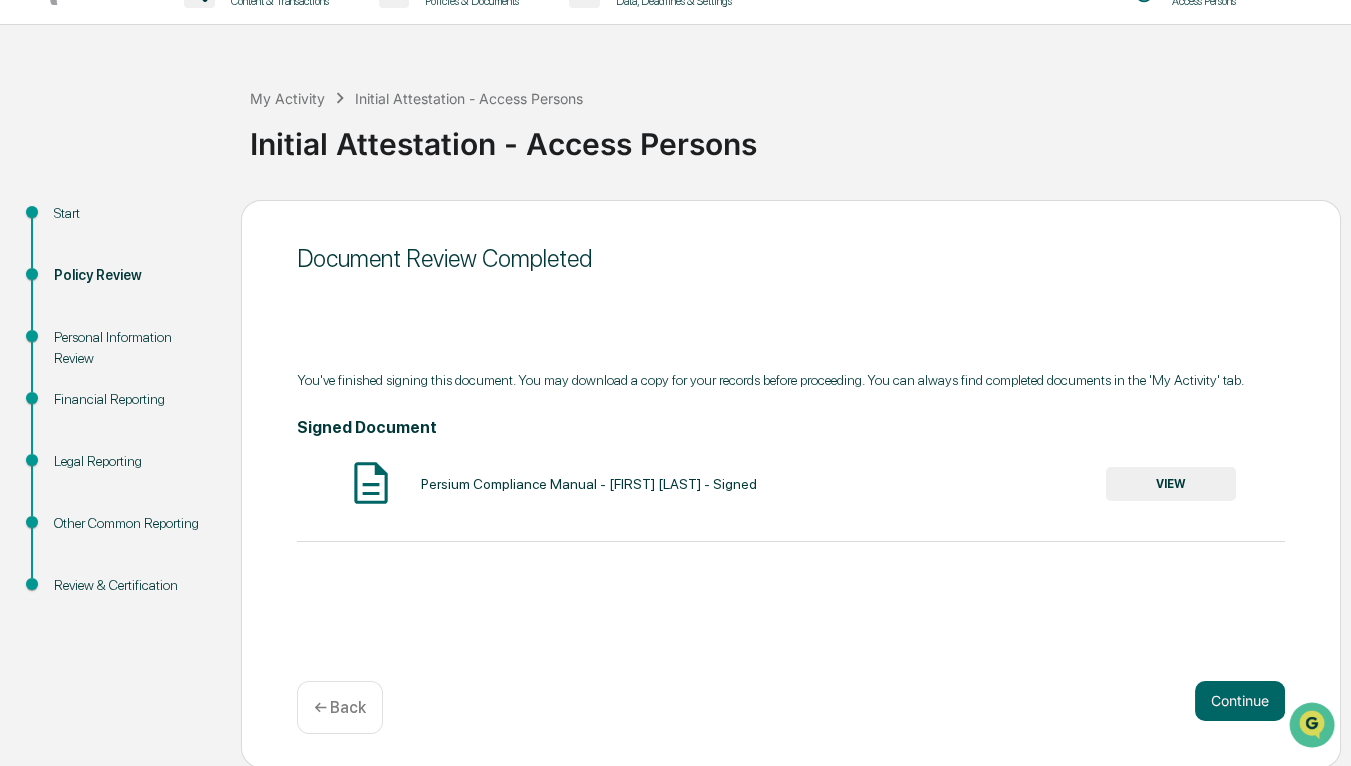 click on "VIEW" at bounding box center [1171, 484] 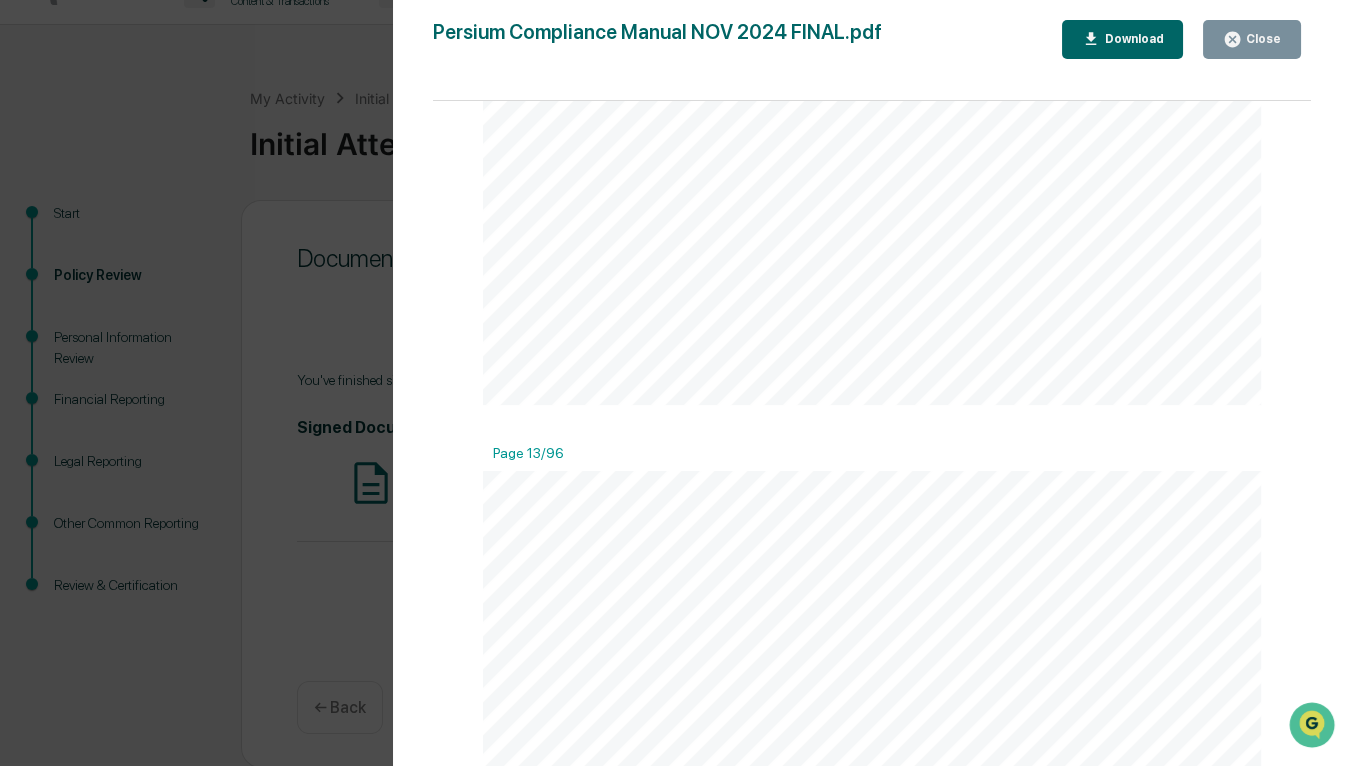 scroll, scrollTop: 12541, scrollLeft: 0, axis: vertical 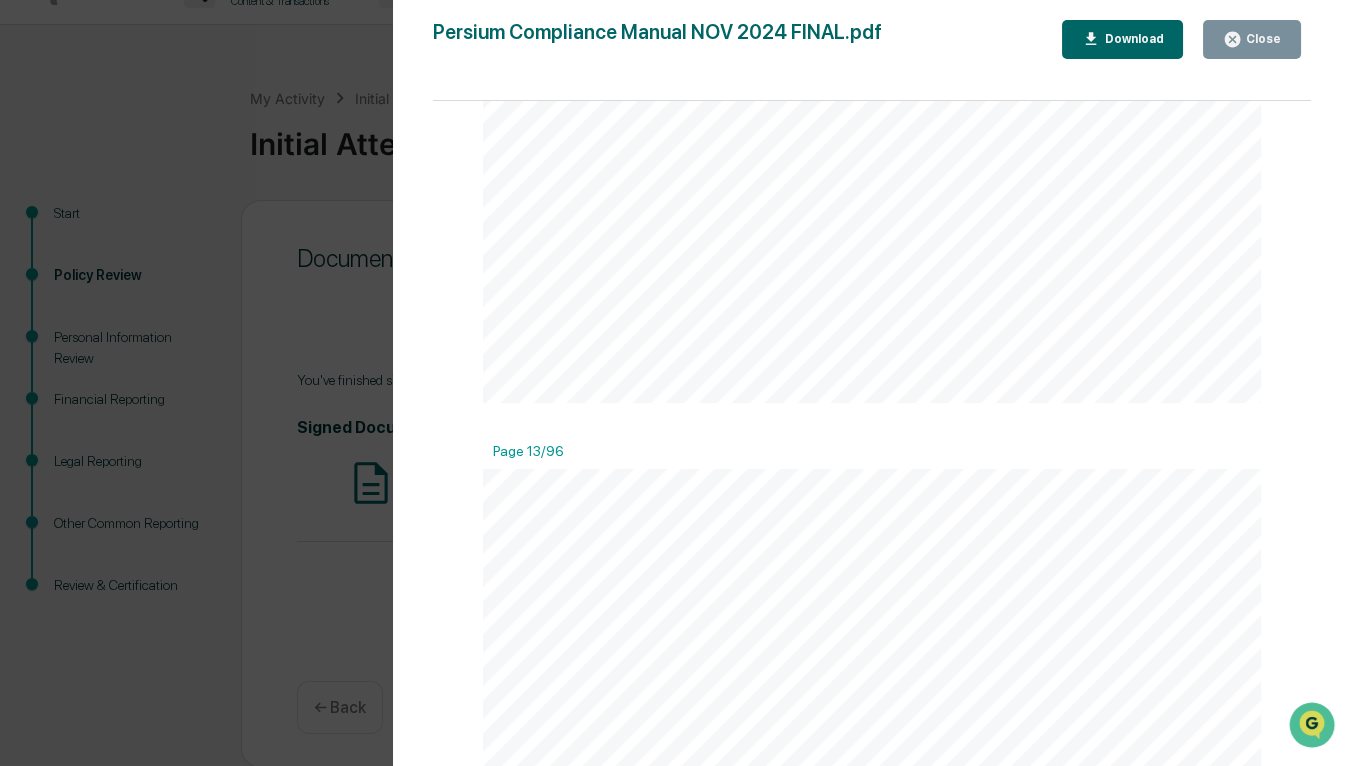 click on "Close" at bounding box center [1252, 39] 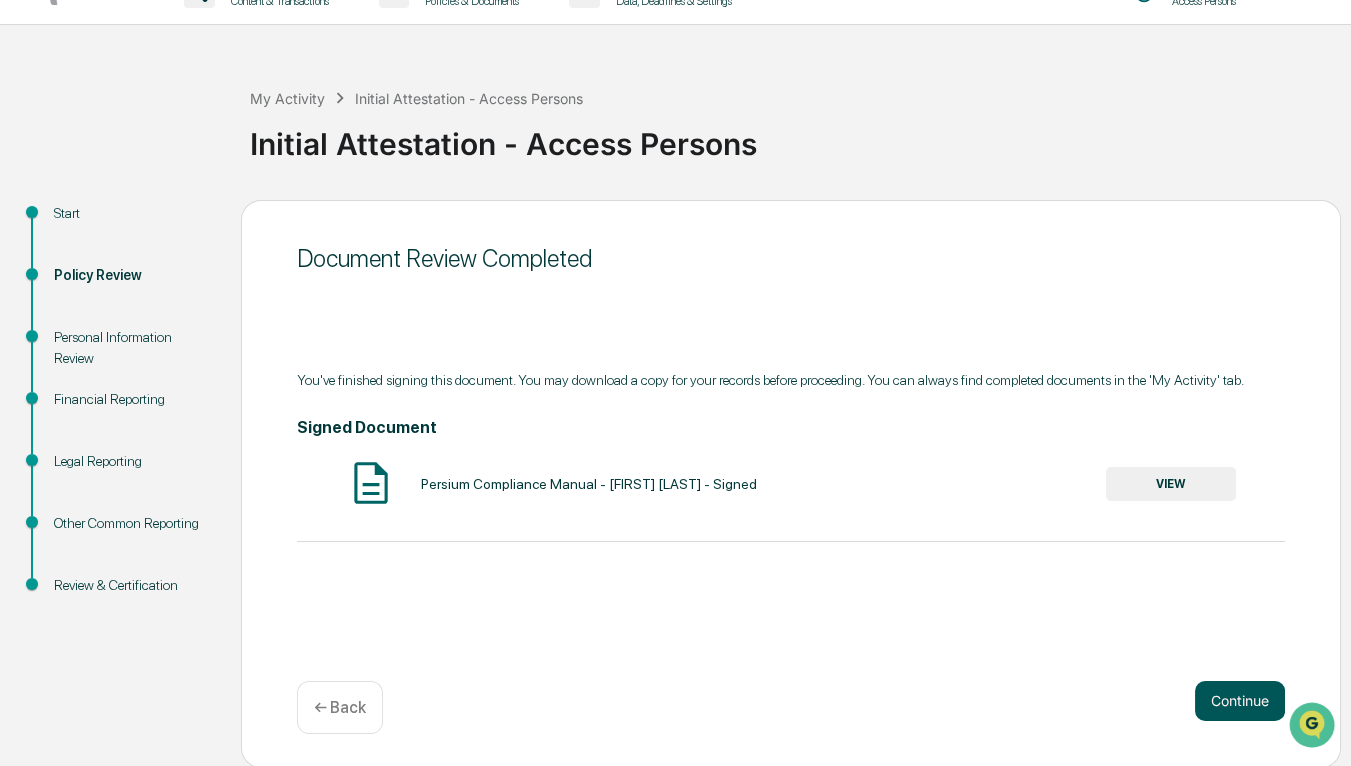 click on "Continue" at bounding box center [1240, 701] 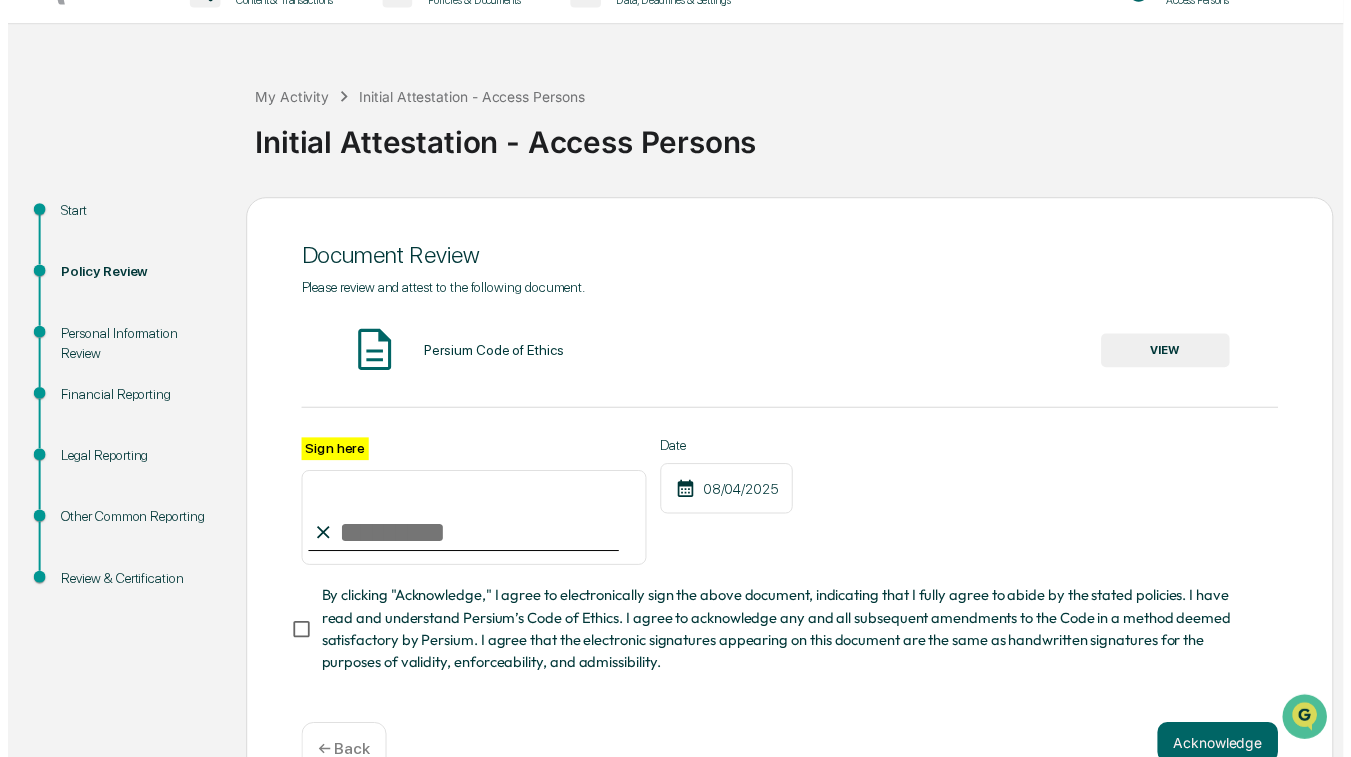 scroll, scrollTop: 96, scrollLeft: 0, axis: vertical 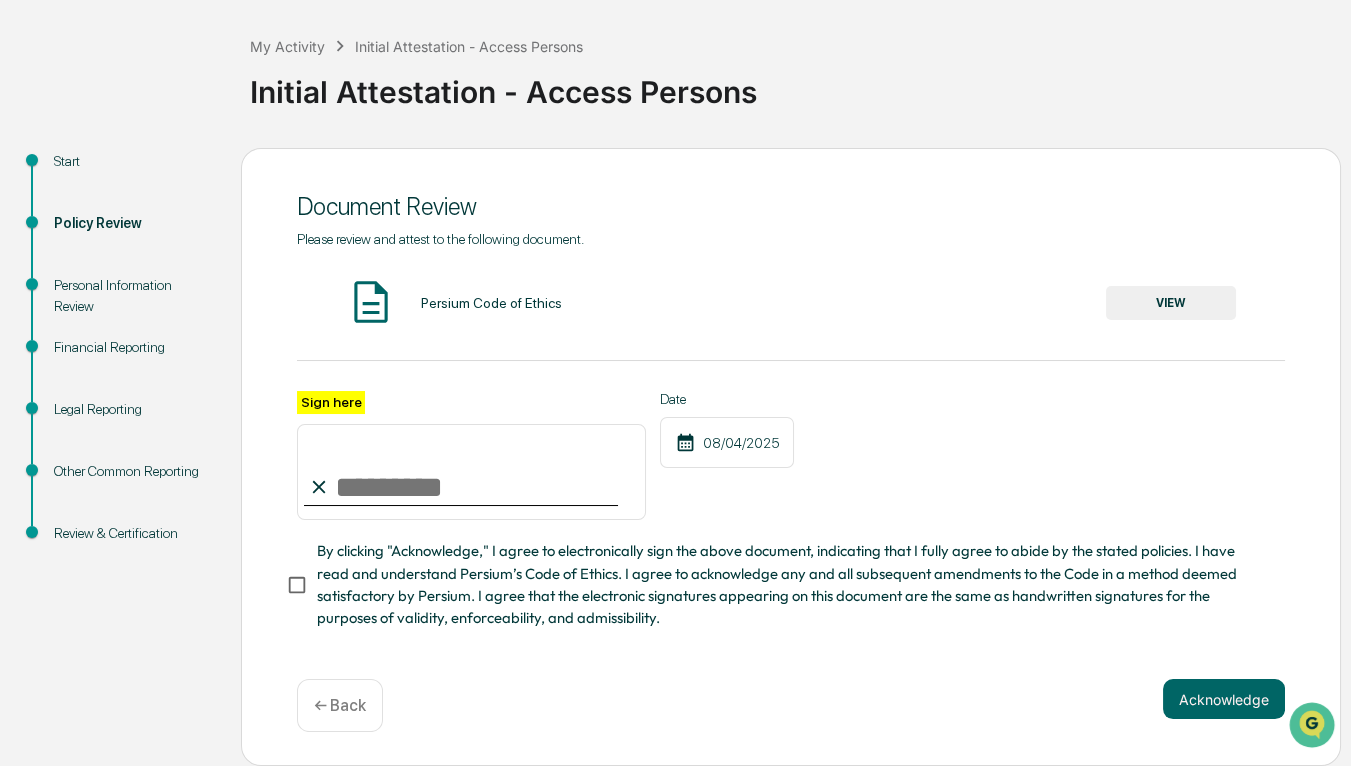 click on "Sign here" at bounding box center (471, 472) 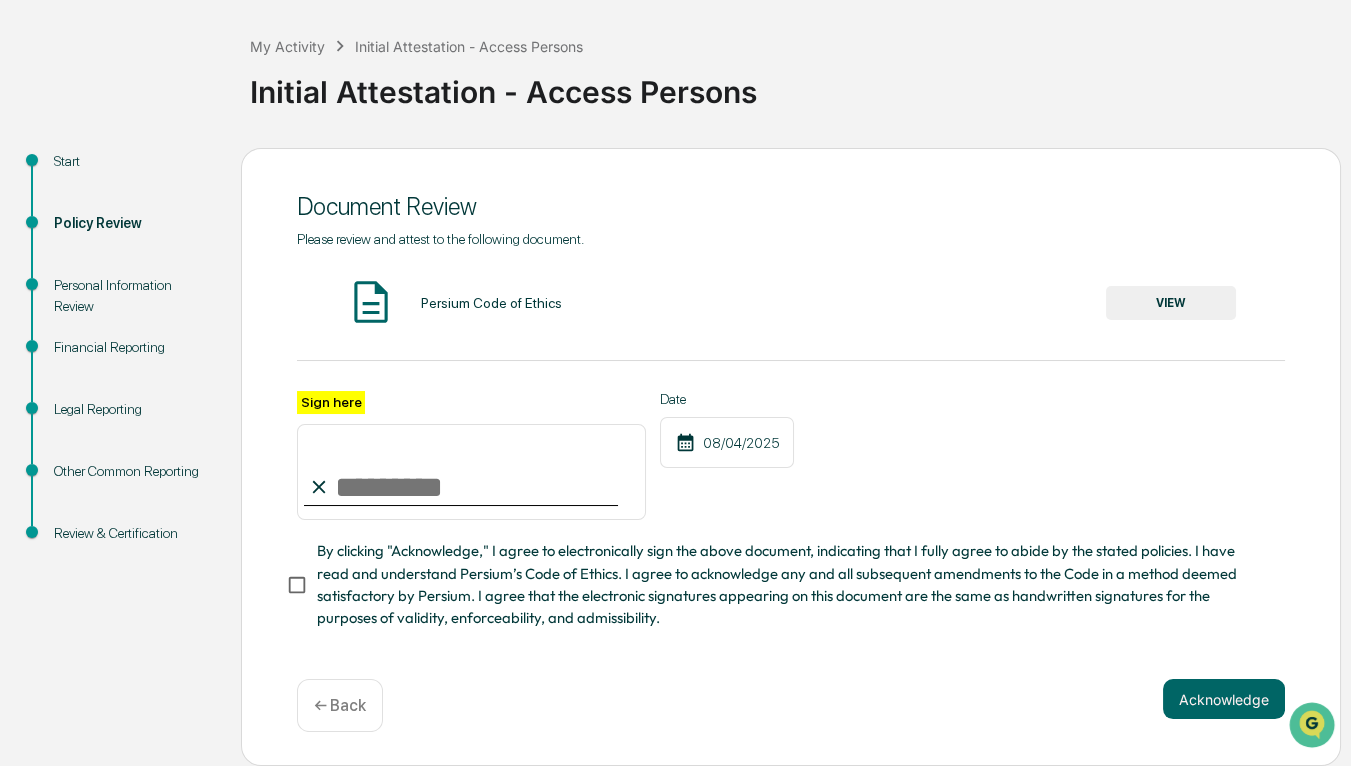 type on "**********" 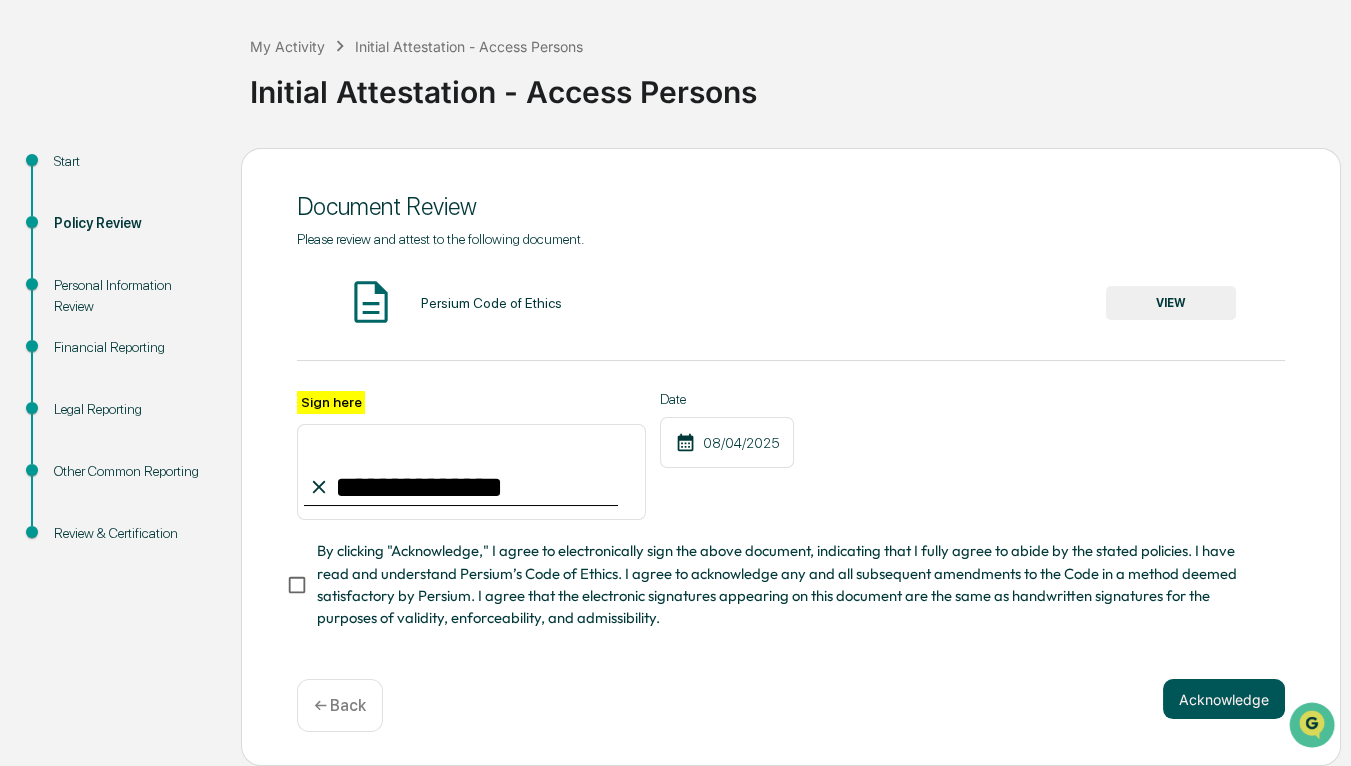 click on "Acknowledge" at bounding box center [1224, 699] 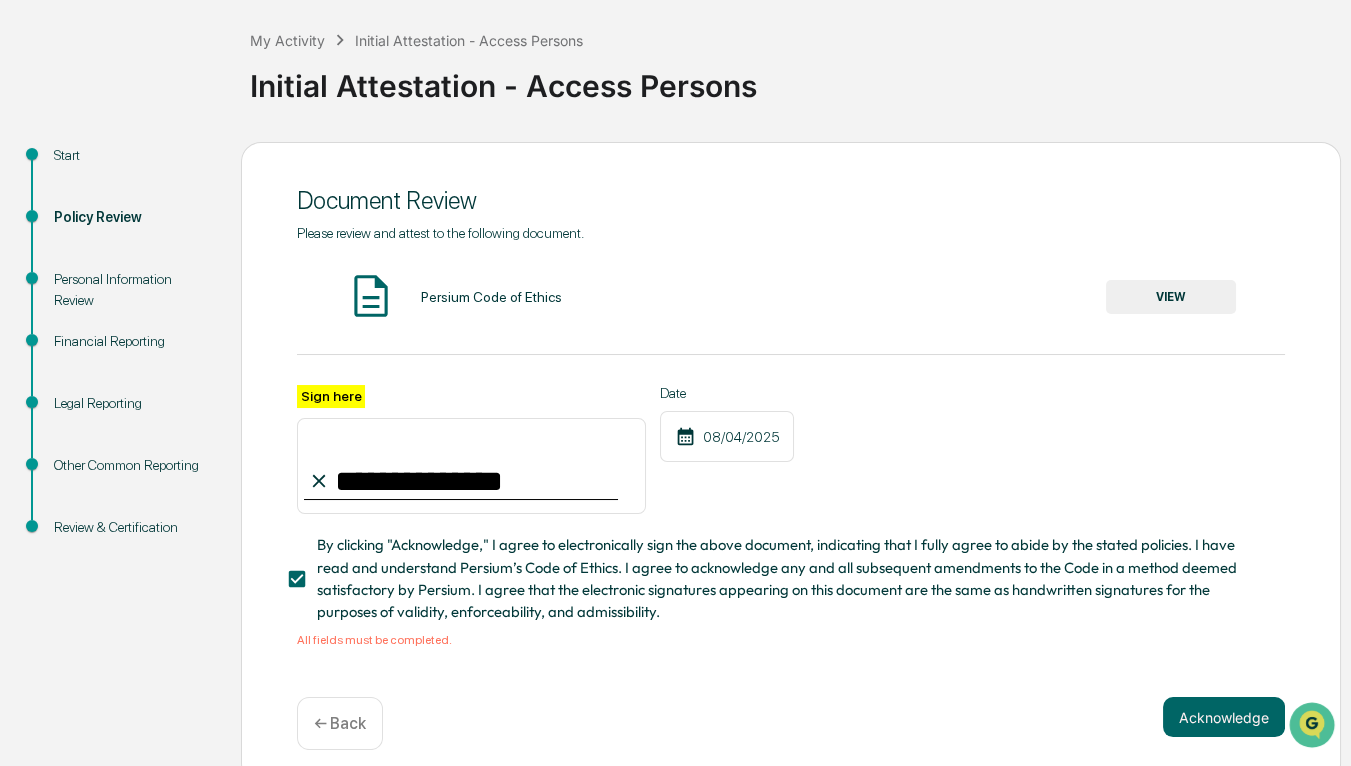 click on "VIEW" at bounding box center (1171, 297) 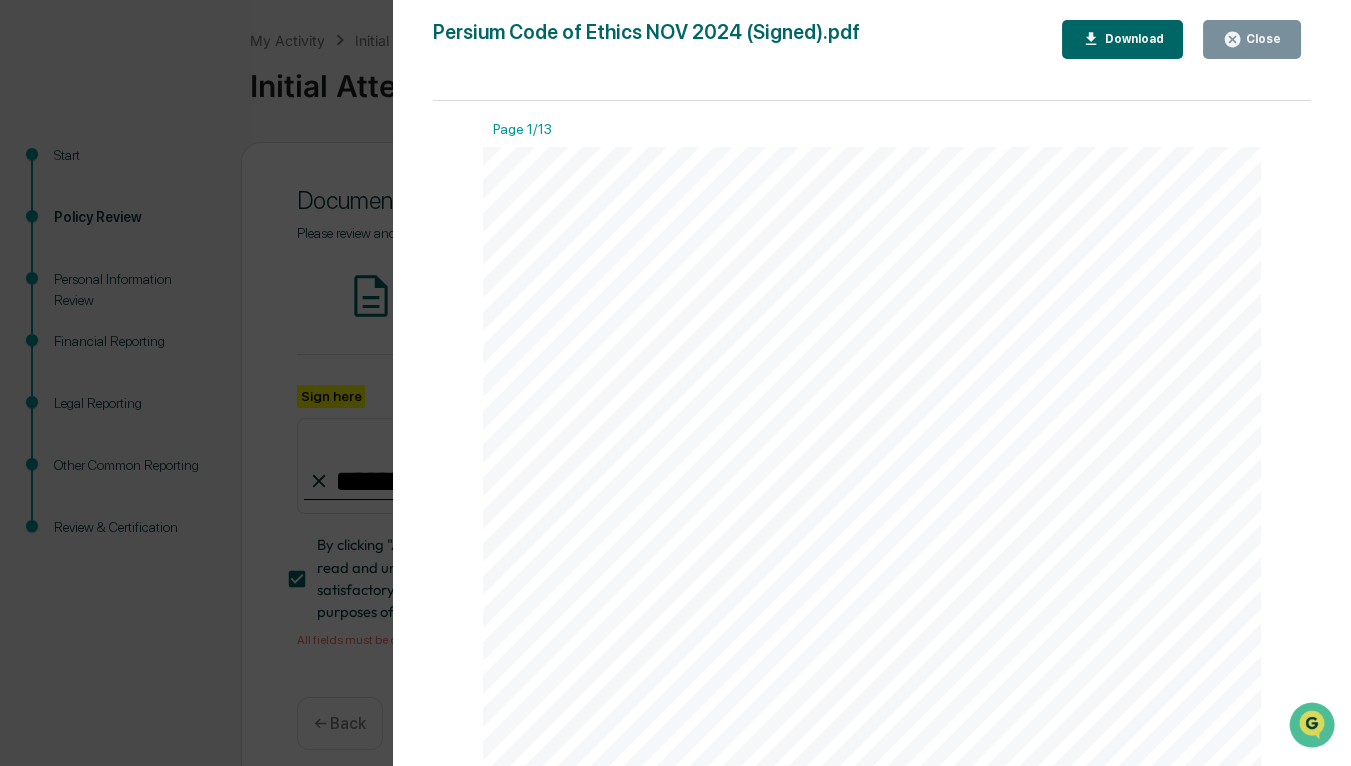 click on "Close" at bounding box center [1261, 39] 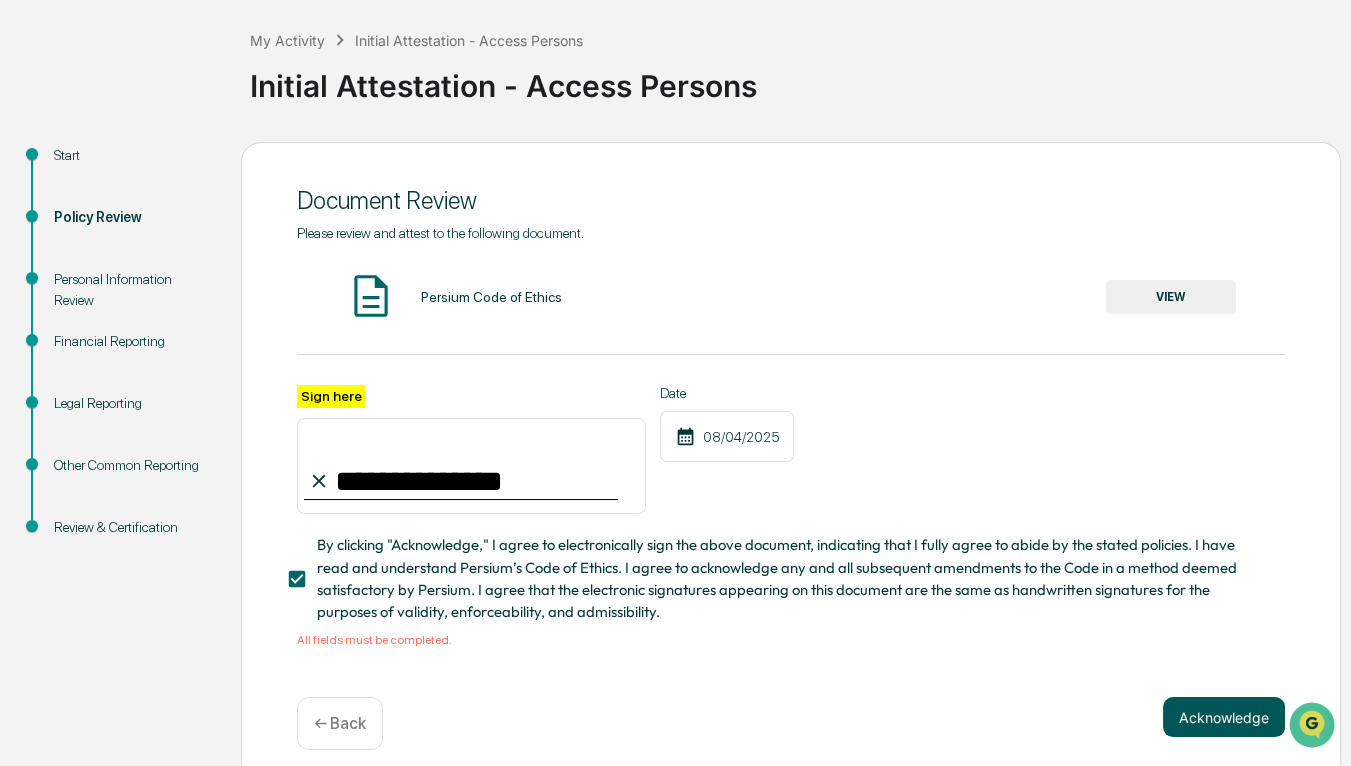 click on "Acknowledge" at bounding box center [1224, 717] 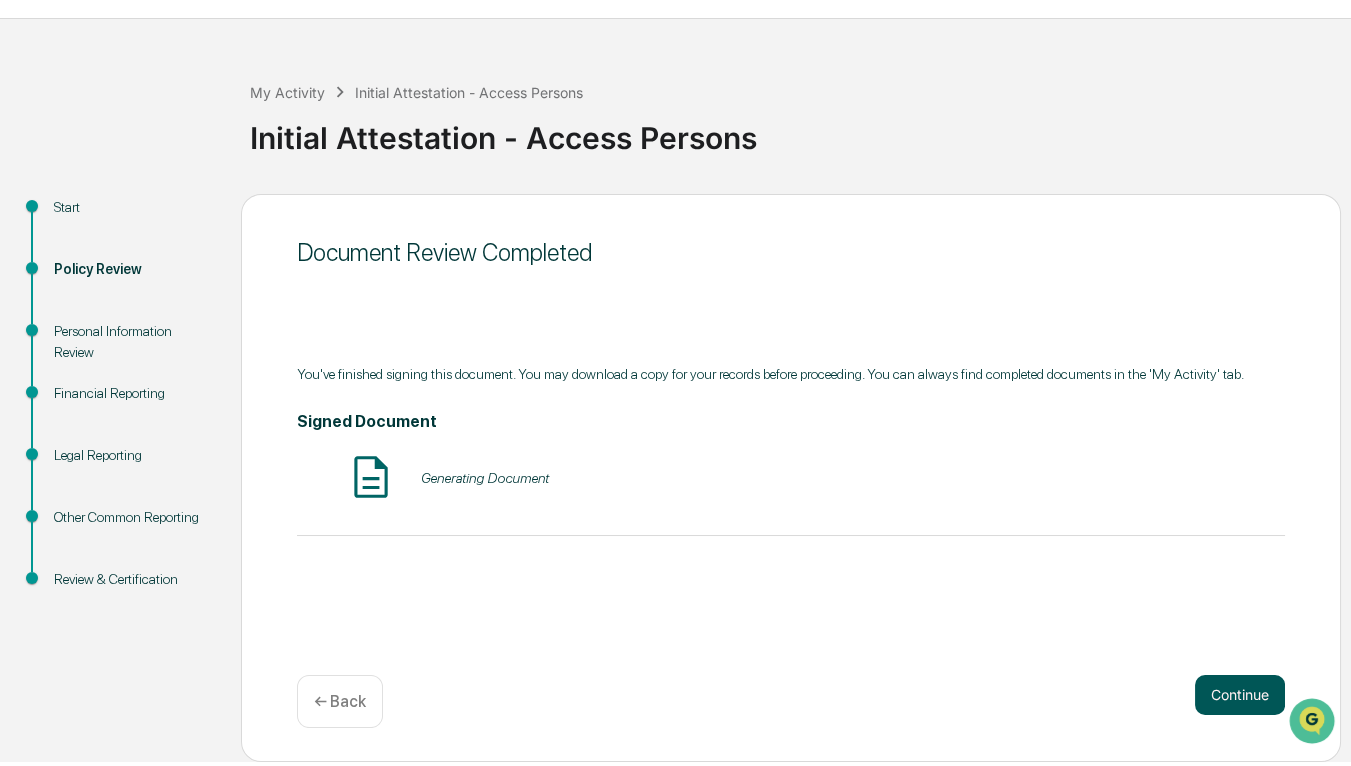 scroll, scrollTop: 38, scrollLeft: 0, axis: vertical 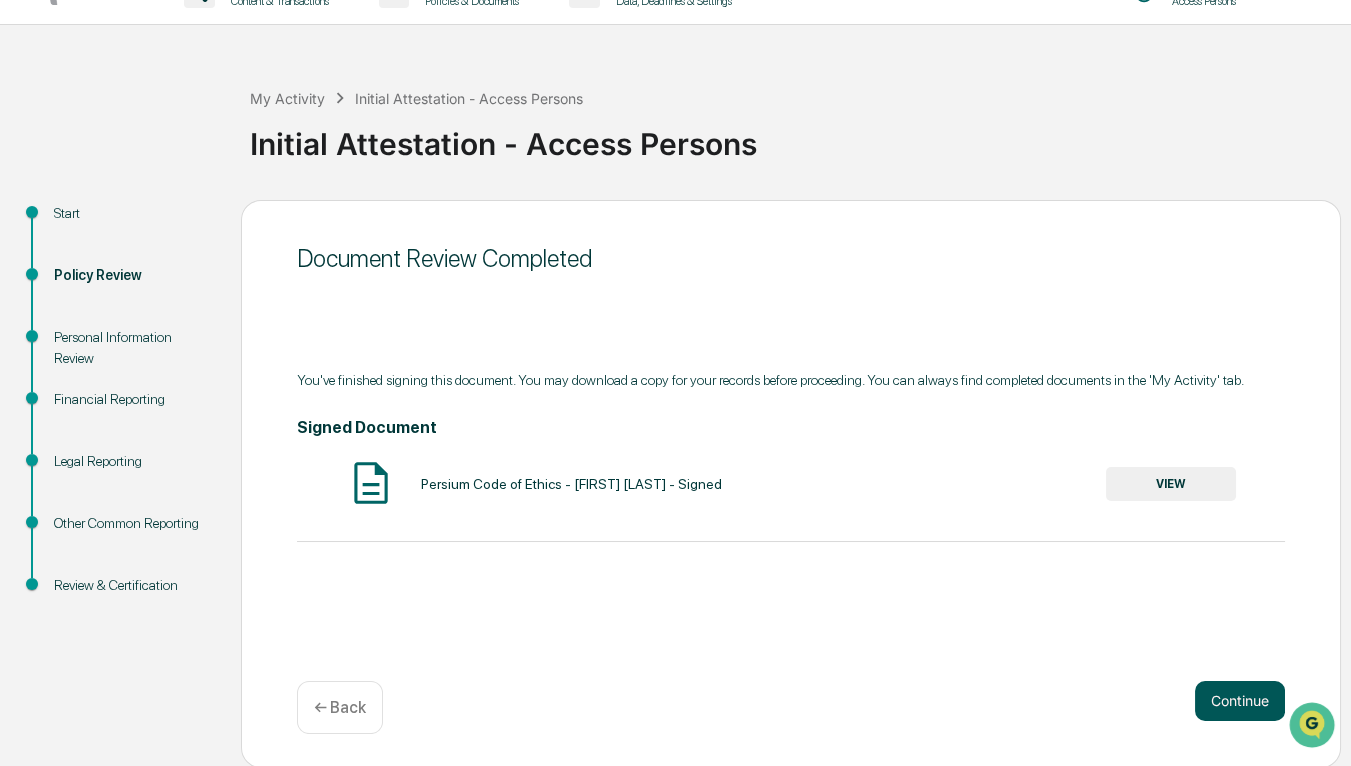 click on "Continue" at bounding box center [1240, 701] 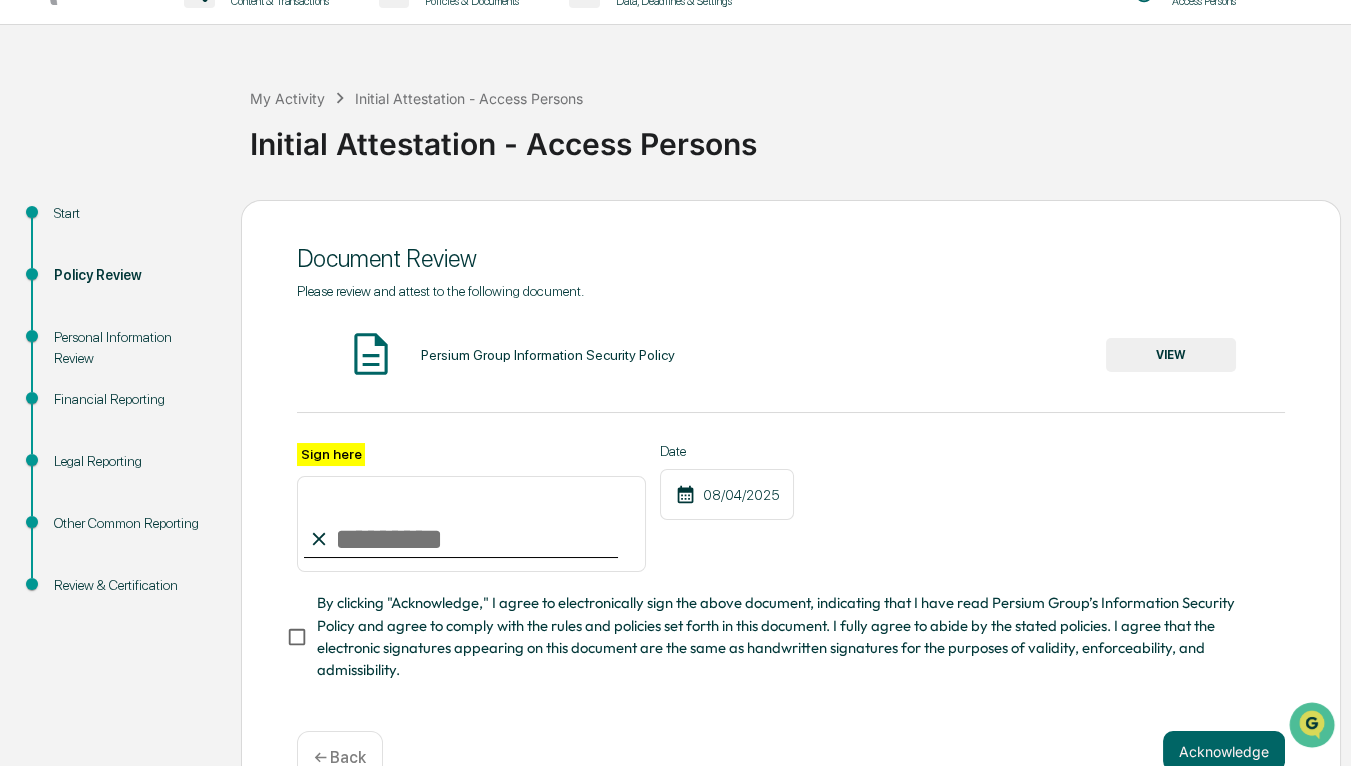 click on "VIEW" at bounding box center (1171, 355) 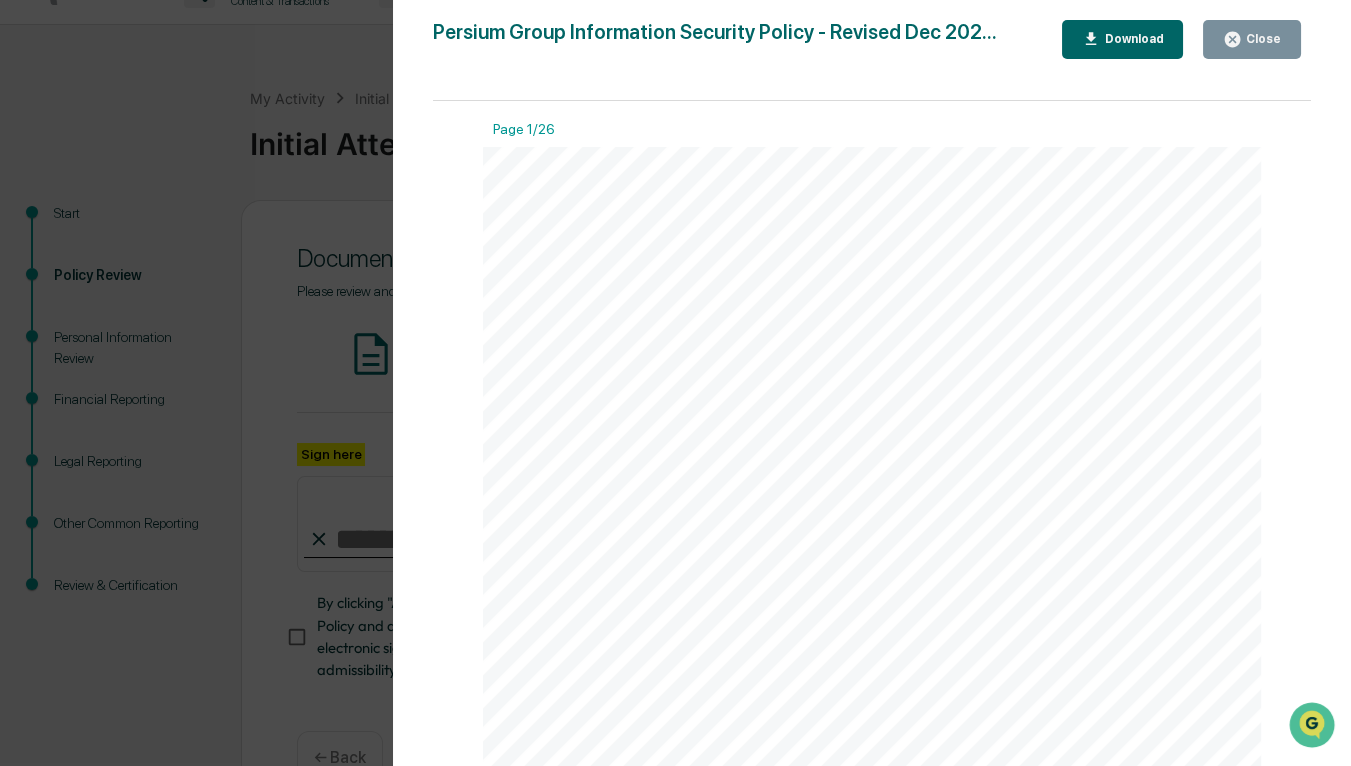 click on "Close" at bounding box center [1252, 39] 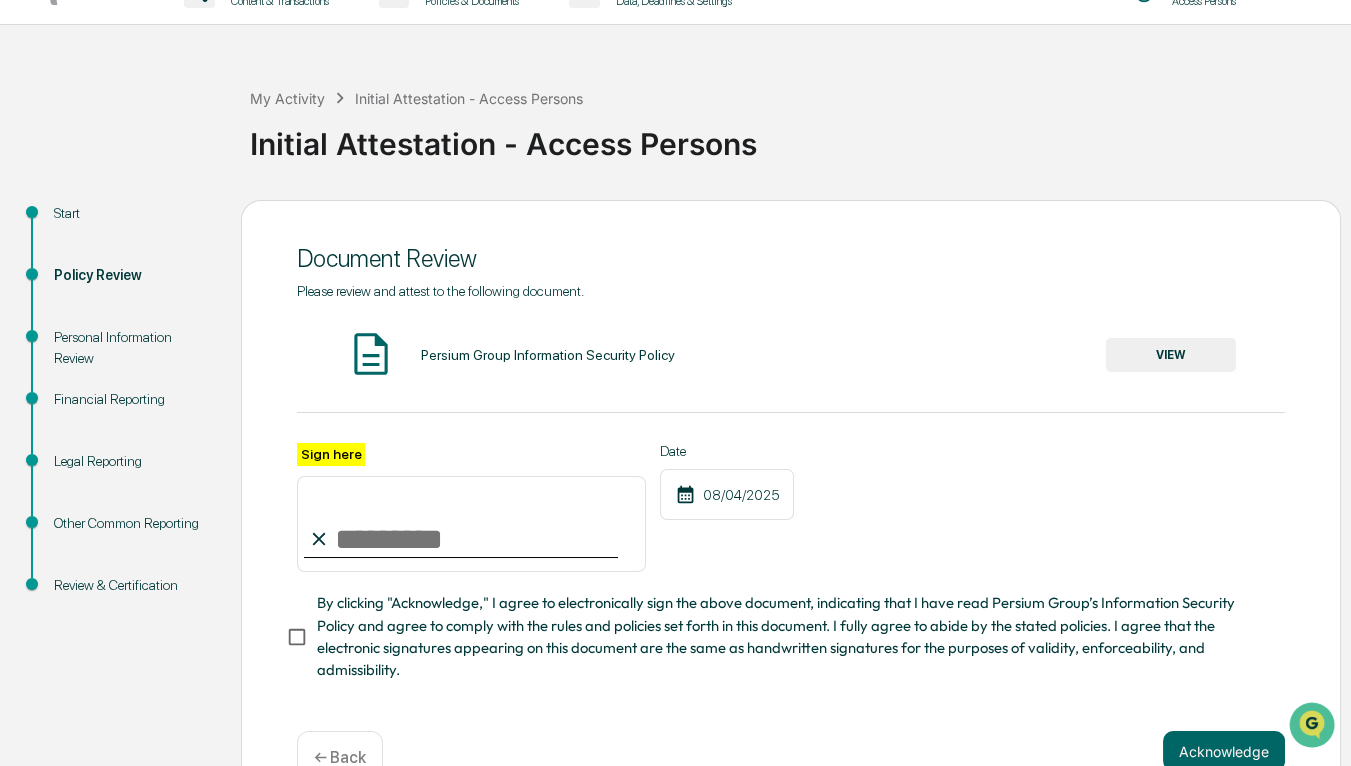 click on "Sign here" at bounding box center [471, 524] 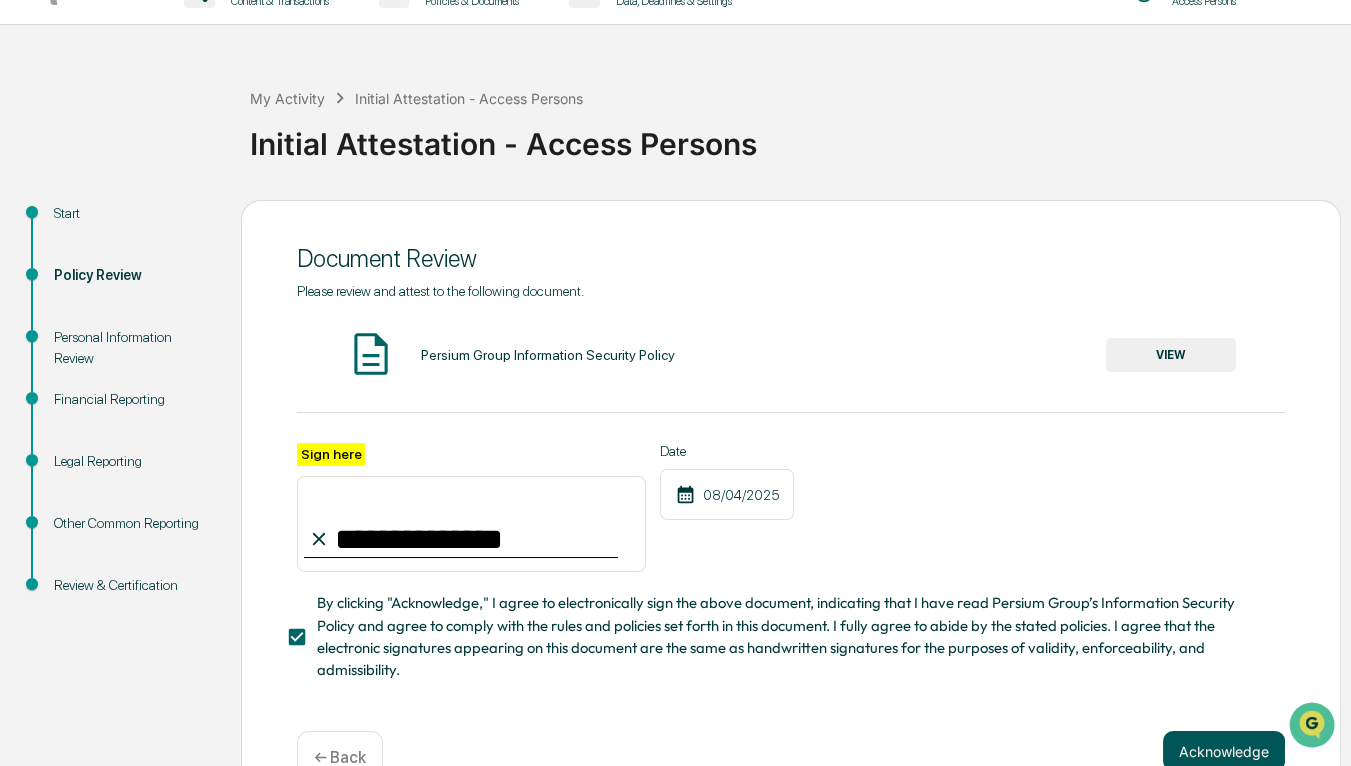 click on "Acknowledge" at bounding box center (1224, 751) 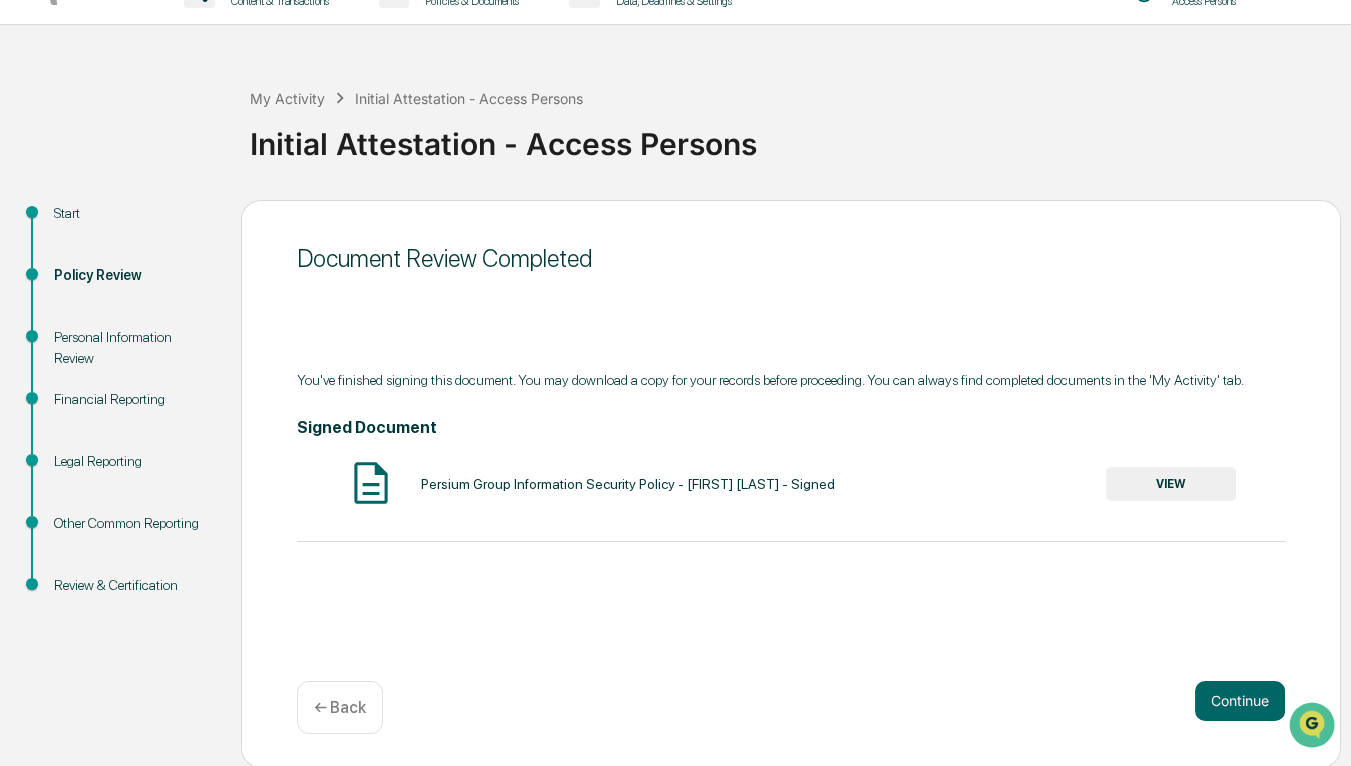 click on "Policy Review" at bounding box center (131, 275) 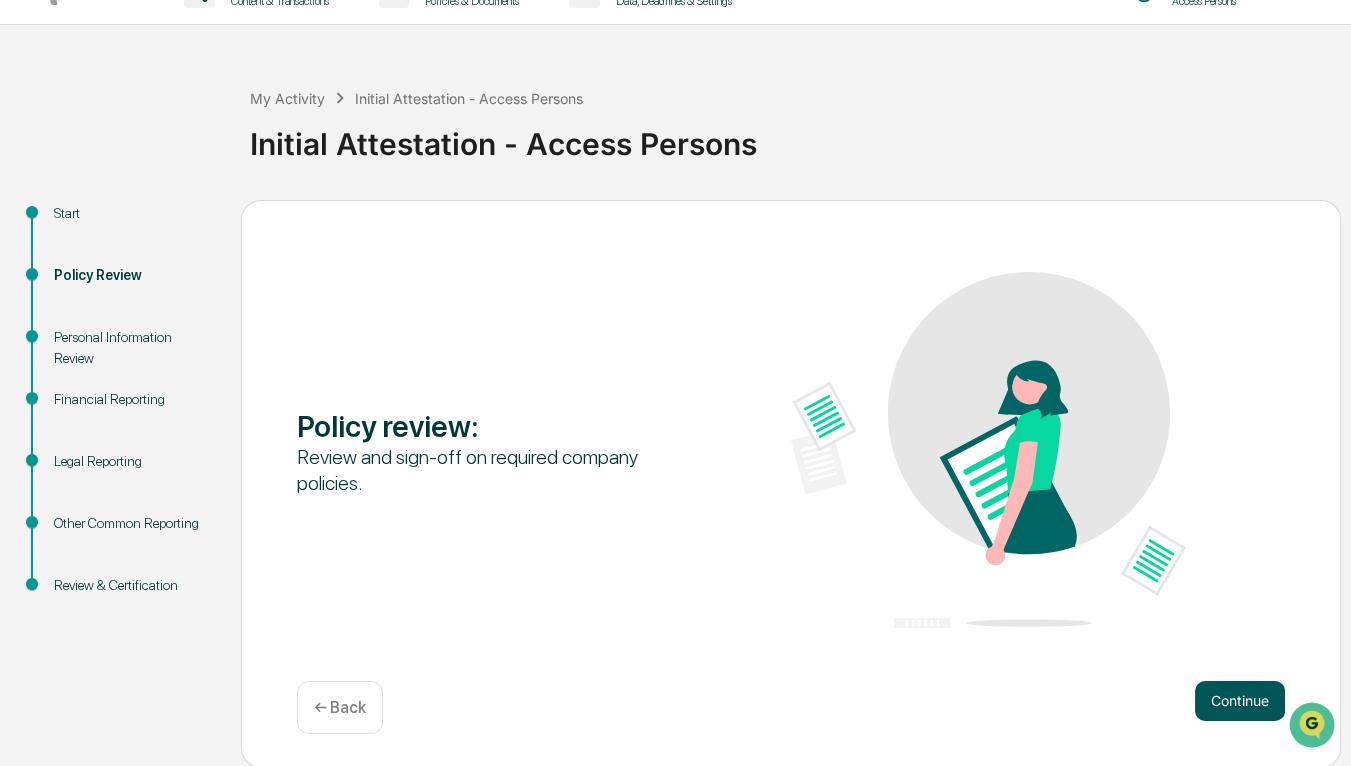 click on "Continue" at bounding box center [1240, 701] 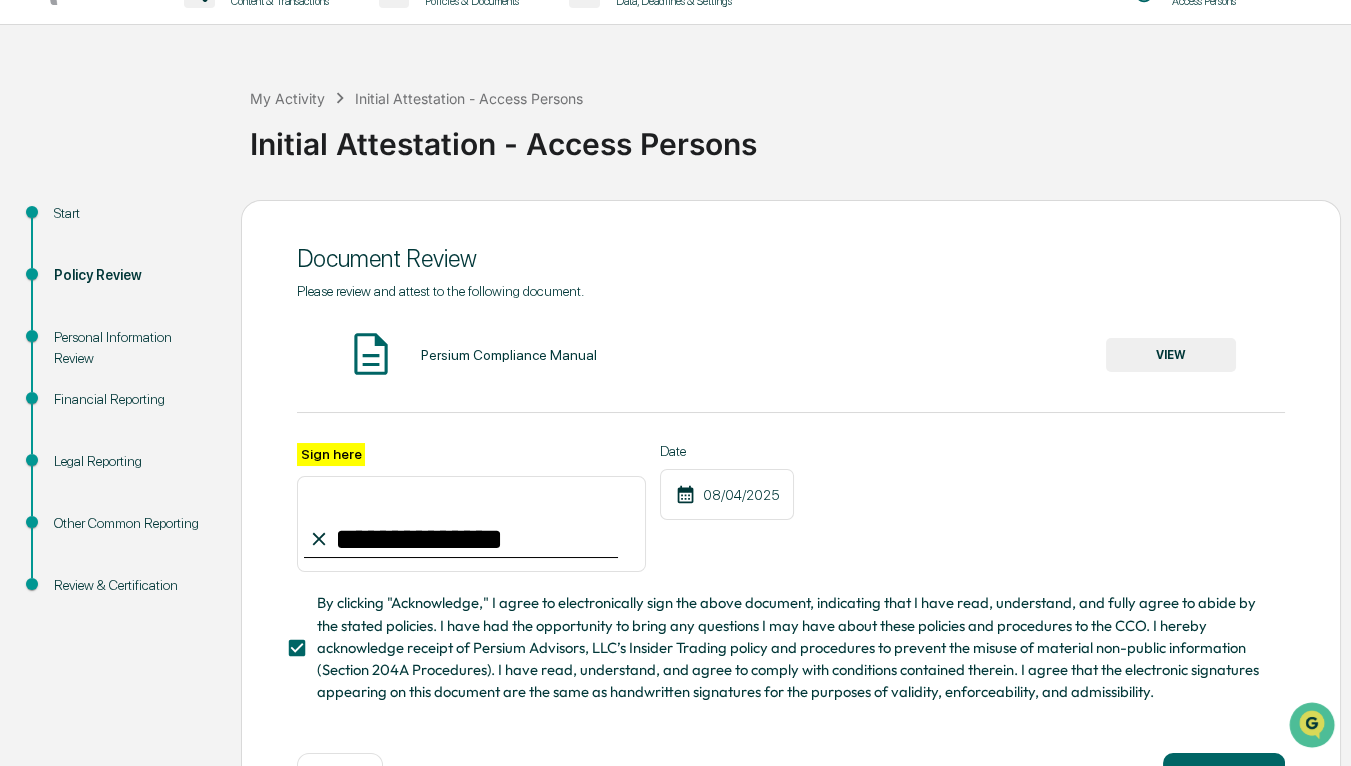 click on "Personal Information Review" at bounding box center [131, 348] 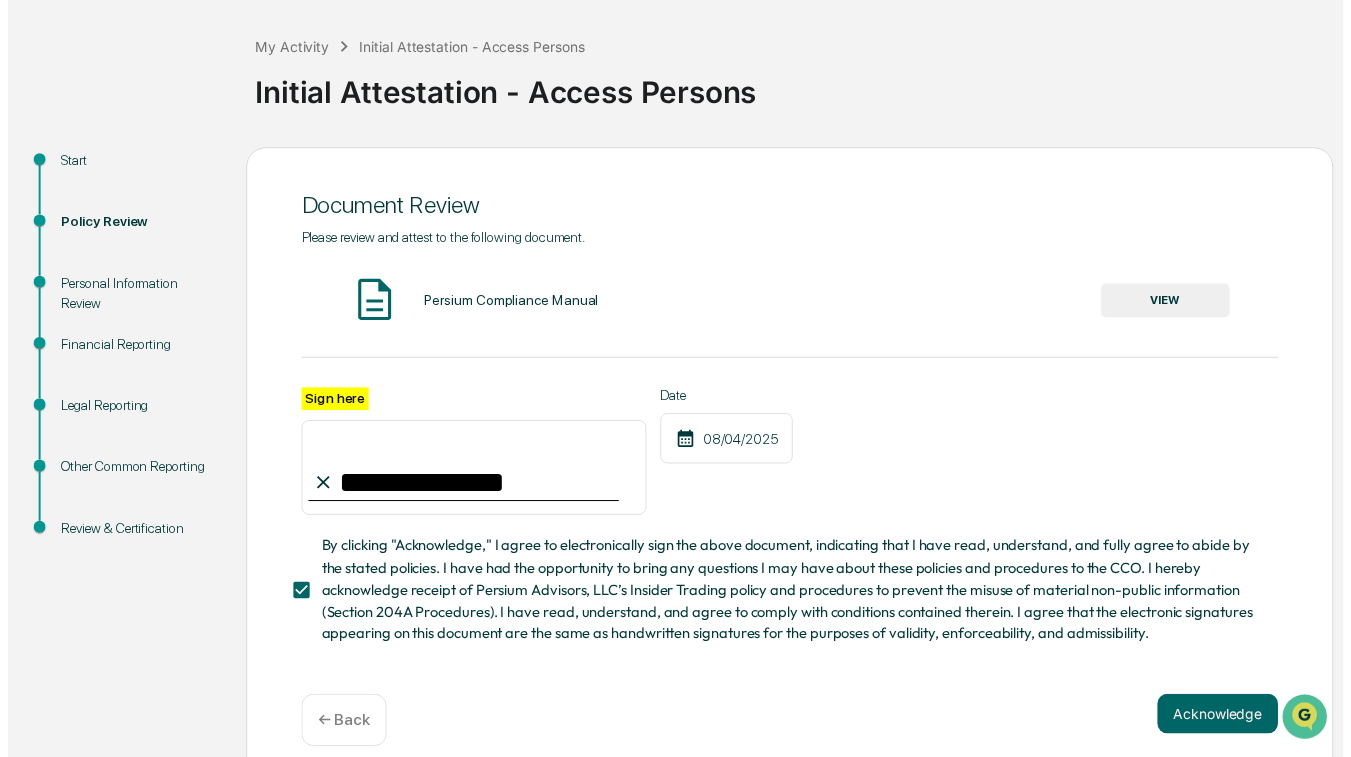 scroll, scrollTop: 118, scrollLeft: 0, axis: vertical 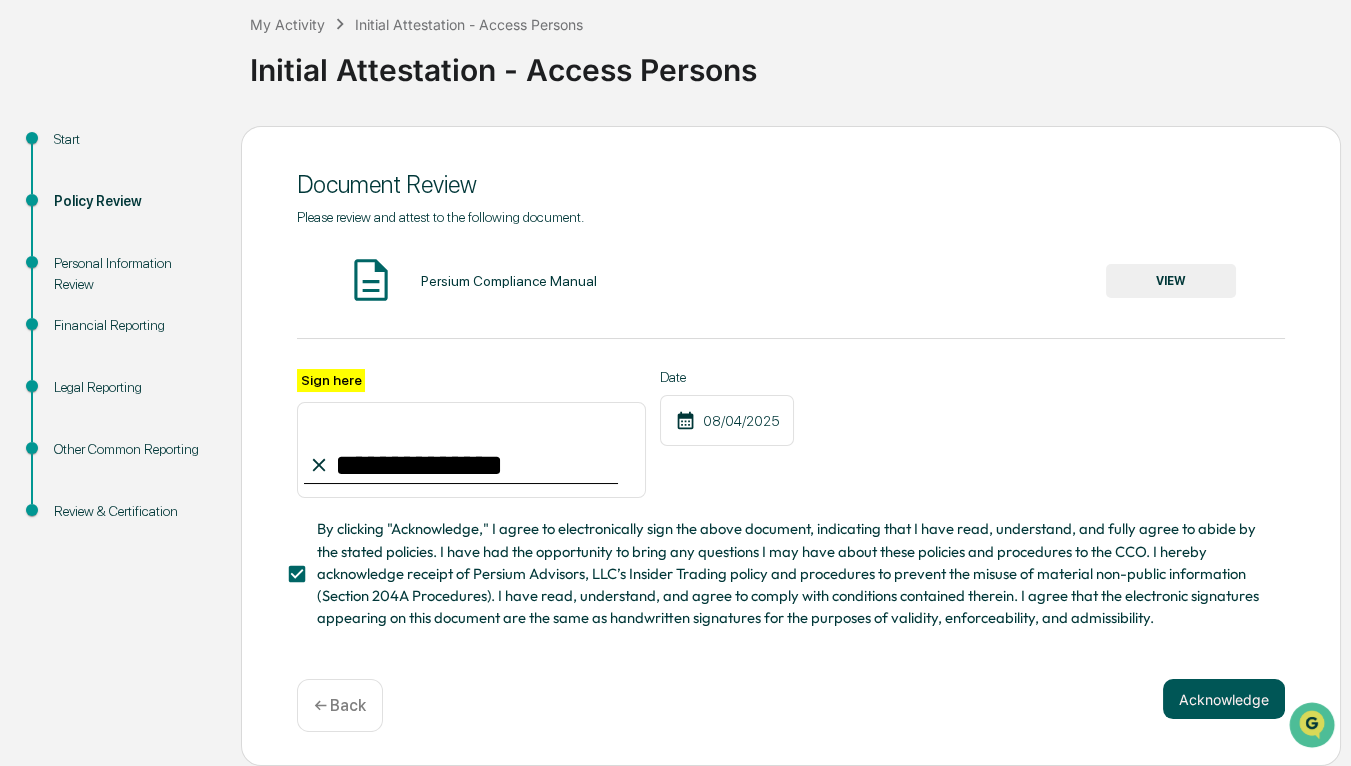 click on "Acknowledge" at bounding box center (1224, 699) 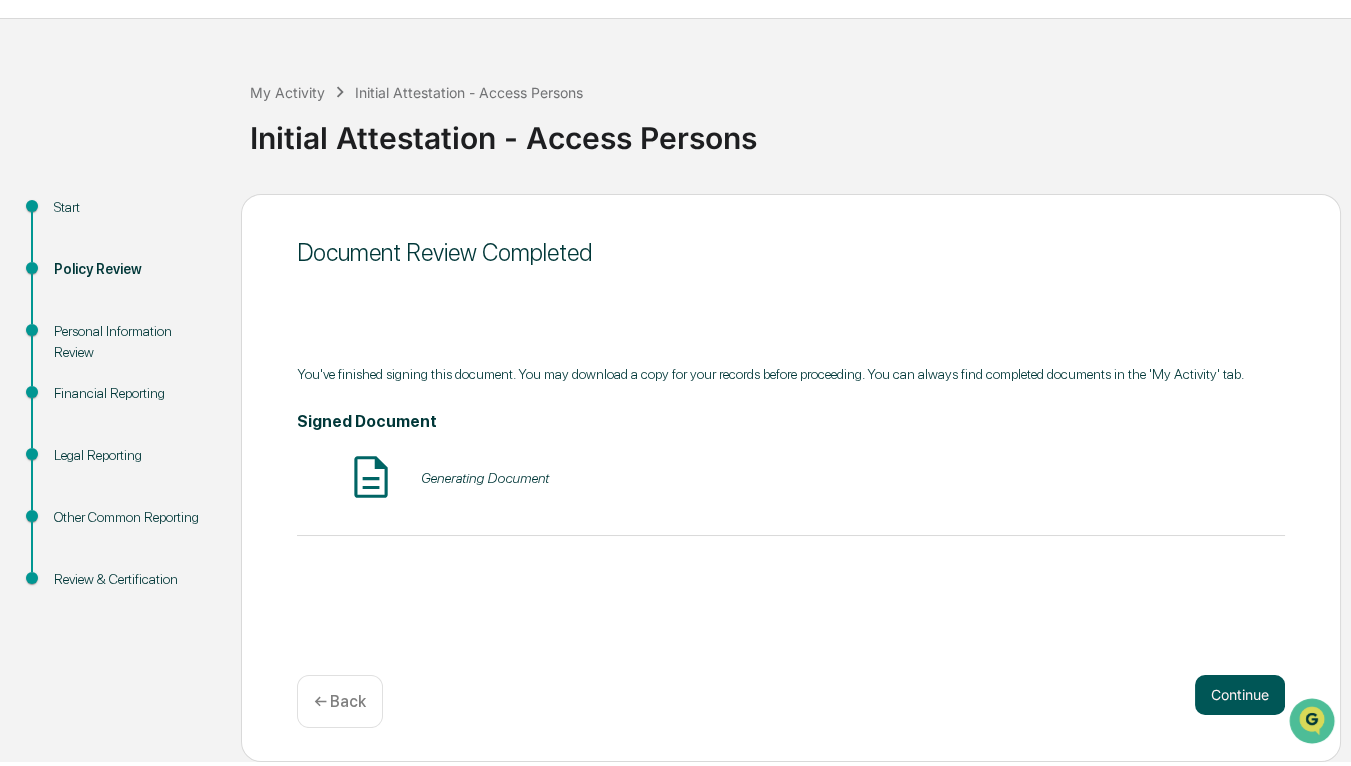 scroll, scrollTop: 38, scrollLeft: 0, axis: vertical 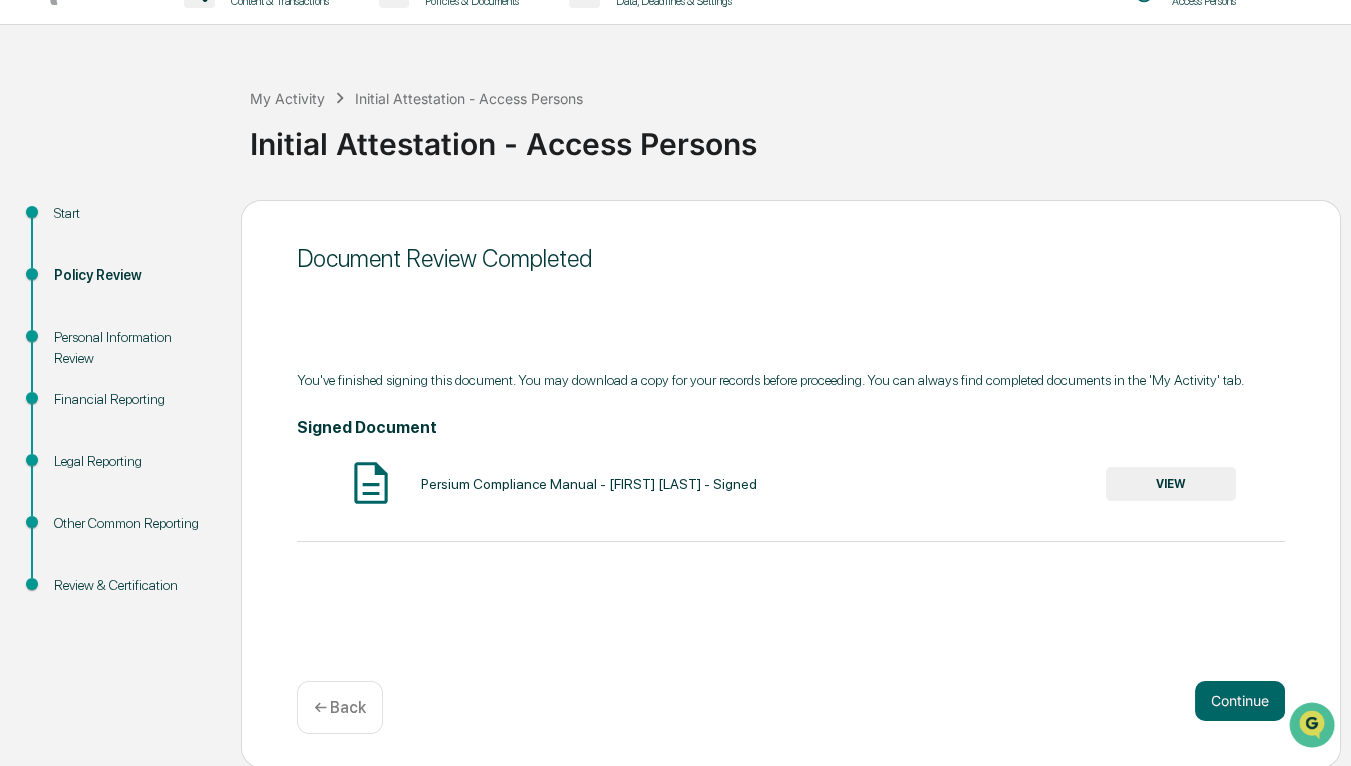 drag, startPoint x: 1230, startPoint y: 698, endPoint x: 899, endPoint y: 636, distance: 336.7566 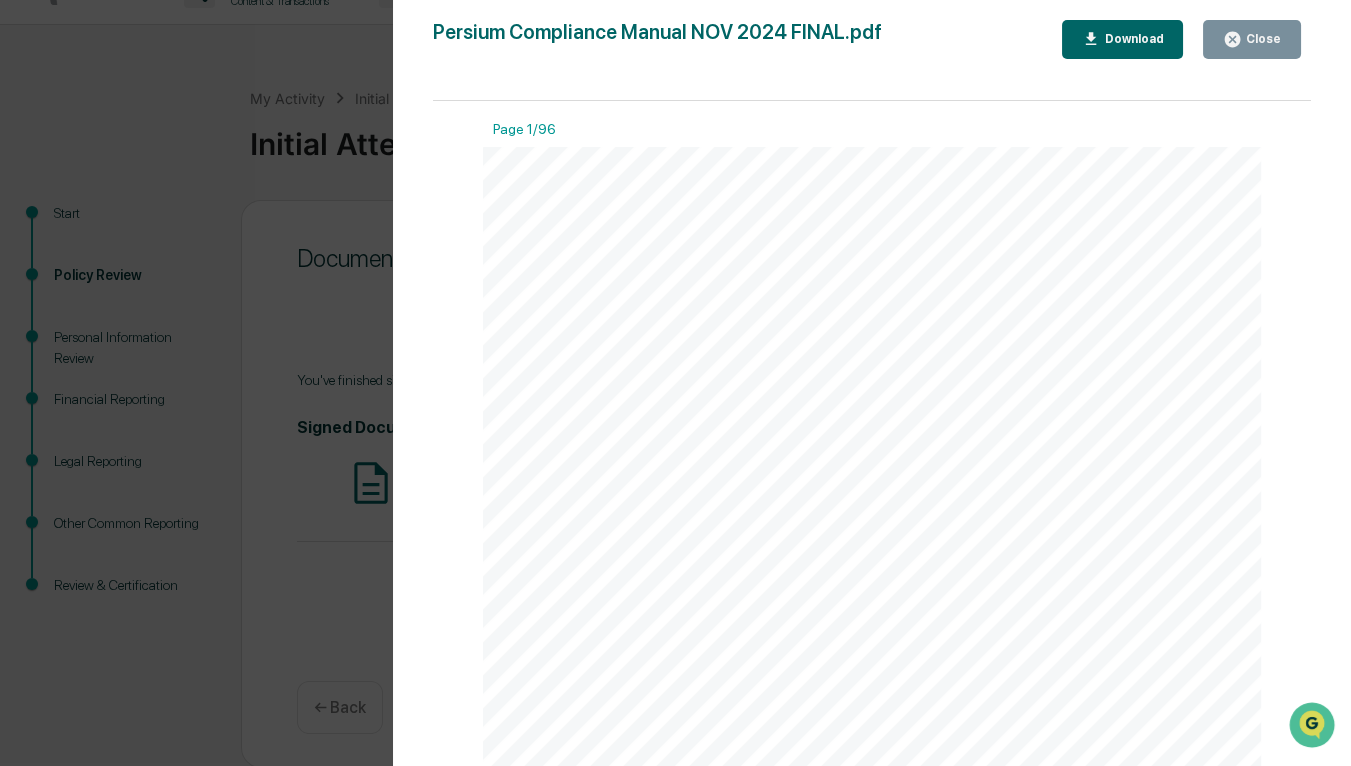 click on "Close" at bounding box center [1261, 39] 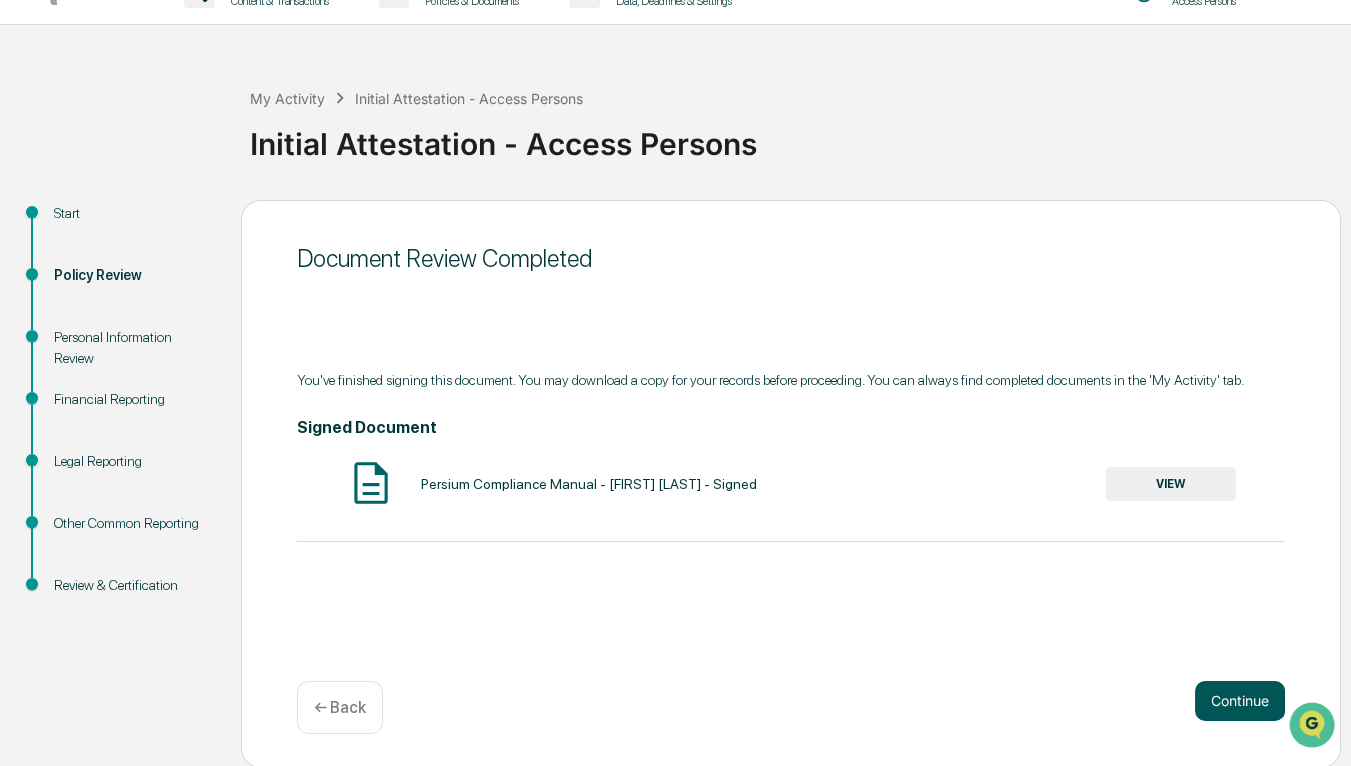 click on "Continue" at bounding box center [1240, 701] 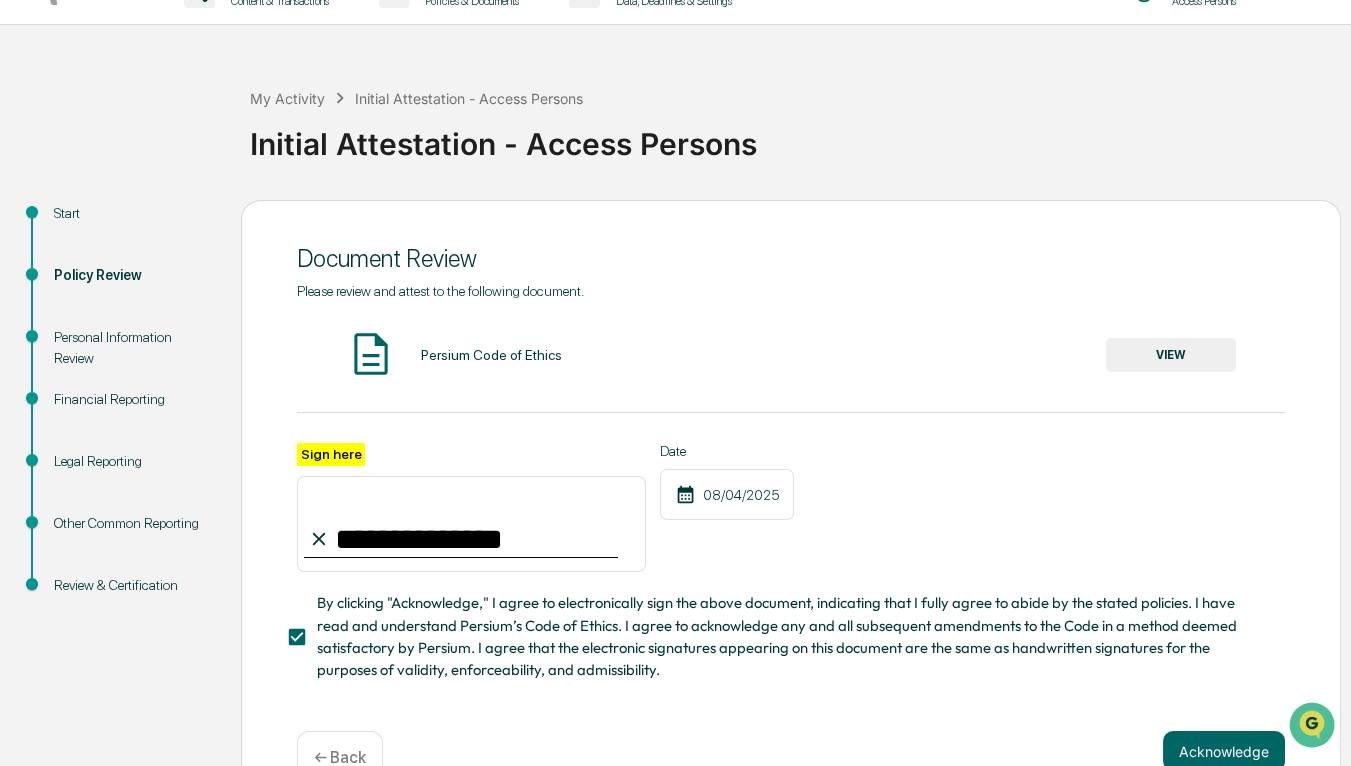 click on "VIEW" at bounding box center (1171, 355) 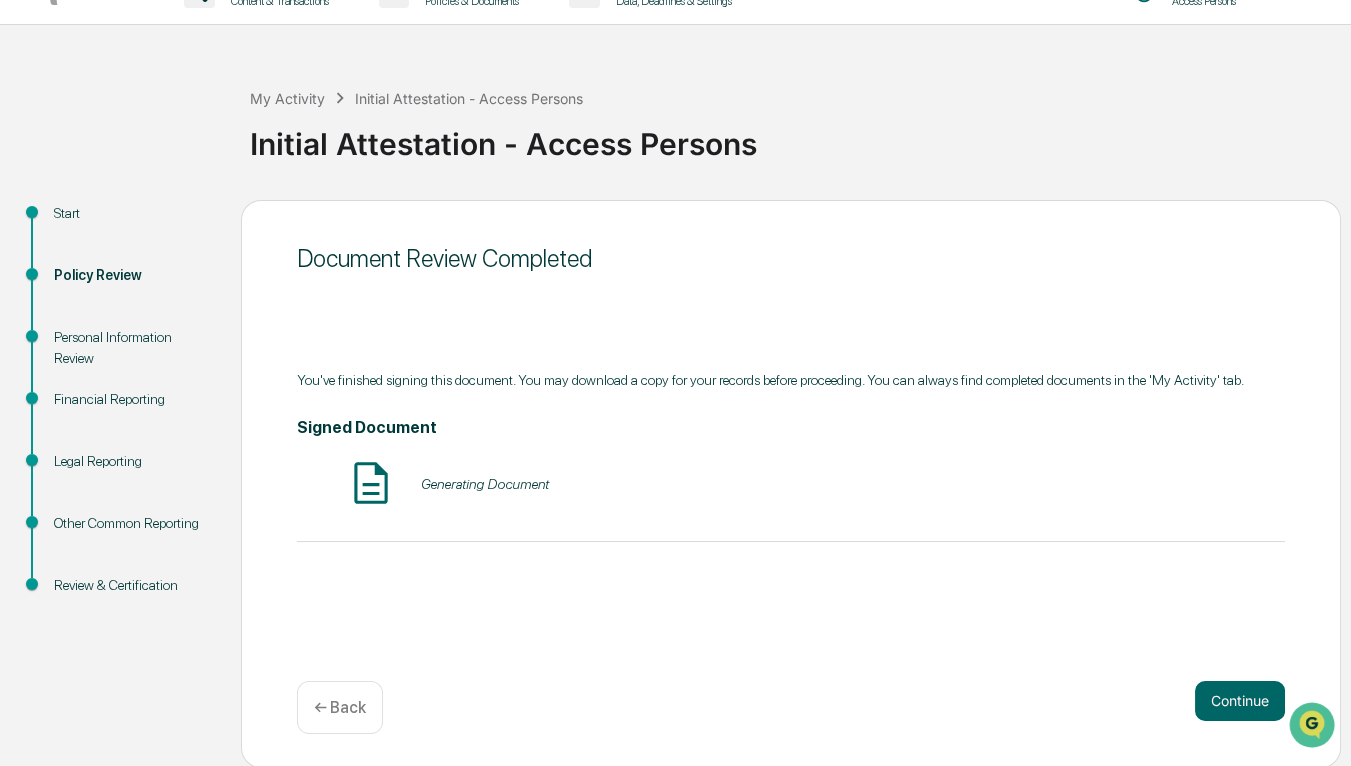 scroll, scrollTop: 0, scrollLeft: 0, axis: both 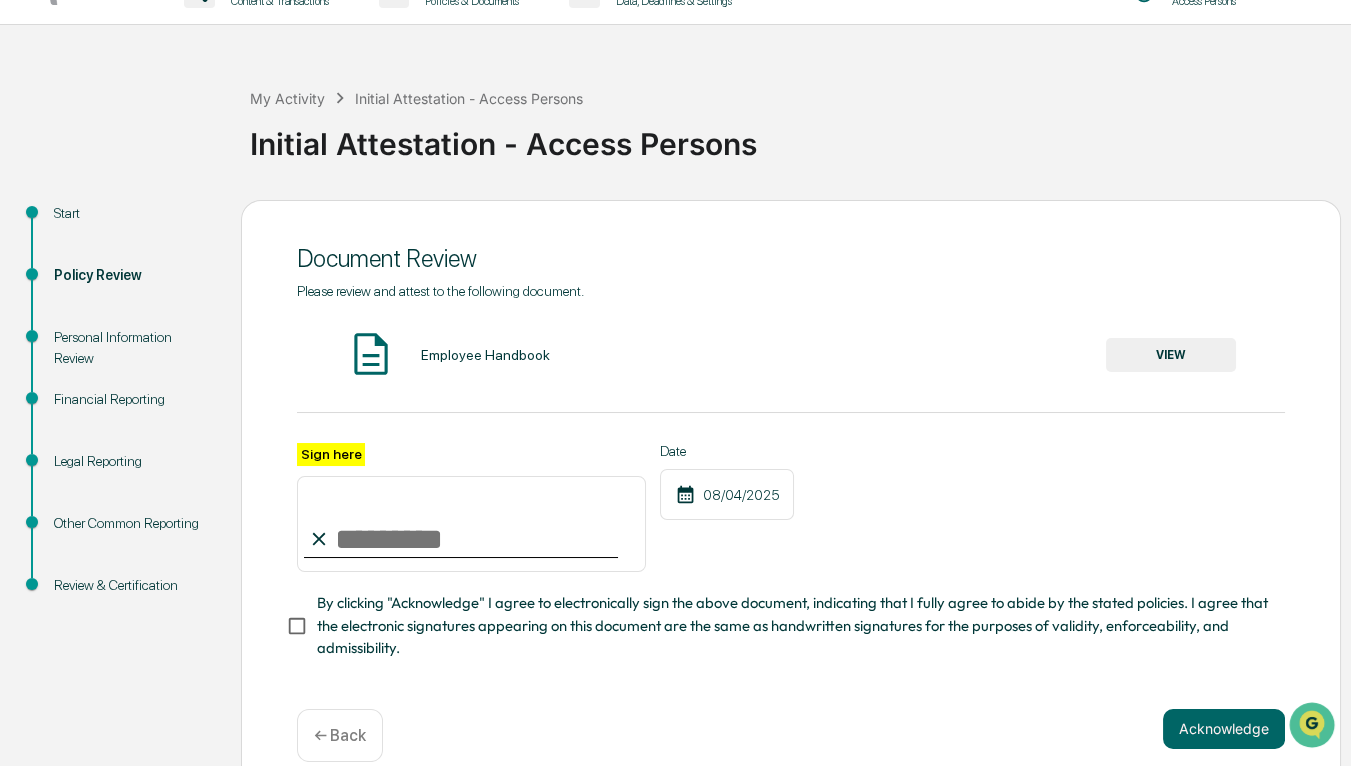 click on "VIEW" at bounding box center [1171, 355] 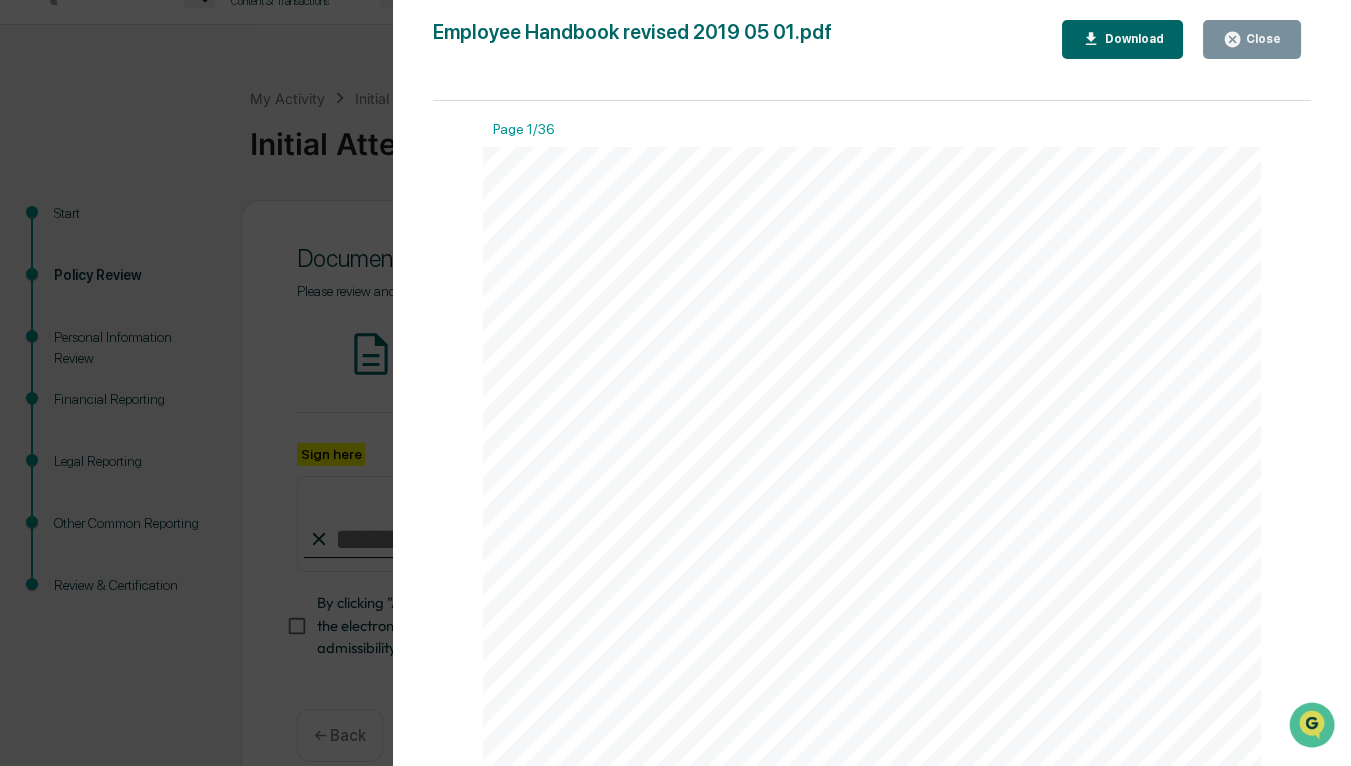 click on "Close" at bounding box center (1261, 39) 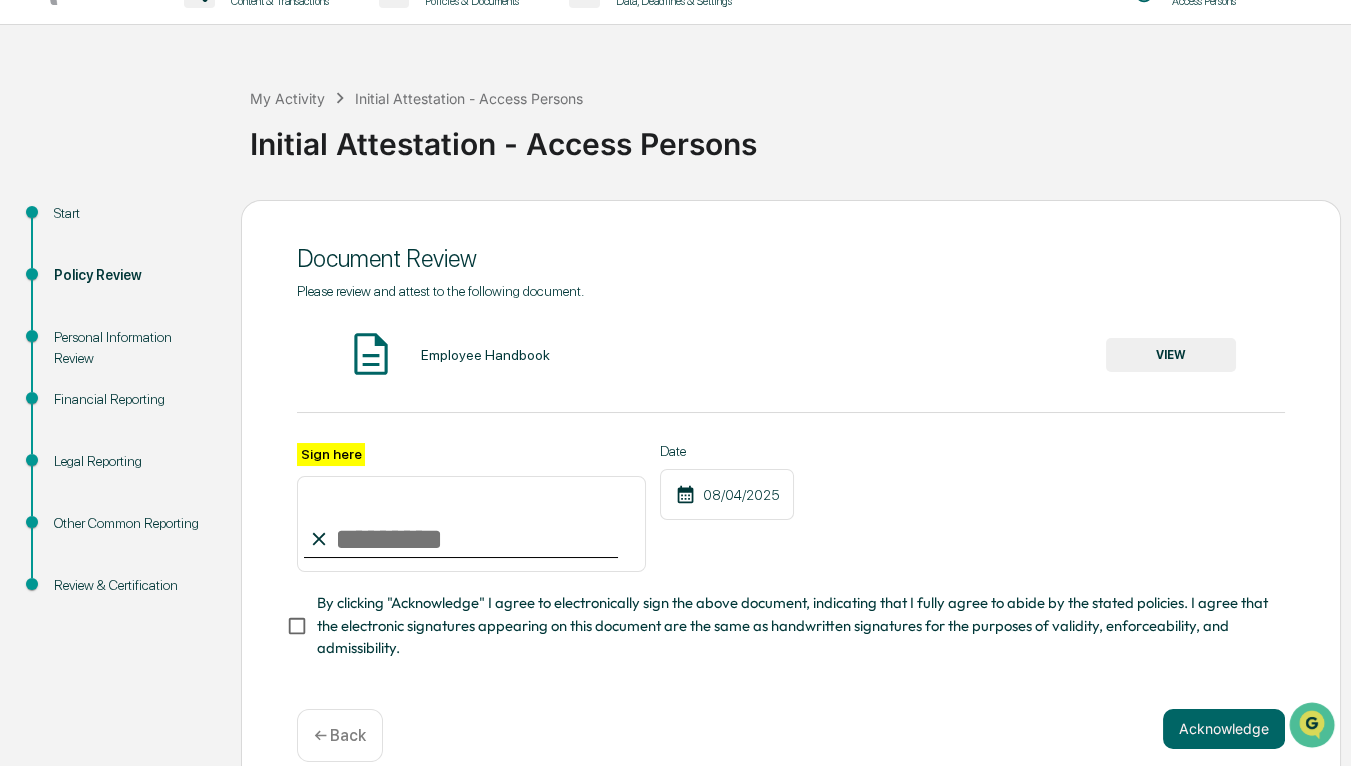 click on "Sign here" at bounding box center (471, 524) 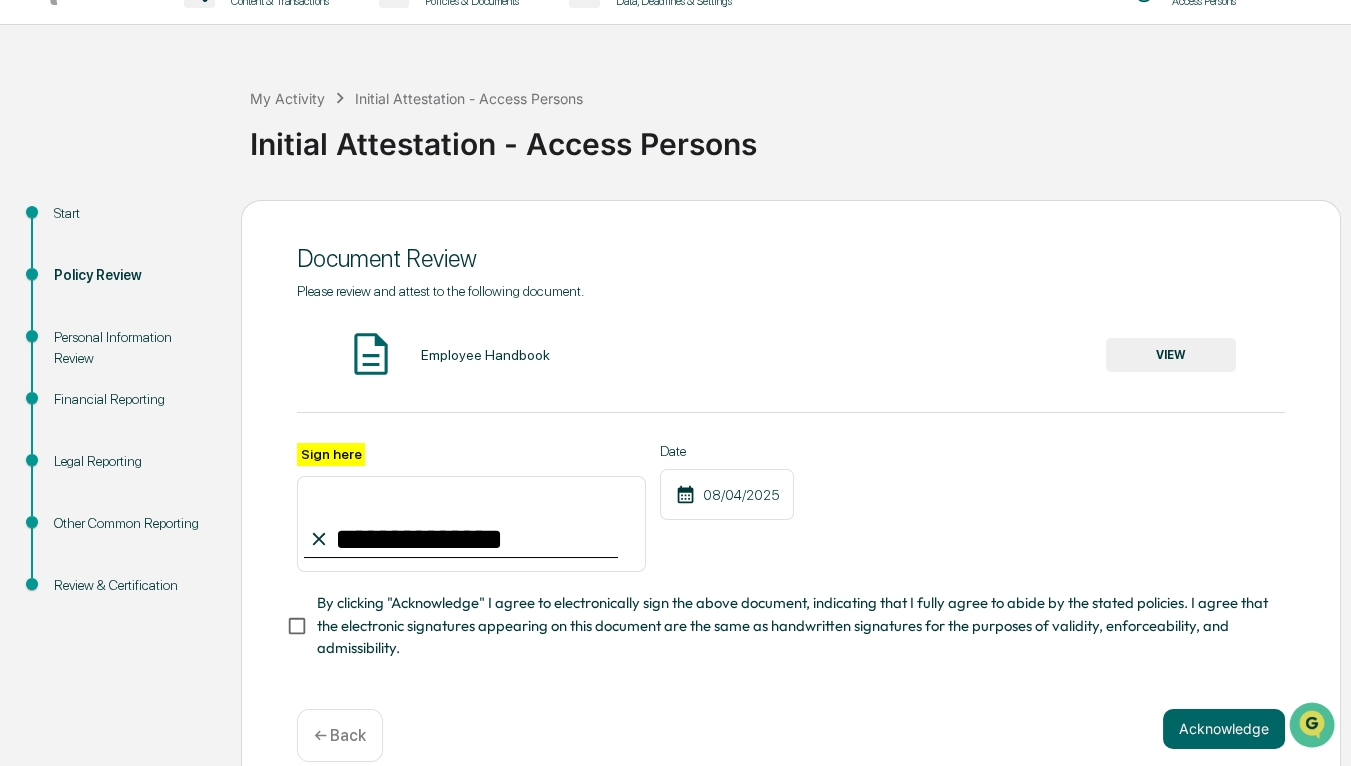 type on "**********" 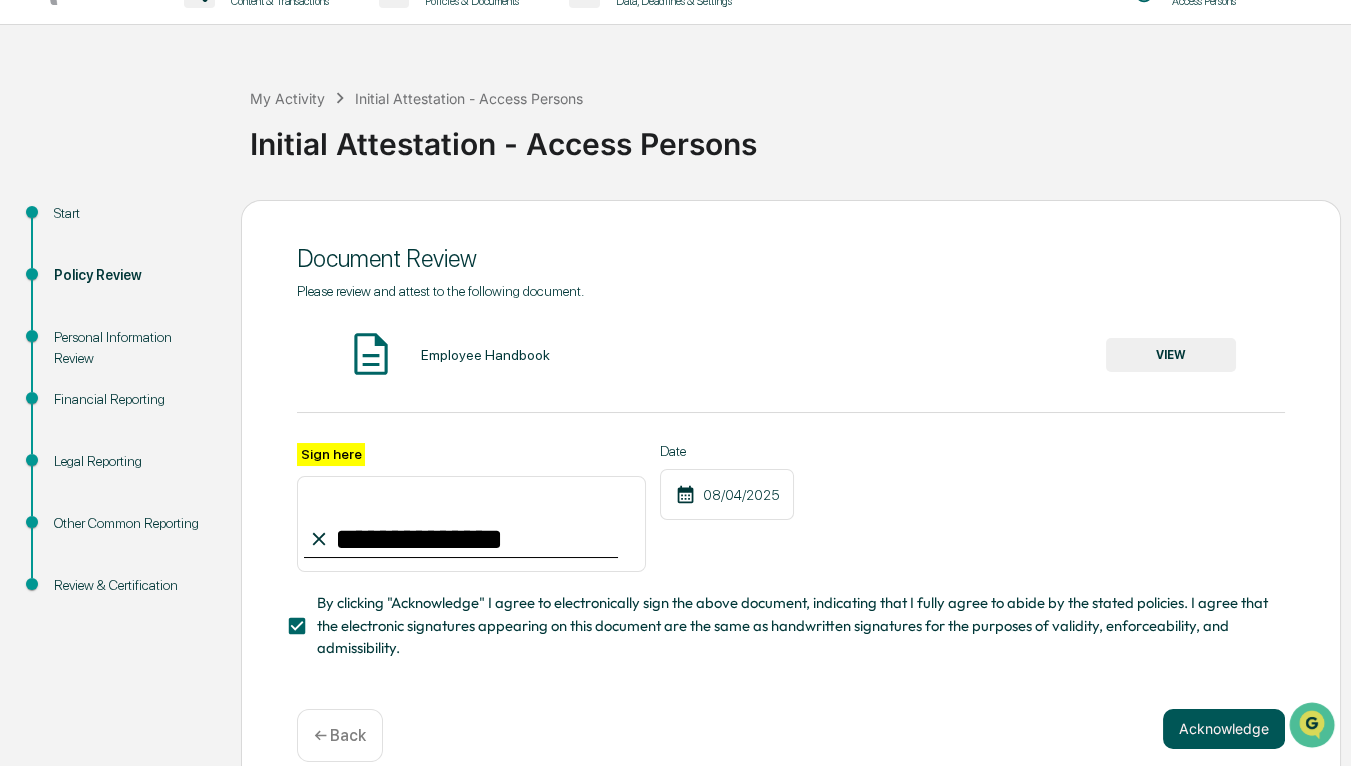 click on "Acknowledge" at bounding box center [1224, 729] 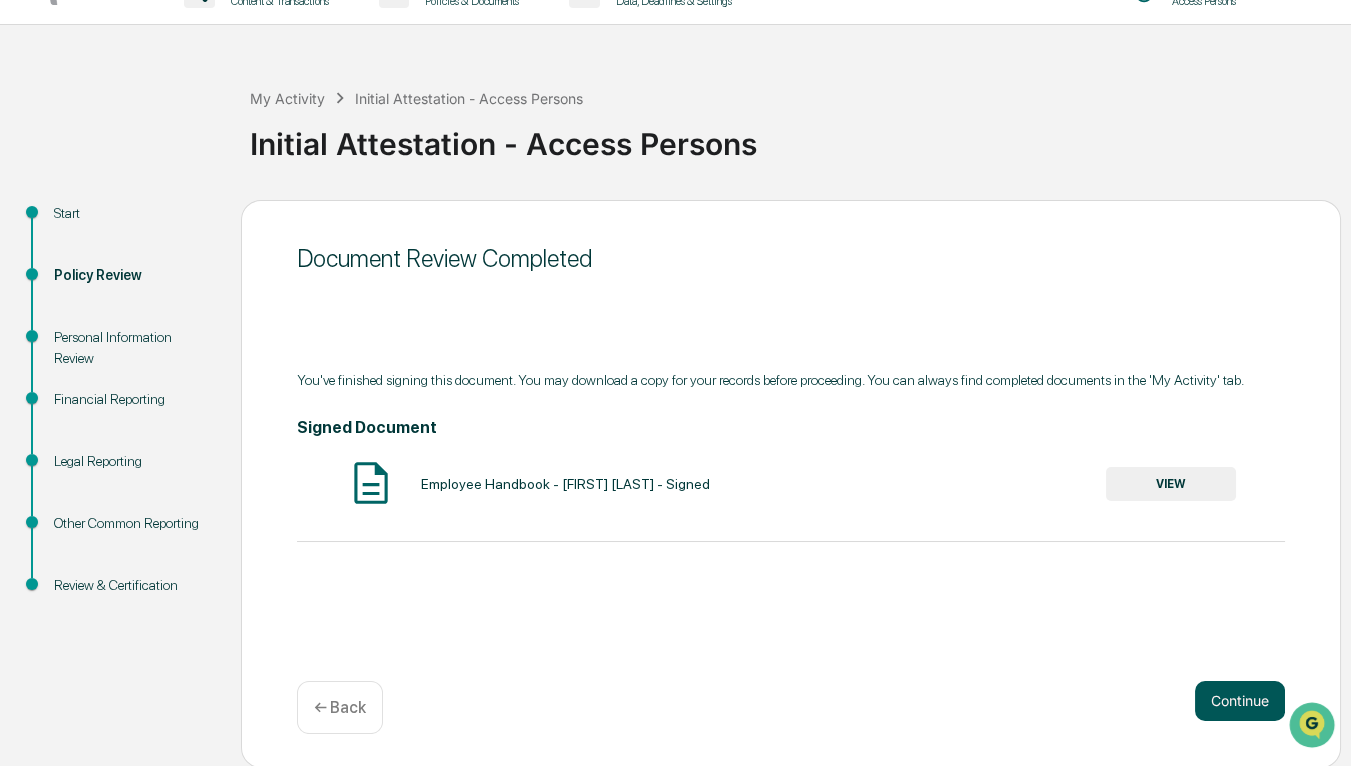 click on "Continue" at bounding box center (1240, 701) 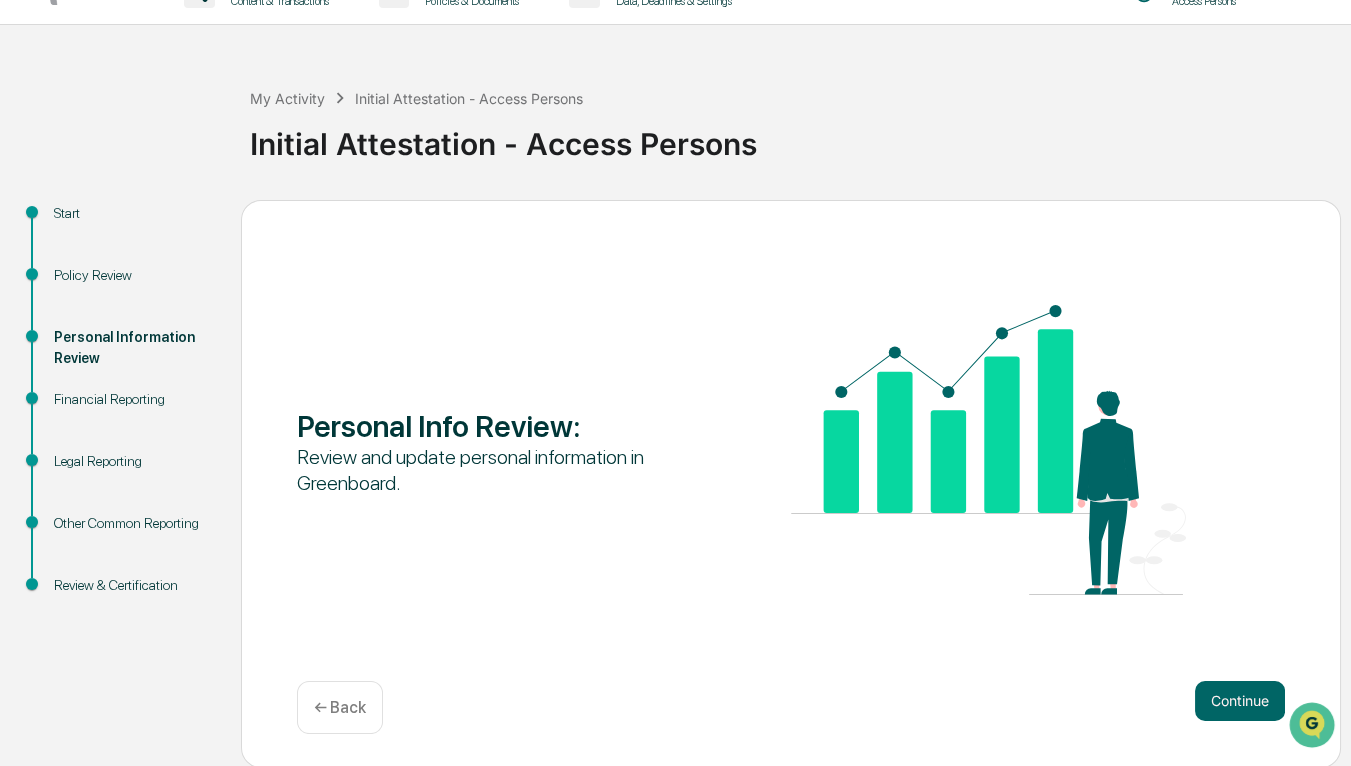 click on "Continue" at bounding box center (1240, 701) 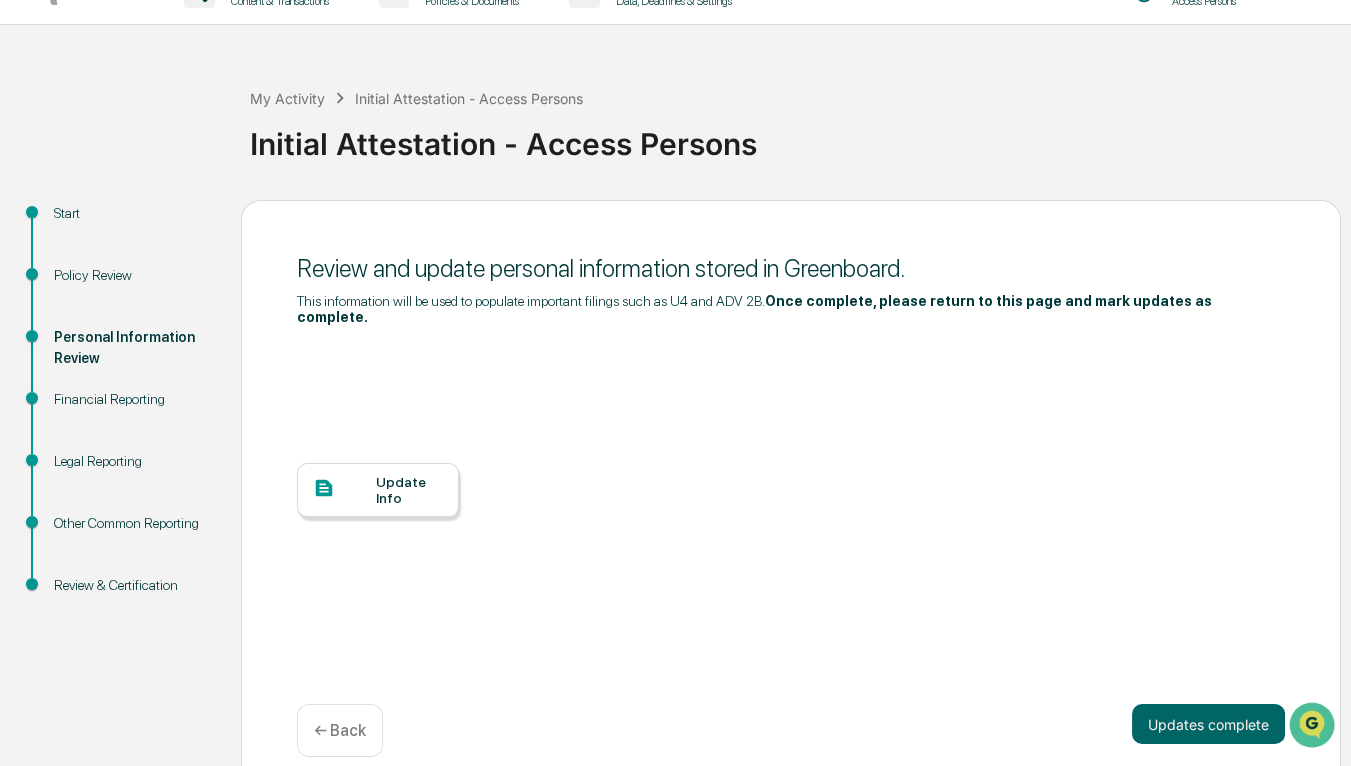 click on "Update Info" at bounding box center [409, 490] 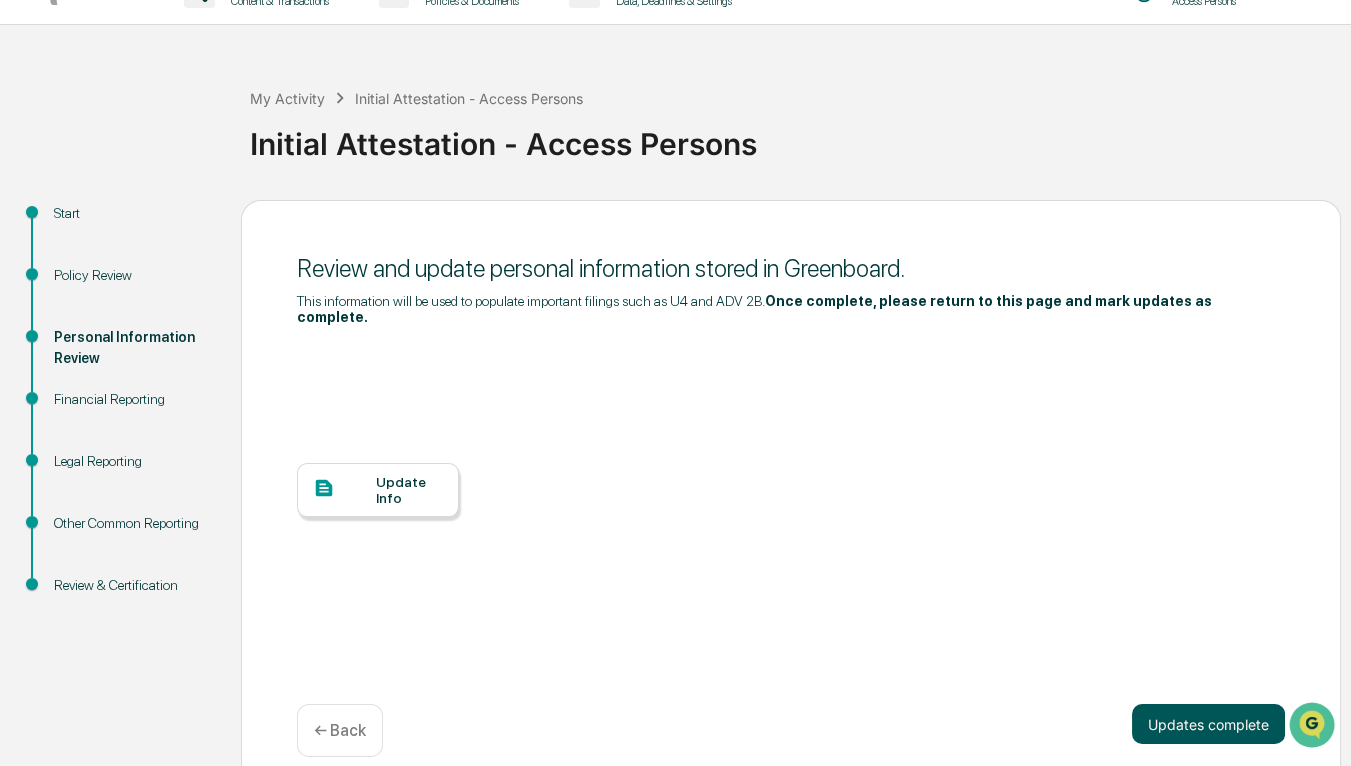 click on "Updates complete" at bounding box center [1208, 724] 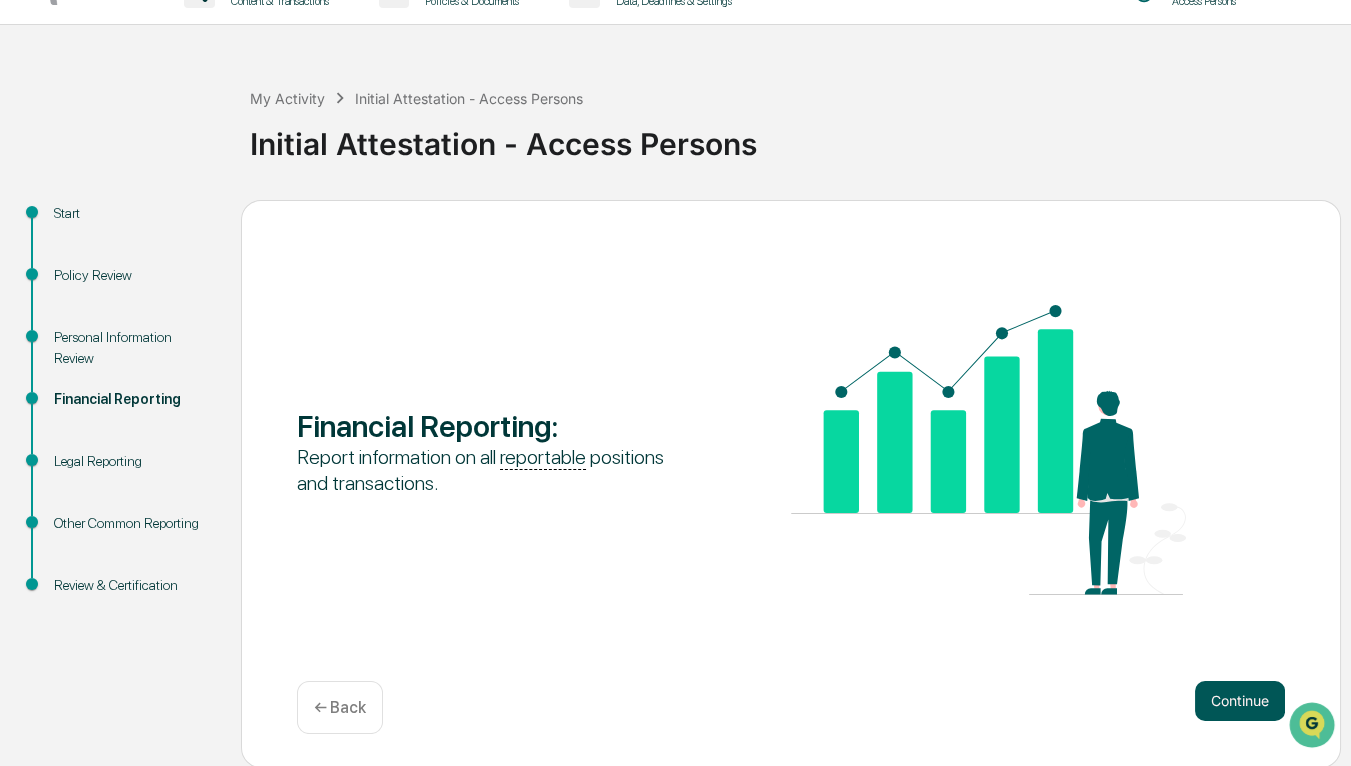 click on "Continue" at bounding box center [1240, 701] 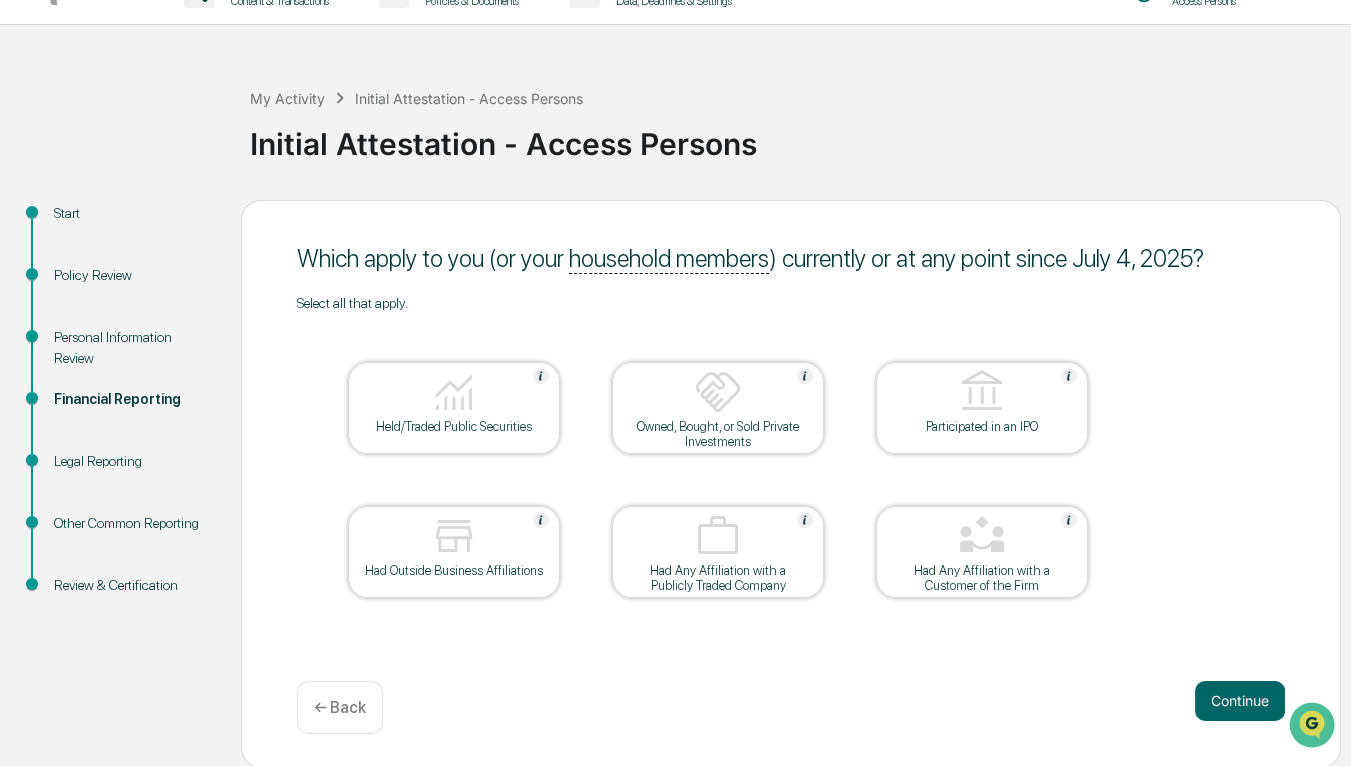 click at bounding box center [454, 393] 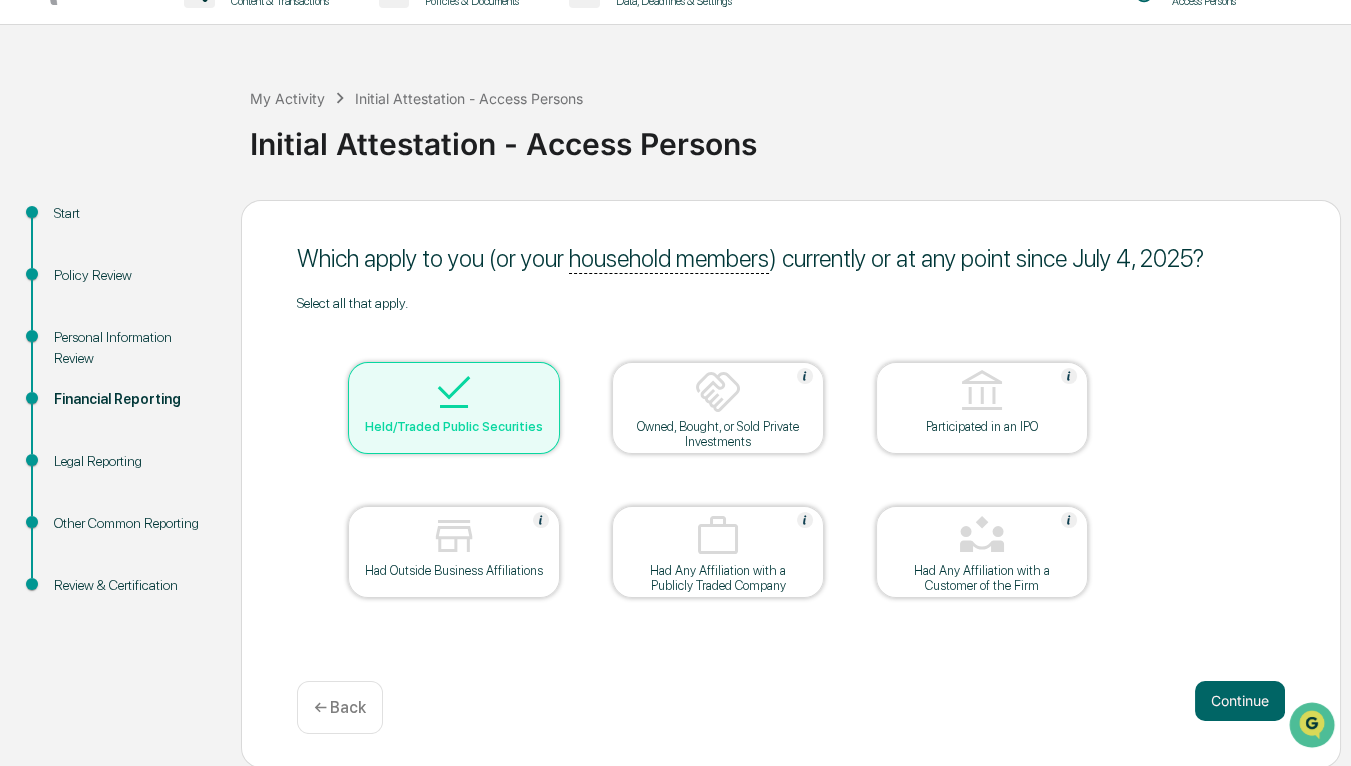 click at bounding box center [454, 537] 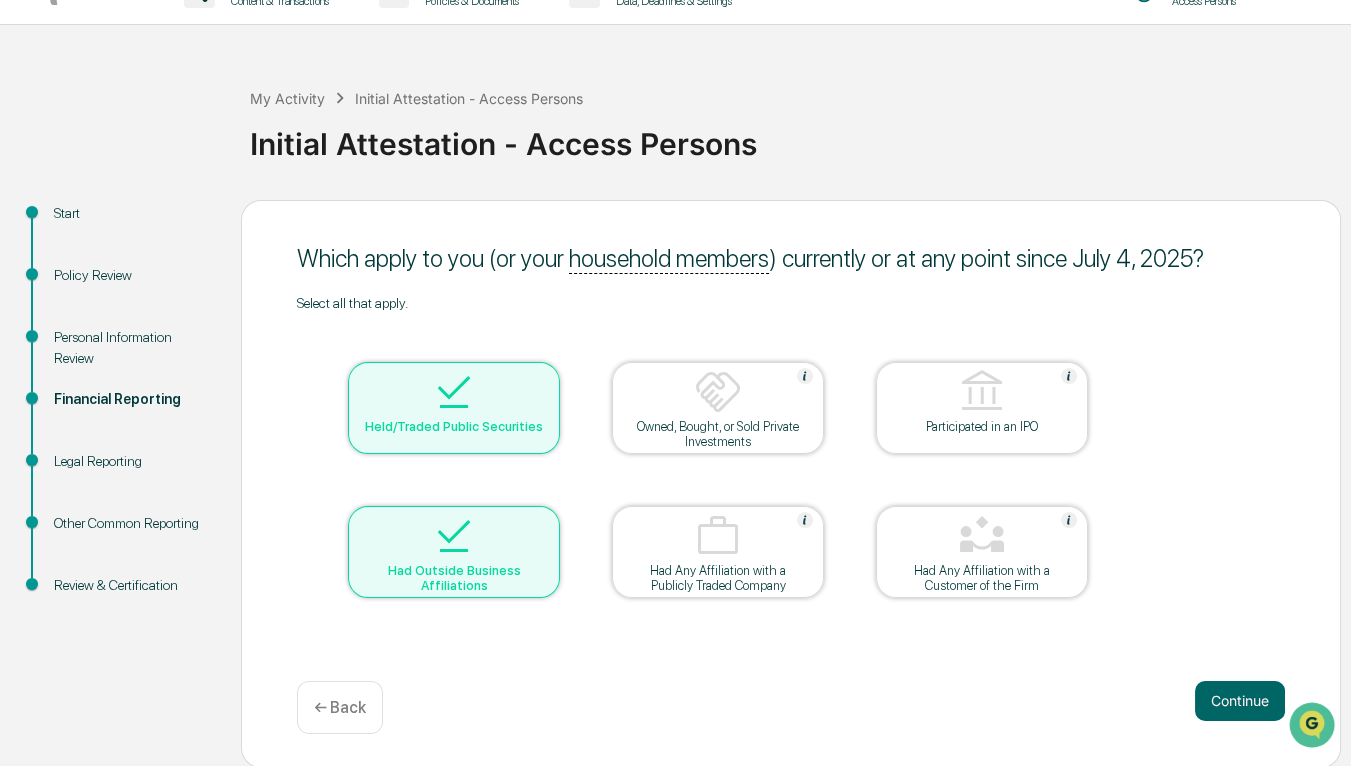 click at bounding box center (454, 537) 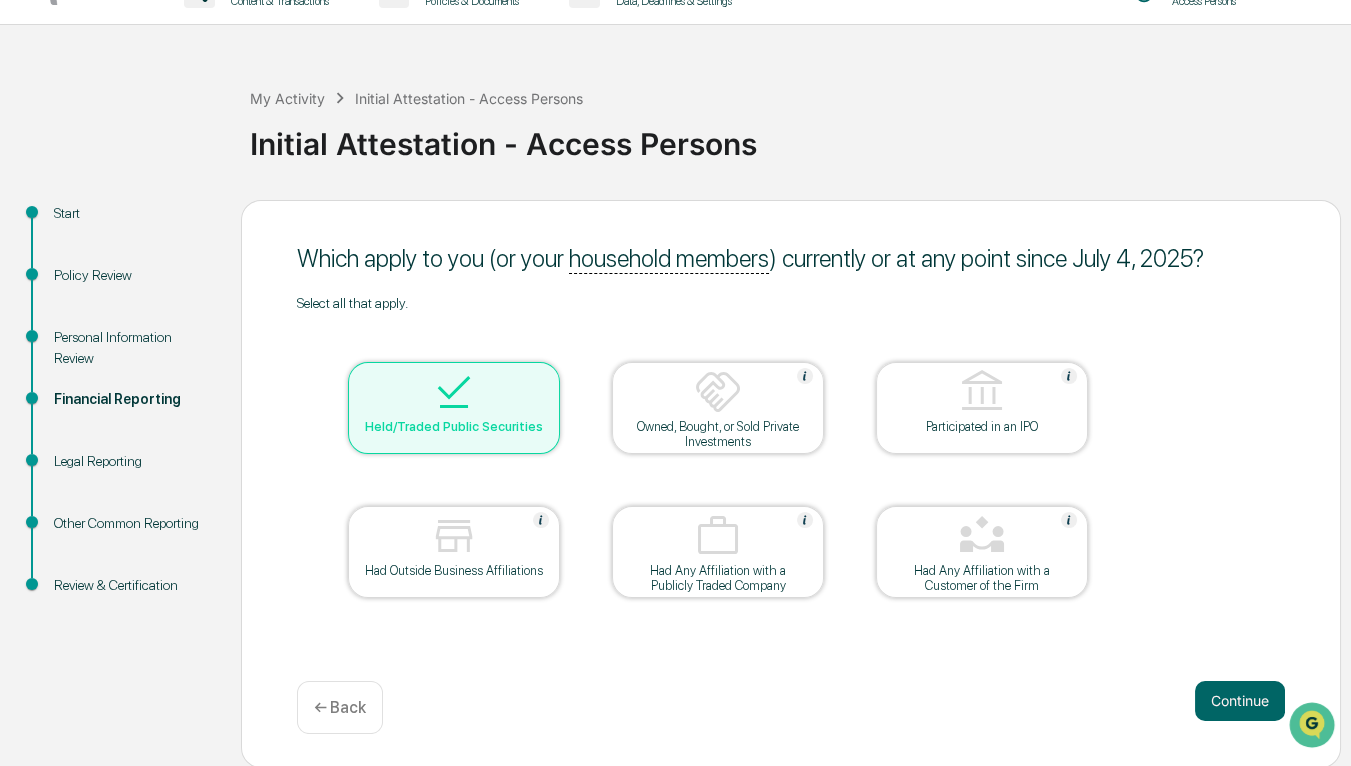click at bounding box center [718, 393] 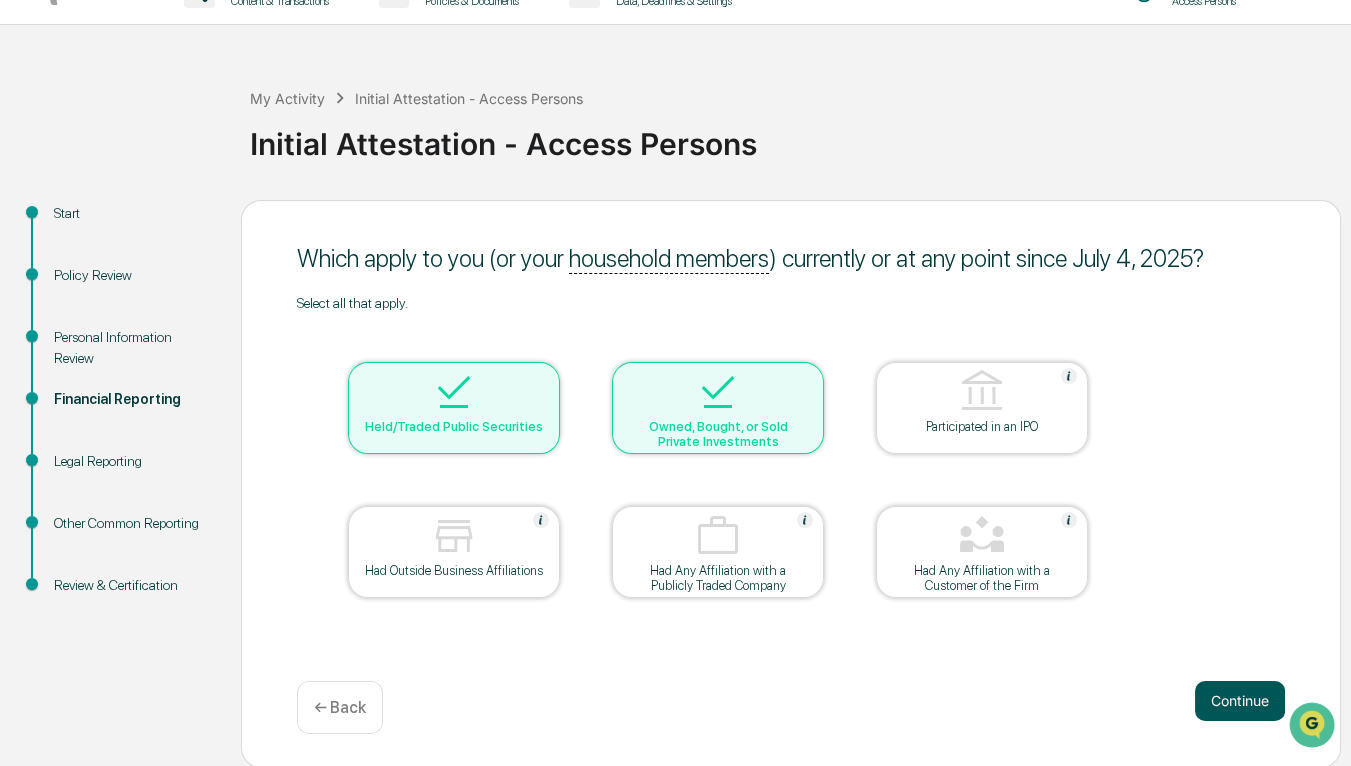 click on "Continue" at bounding box center (1240, 701) 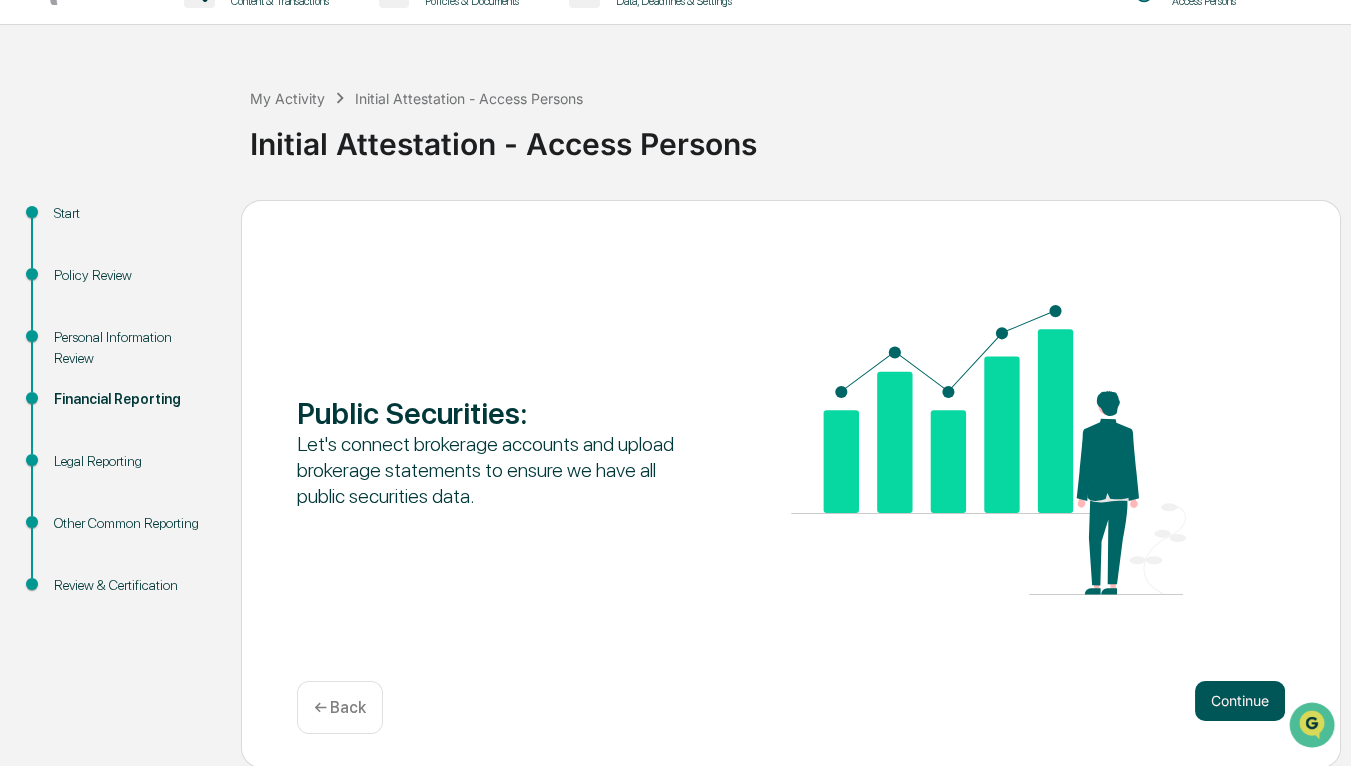 click on "Continue" at bounding box center (1240, 701) 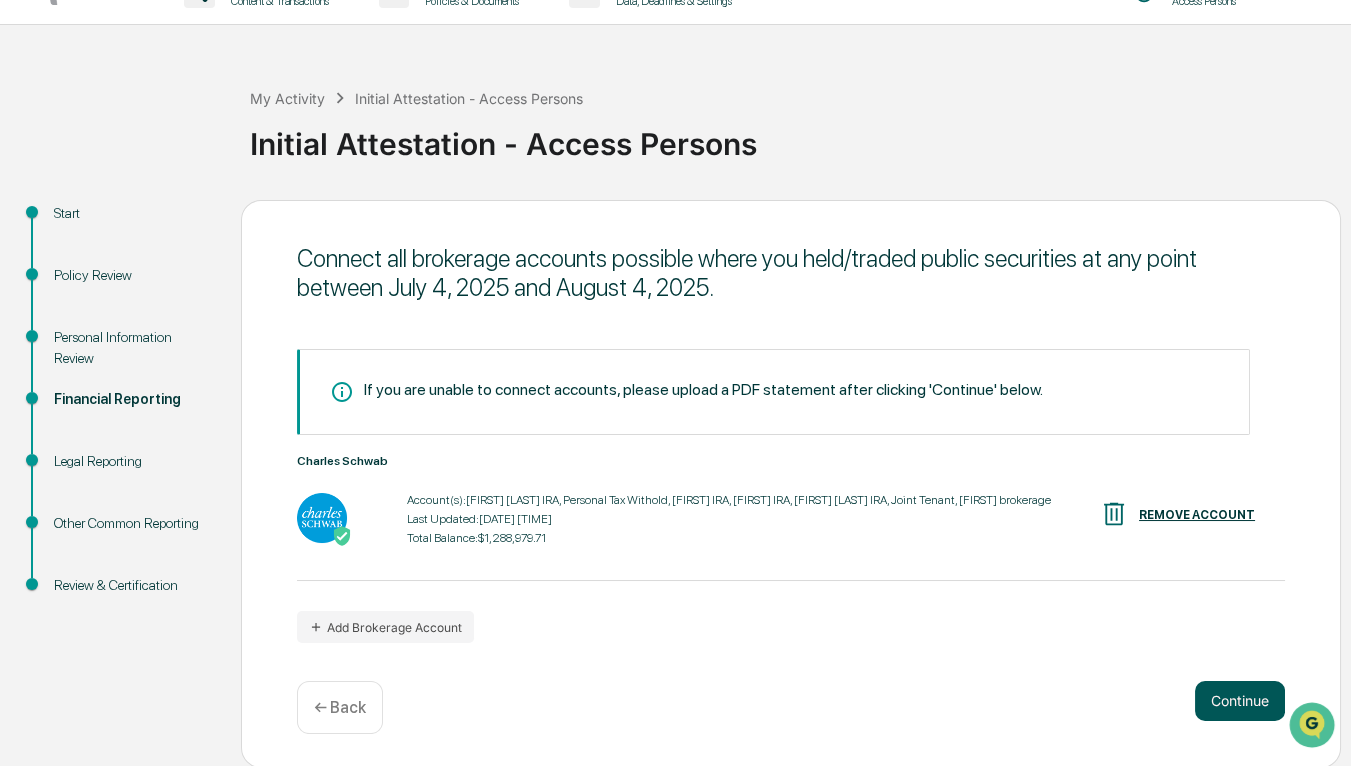 click on "Continue" at bounding box center [1240, 701] 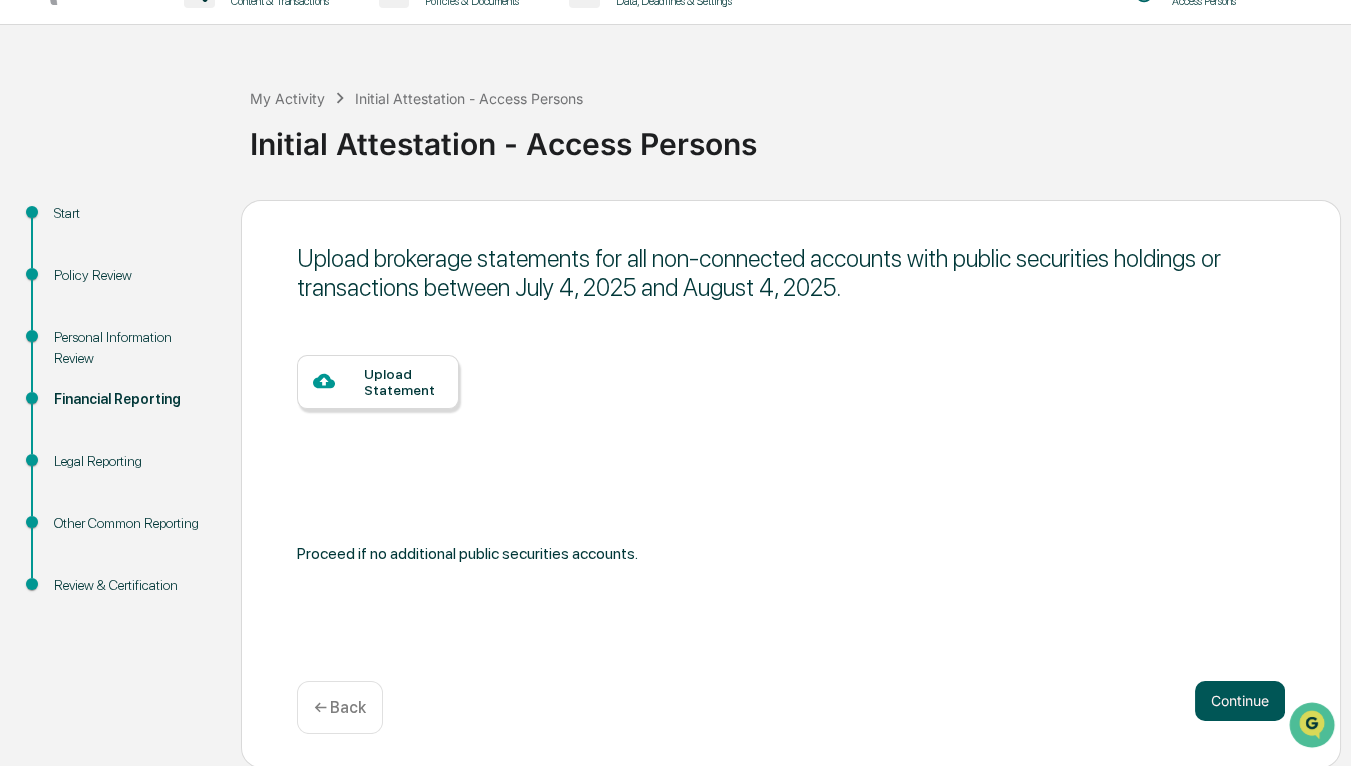 click on "Continue" at bounding box center (1240, 701) 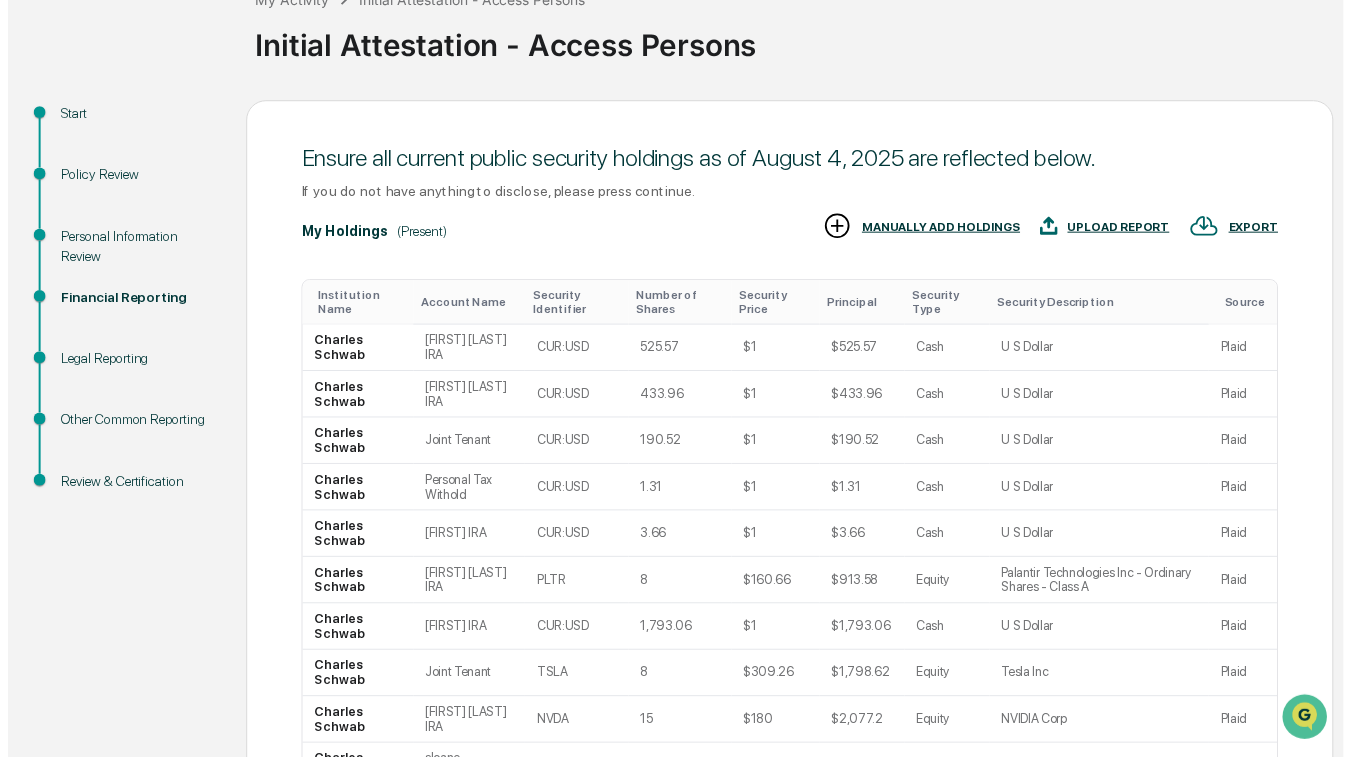 scroll, scrollTop: 341, scrollLeft: 0, axis: vertical 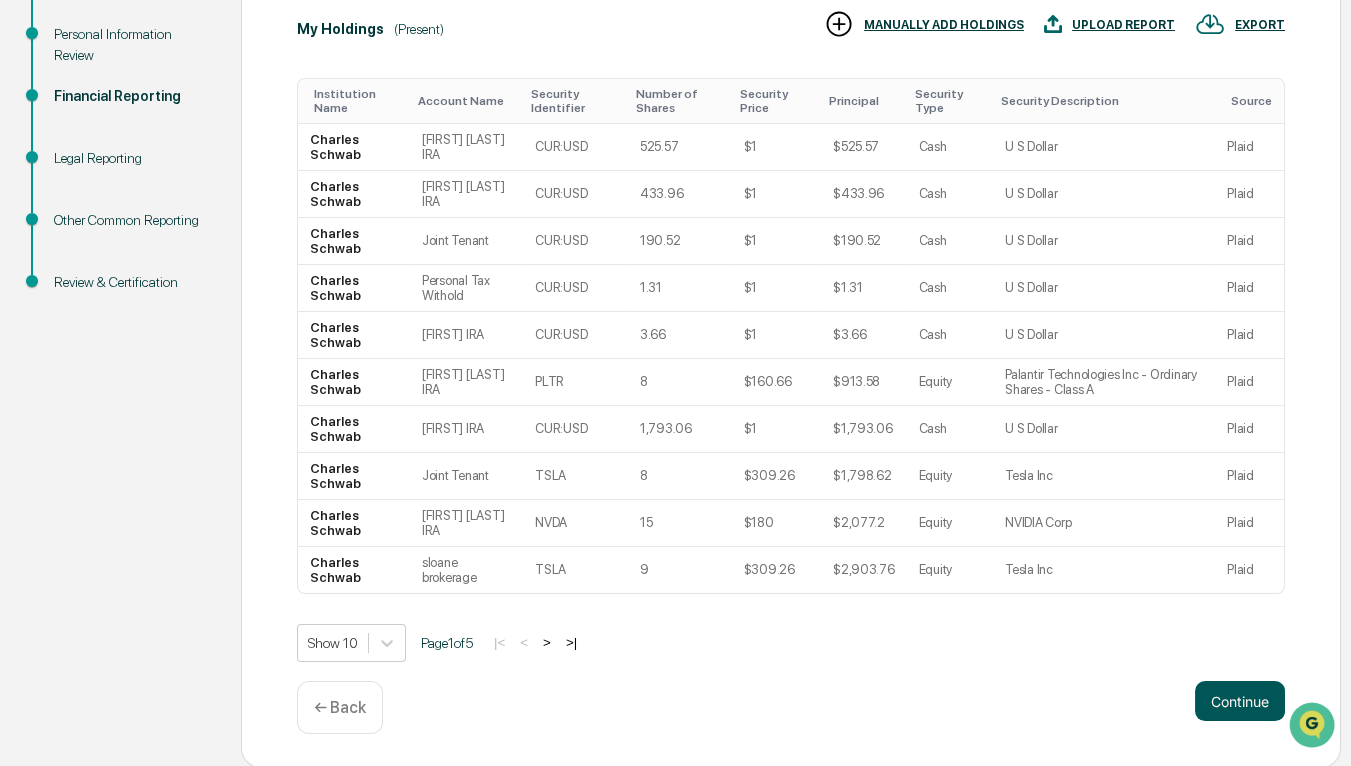 click on "Continue" at bounding box center (1240, 701) 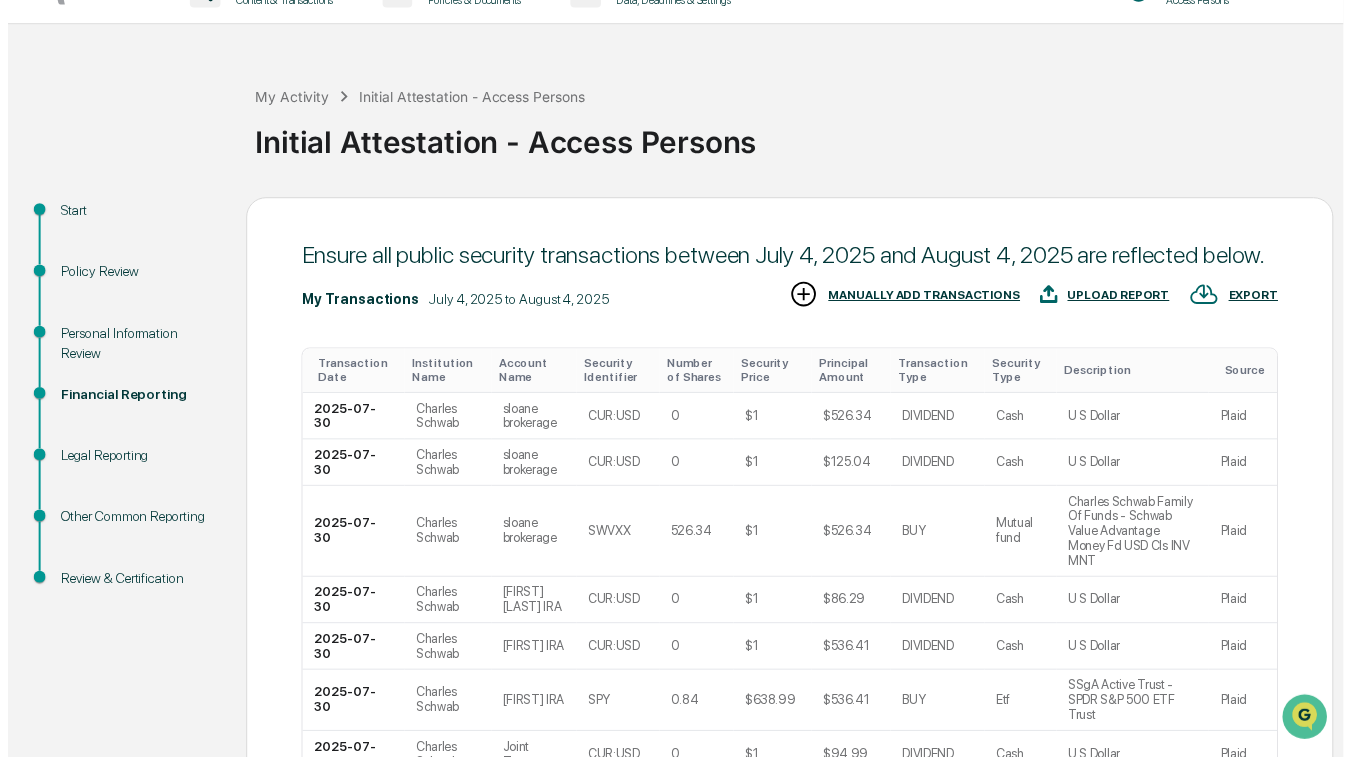 scroll, scrollTop: 341, scrollLeft: 0, axis: vertical 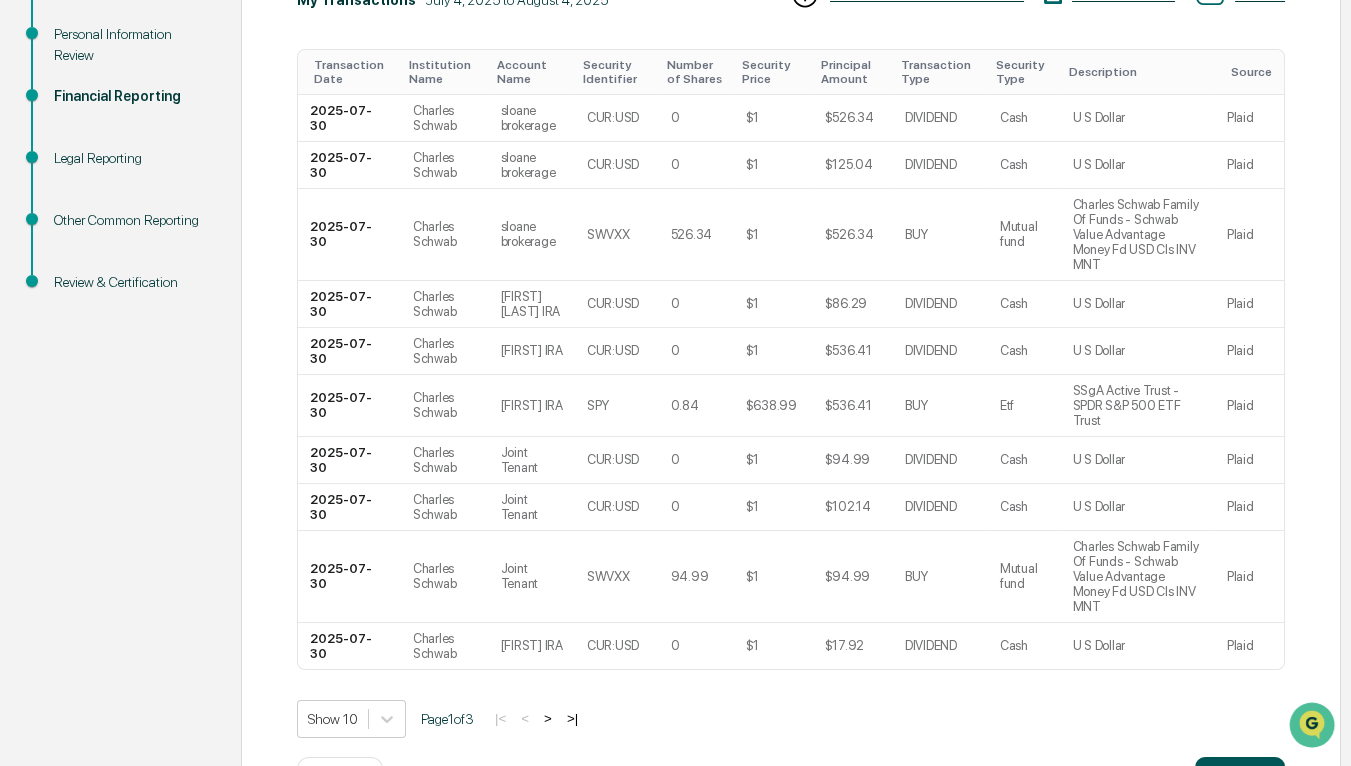 click on "Continue" at bounding box center (1240, 777) 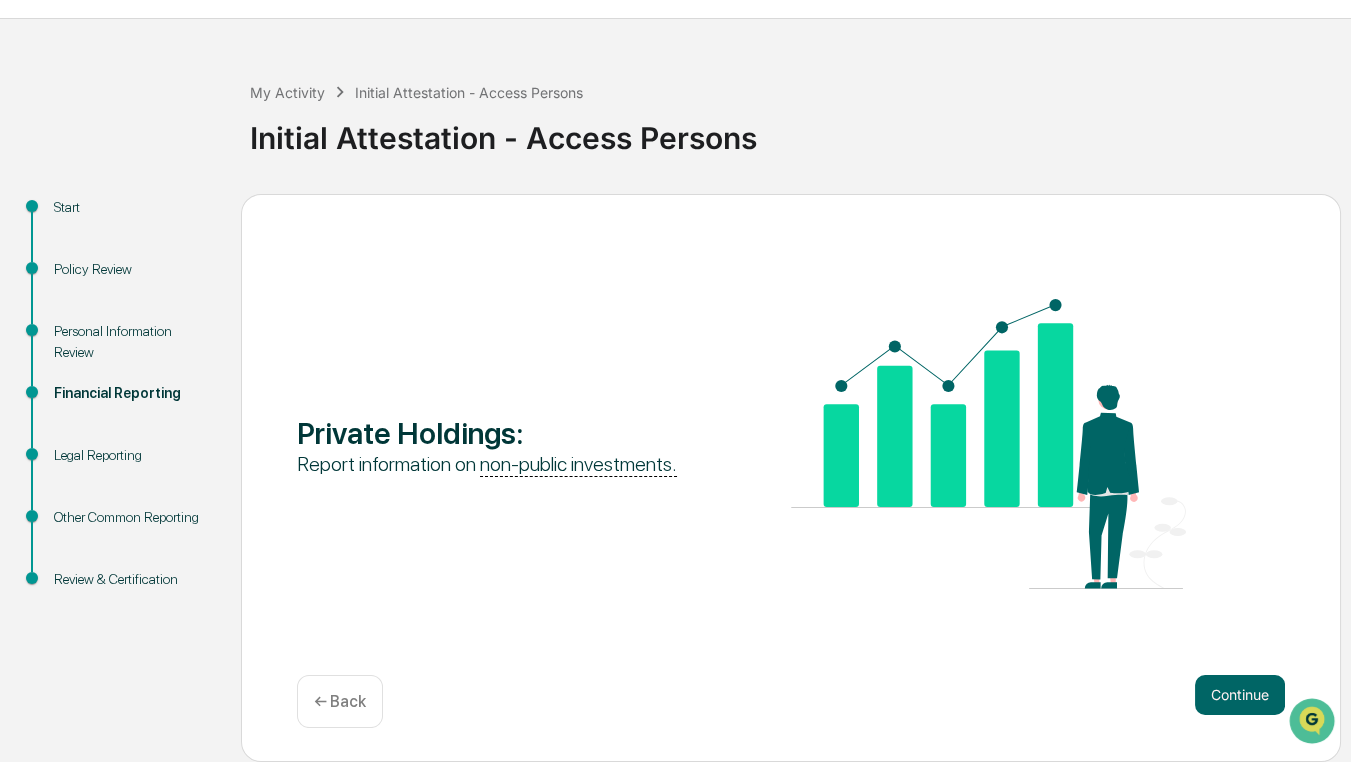scroll, scrollTop: 38, scrollLeft: 0, axis: vertical 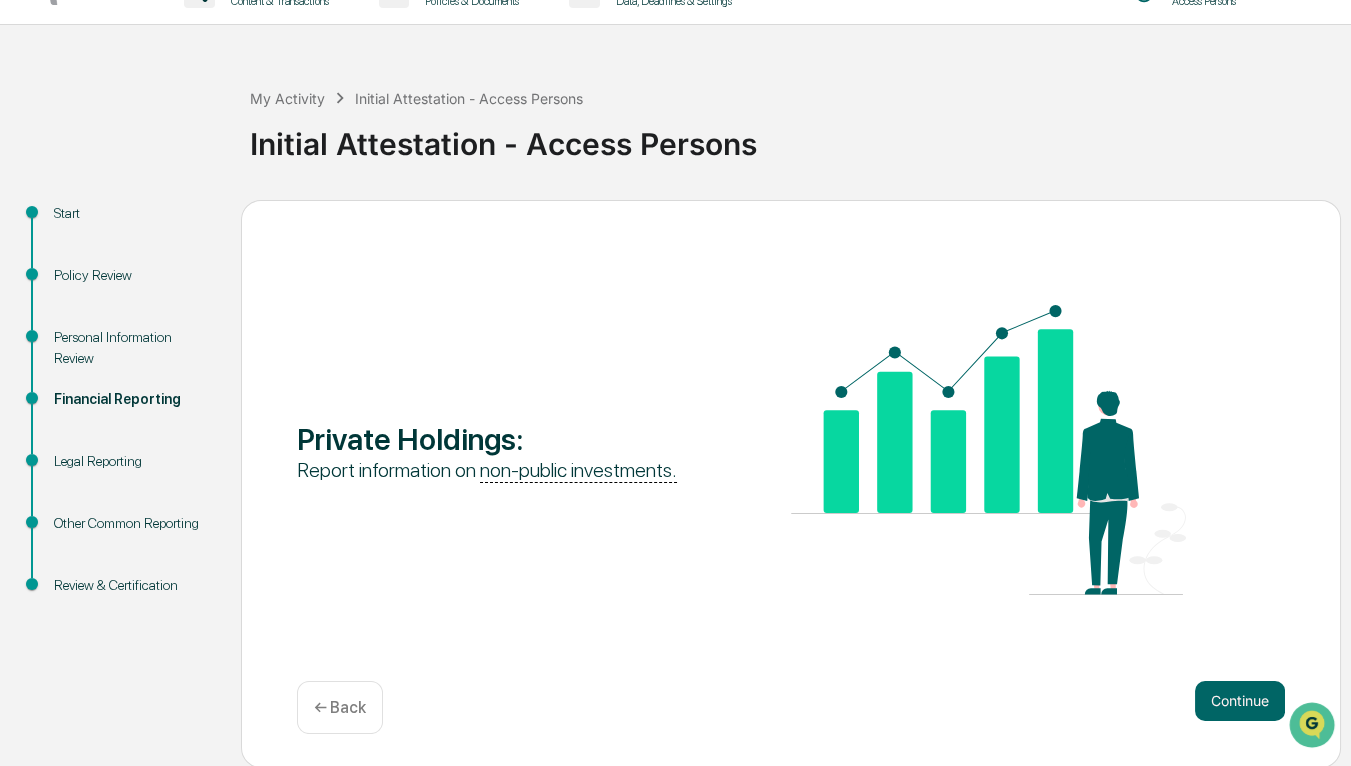 click on "Continue" at bounding box center (1240, 701) 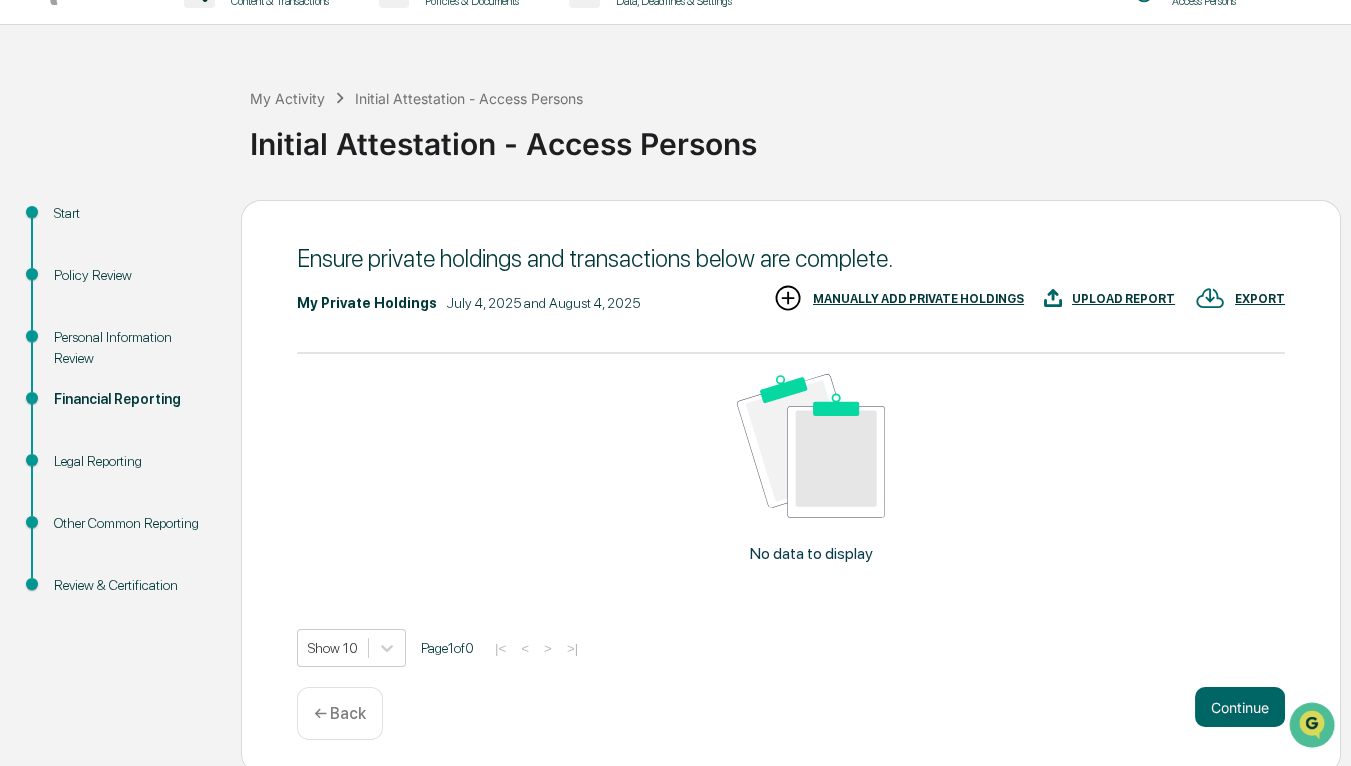 click on "← Back" at bounding box center (340, 713) 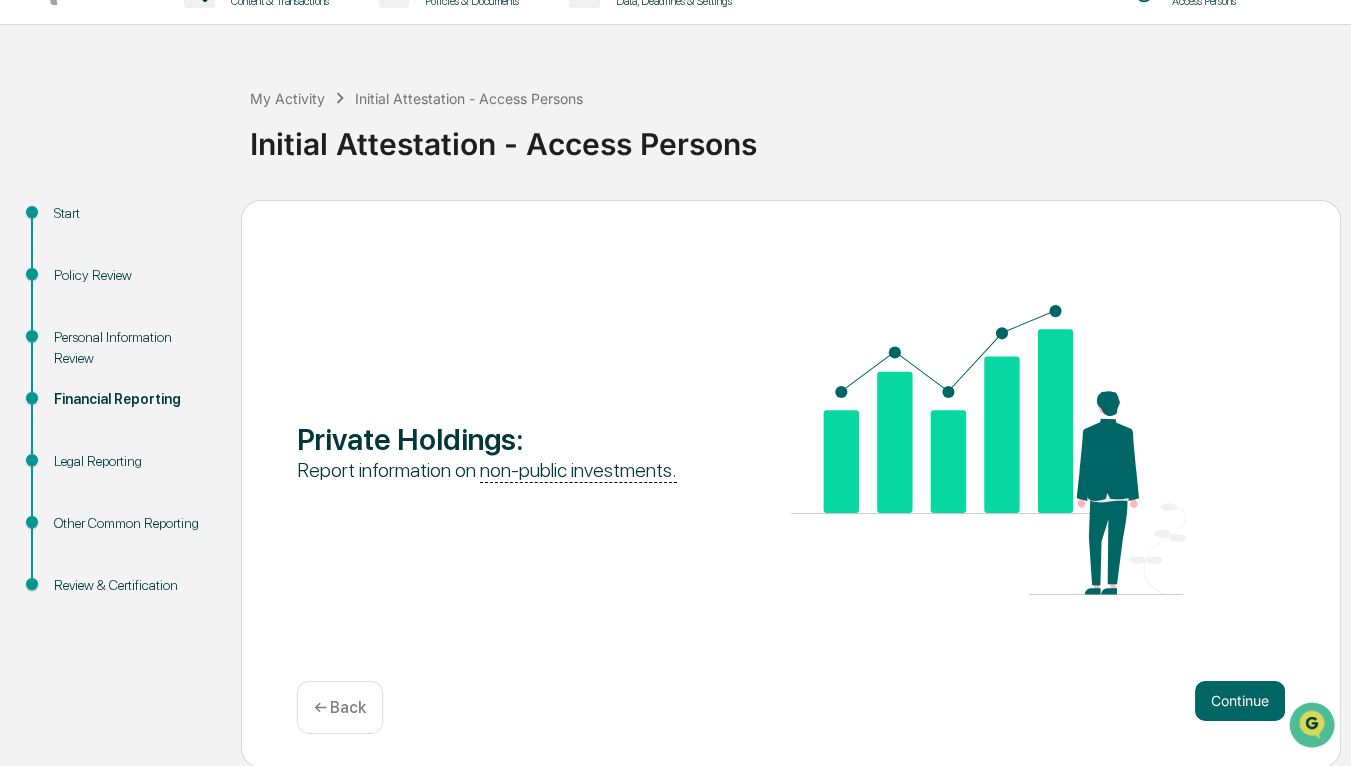 click on "← Back" at bounding box center [340, 707] 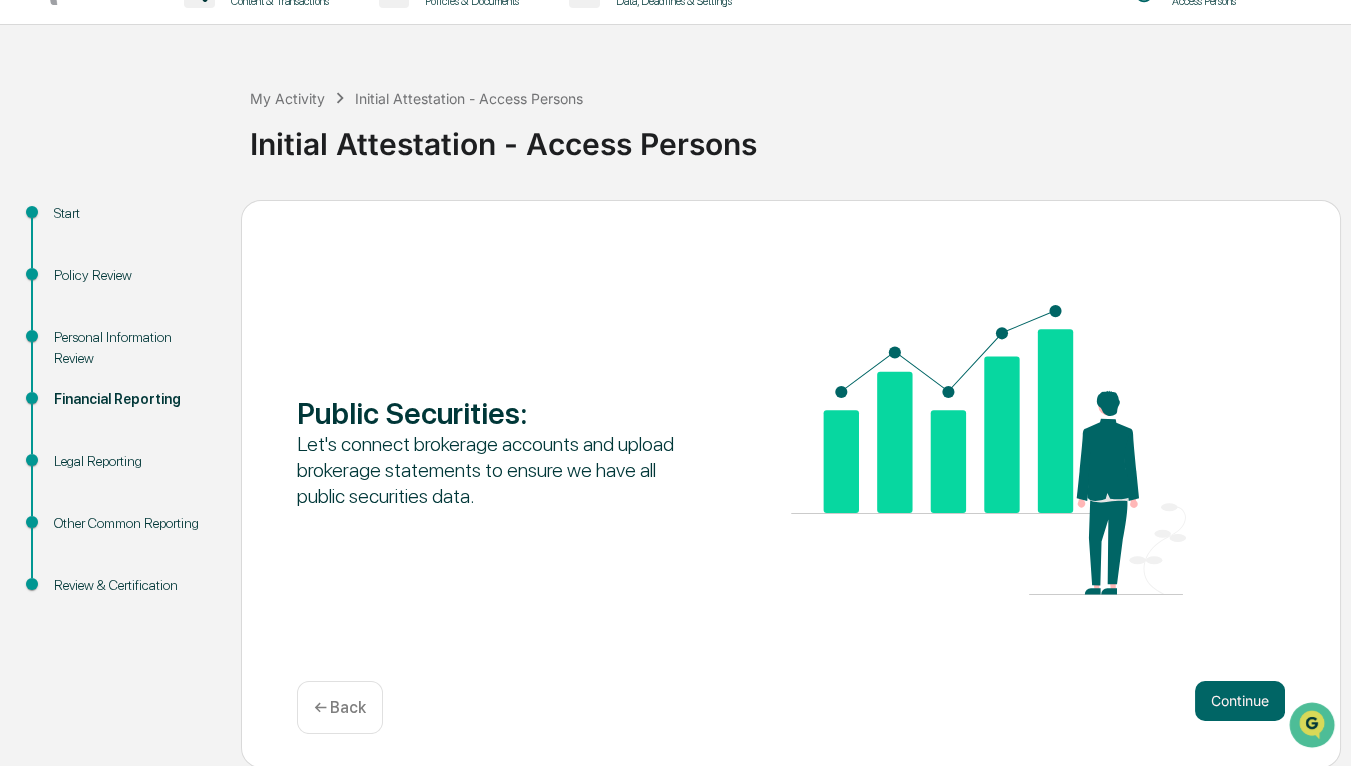 click on "← Back" at bounding box center [340, 707] 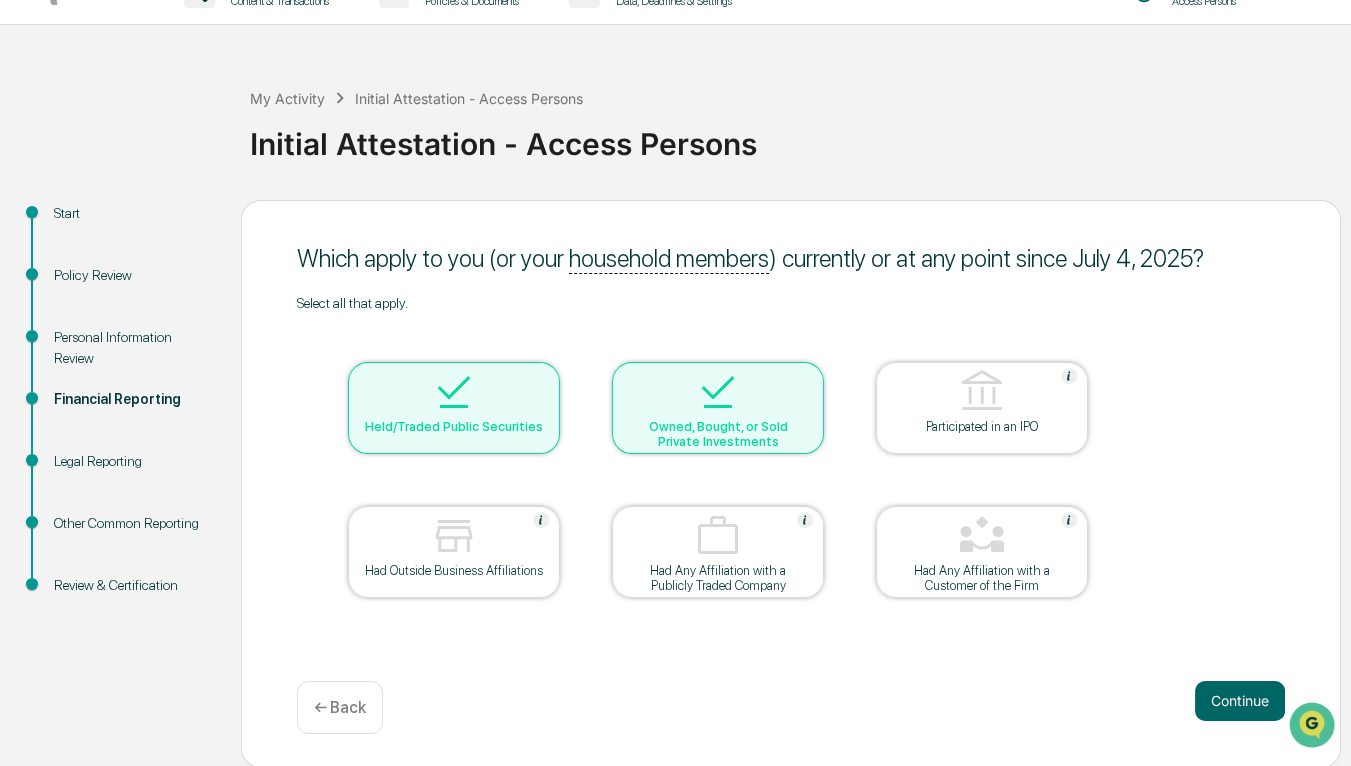 click on "Owned, Bought, or Sold Private Investments" at bounding box center [718, 408] 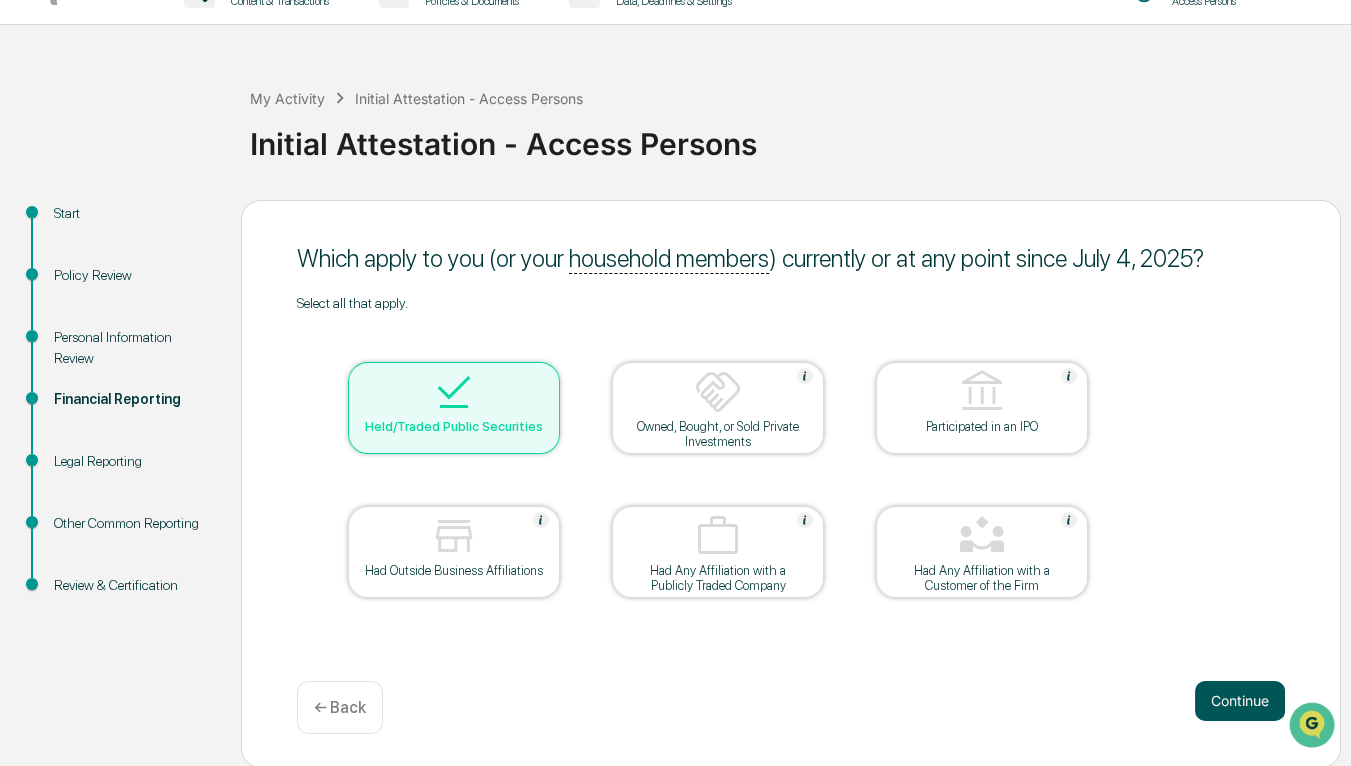 click on "Continue" at bounding box center [1240, 701] 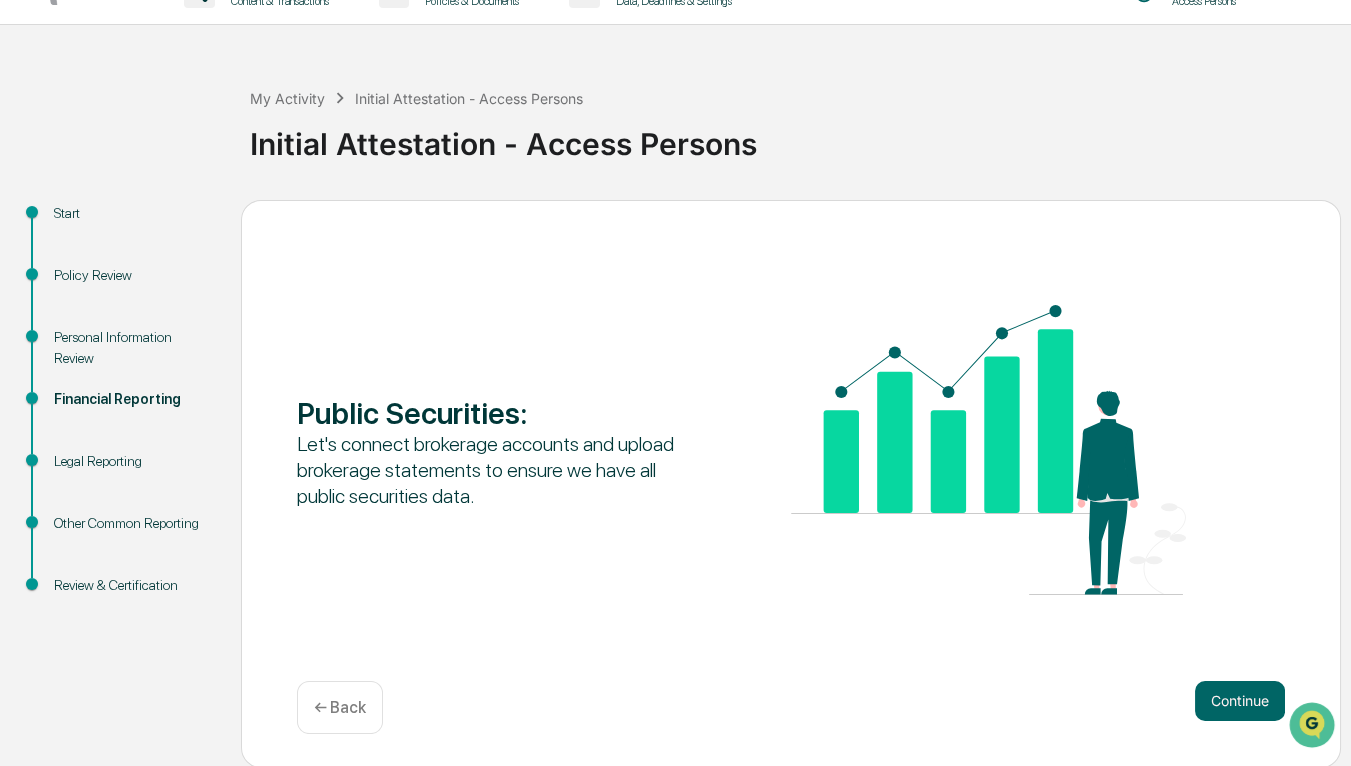 click on "Continue" at bounding box center [1240, 701] 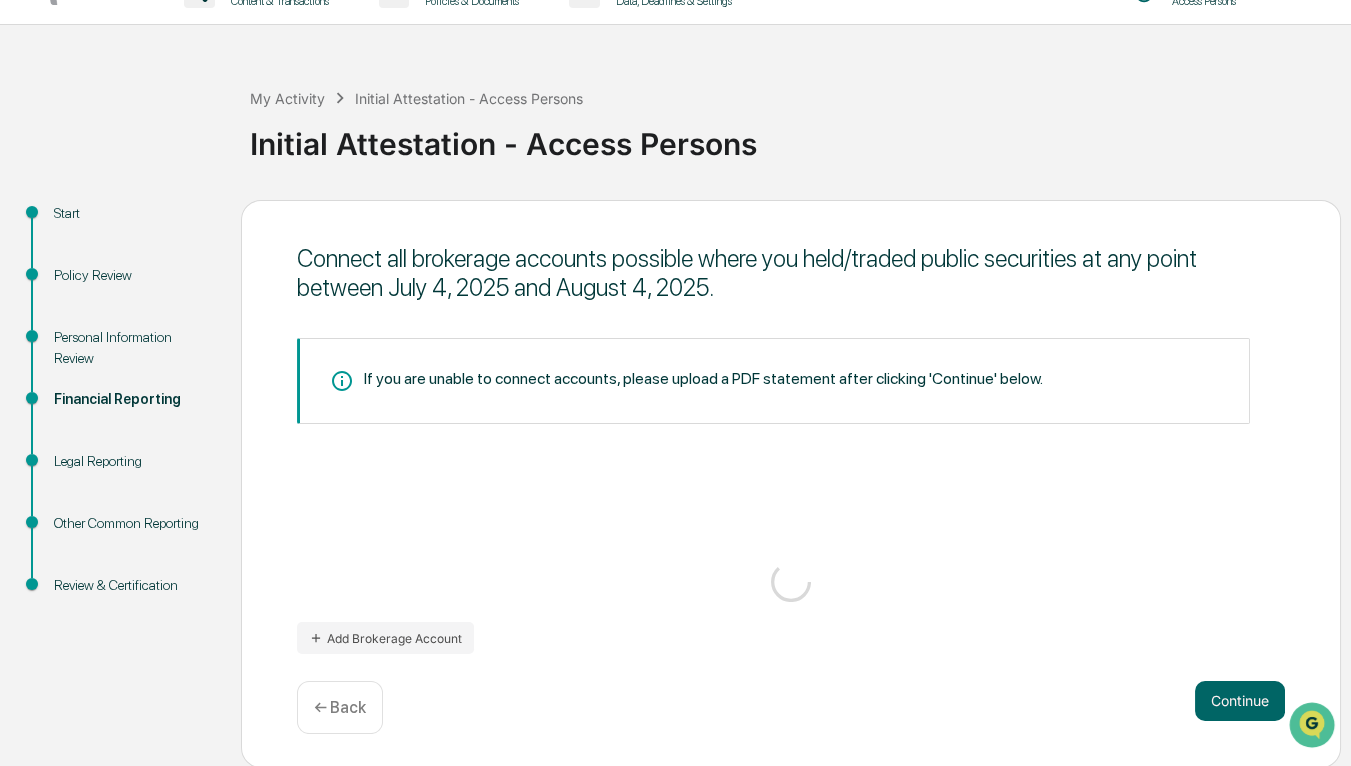 click on "Continue" at bounding box center [1240, 701] 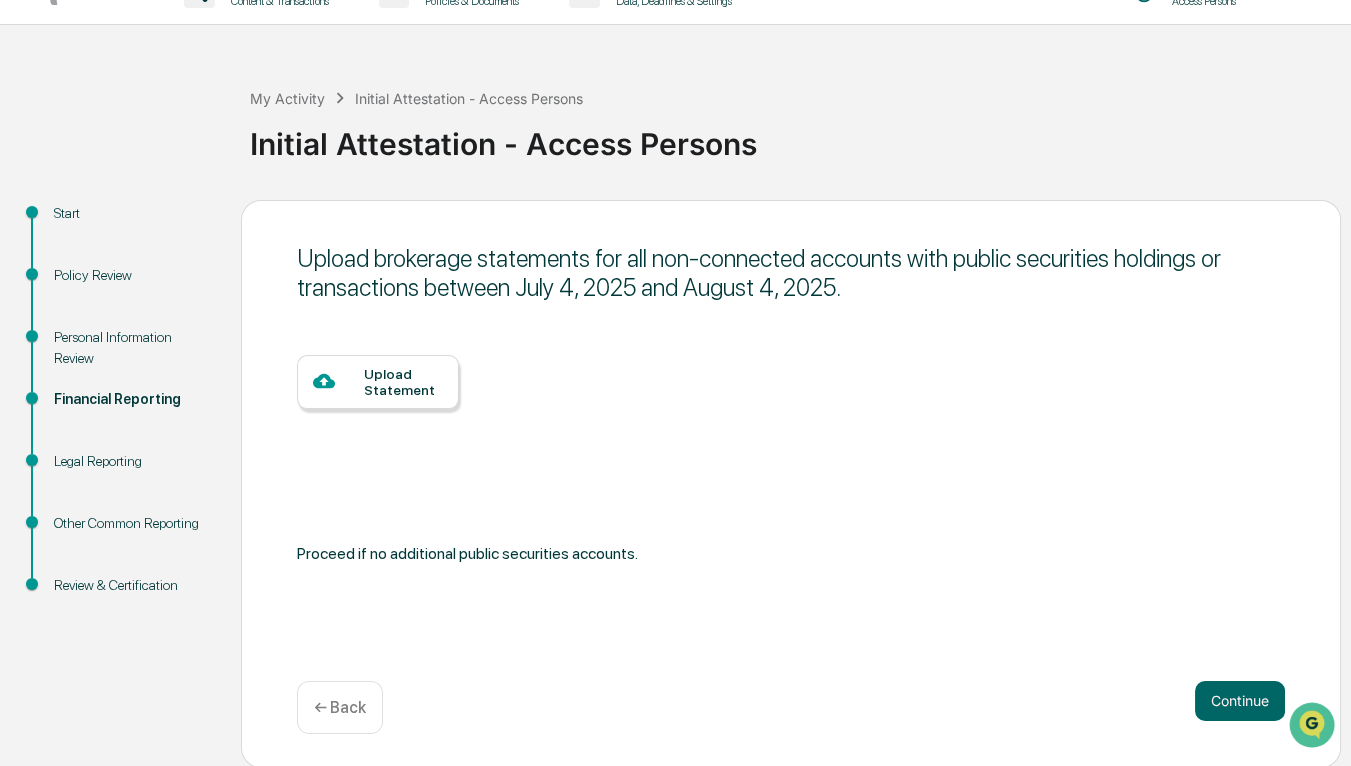 click on "Continue" at bounding box center (1240, 701) 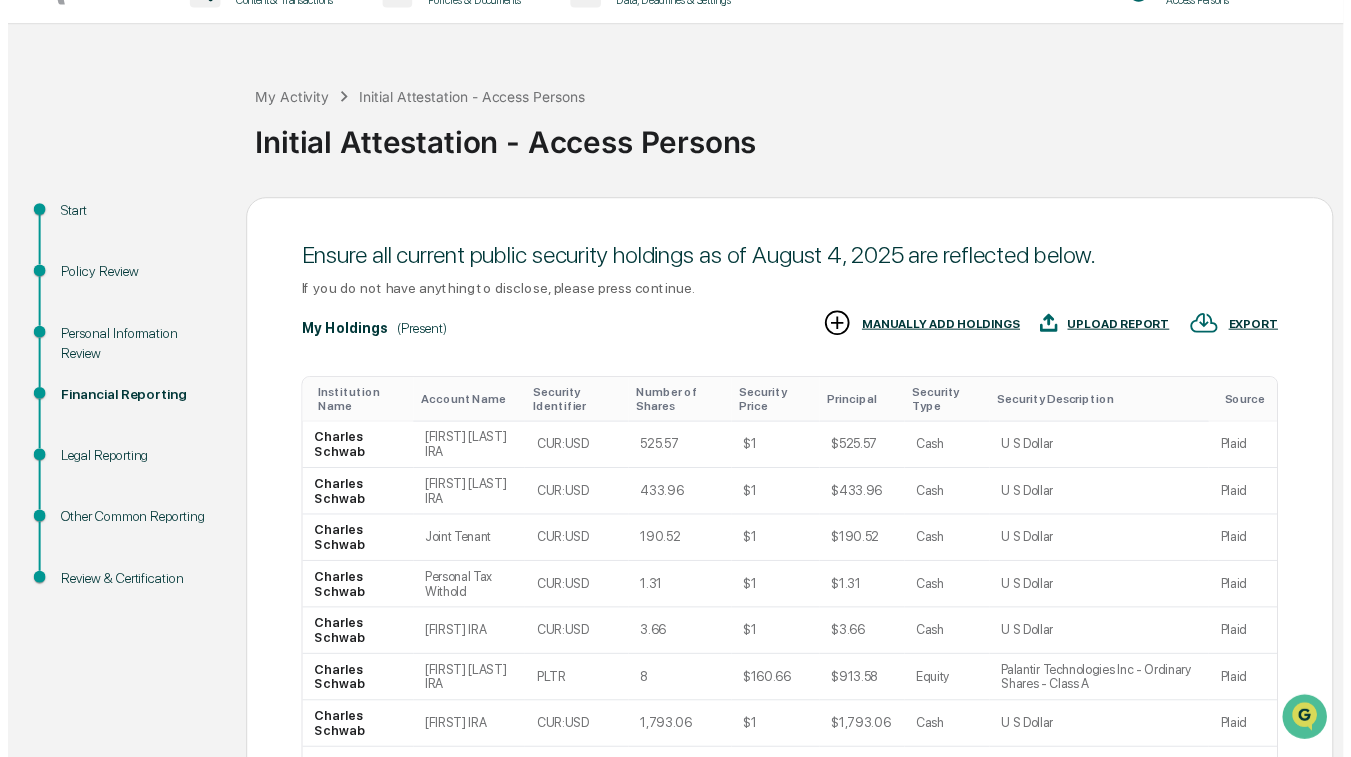 scroll, scrollTop: 341, scrollLeft: 0, axis: vertical 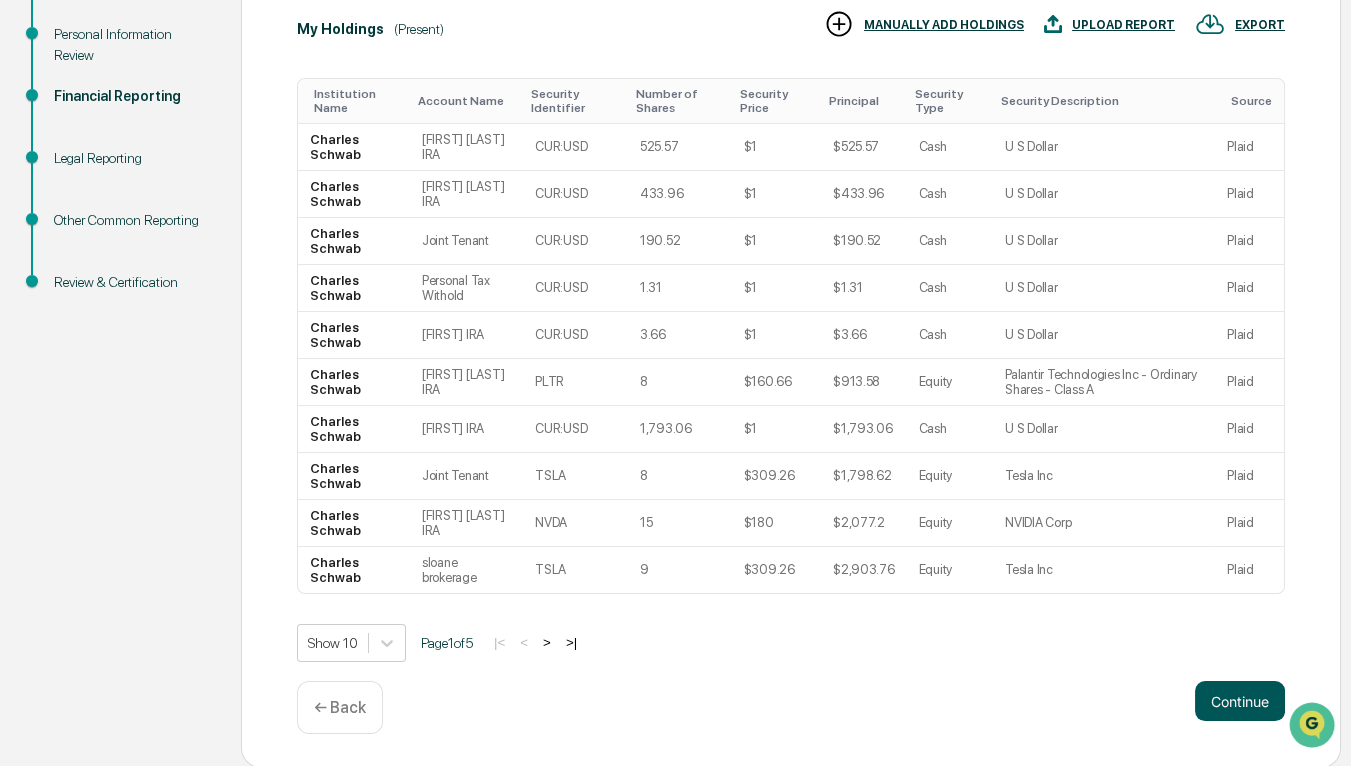 click on "Continue" at bounding box center [1240, 701] 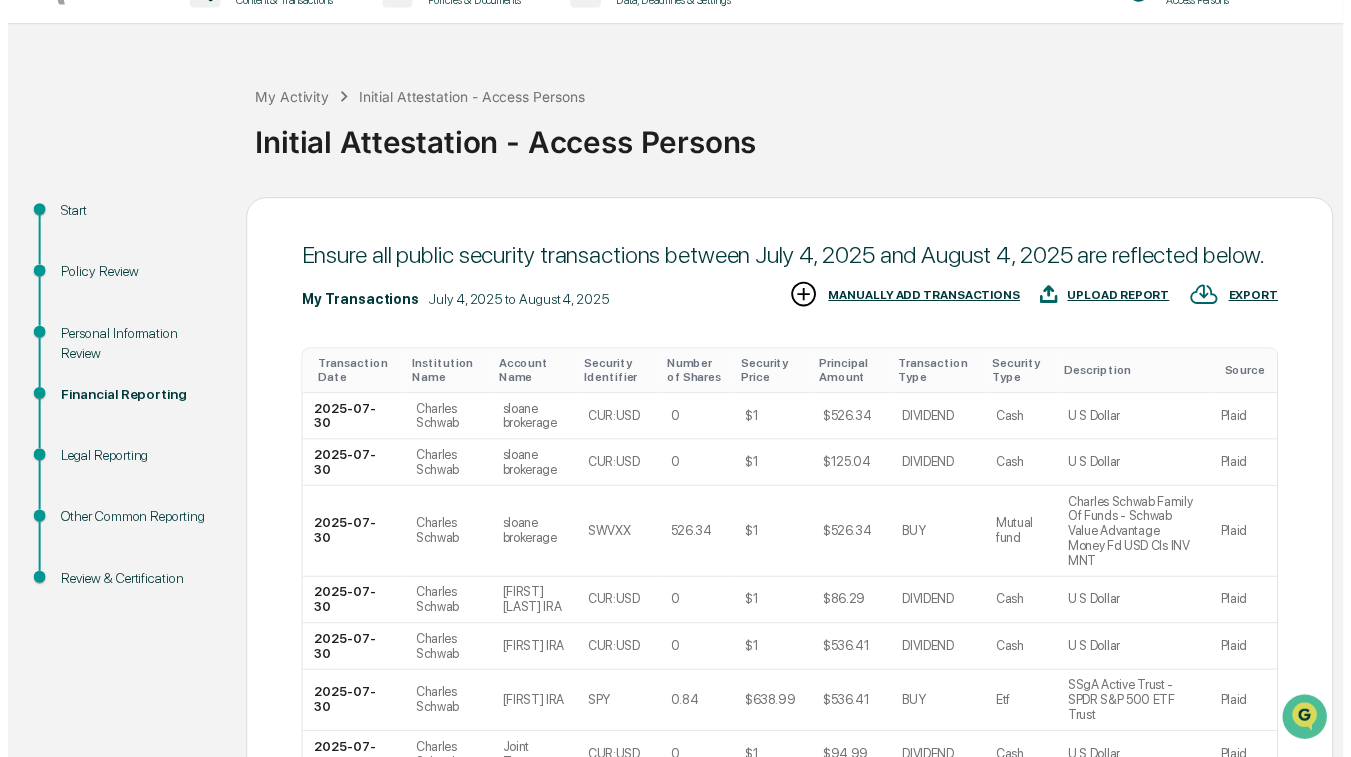 scroll, scrollTop: 341, scrollLeft: 0, axis: vertical 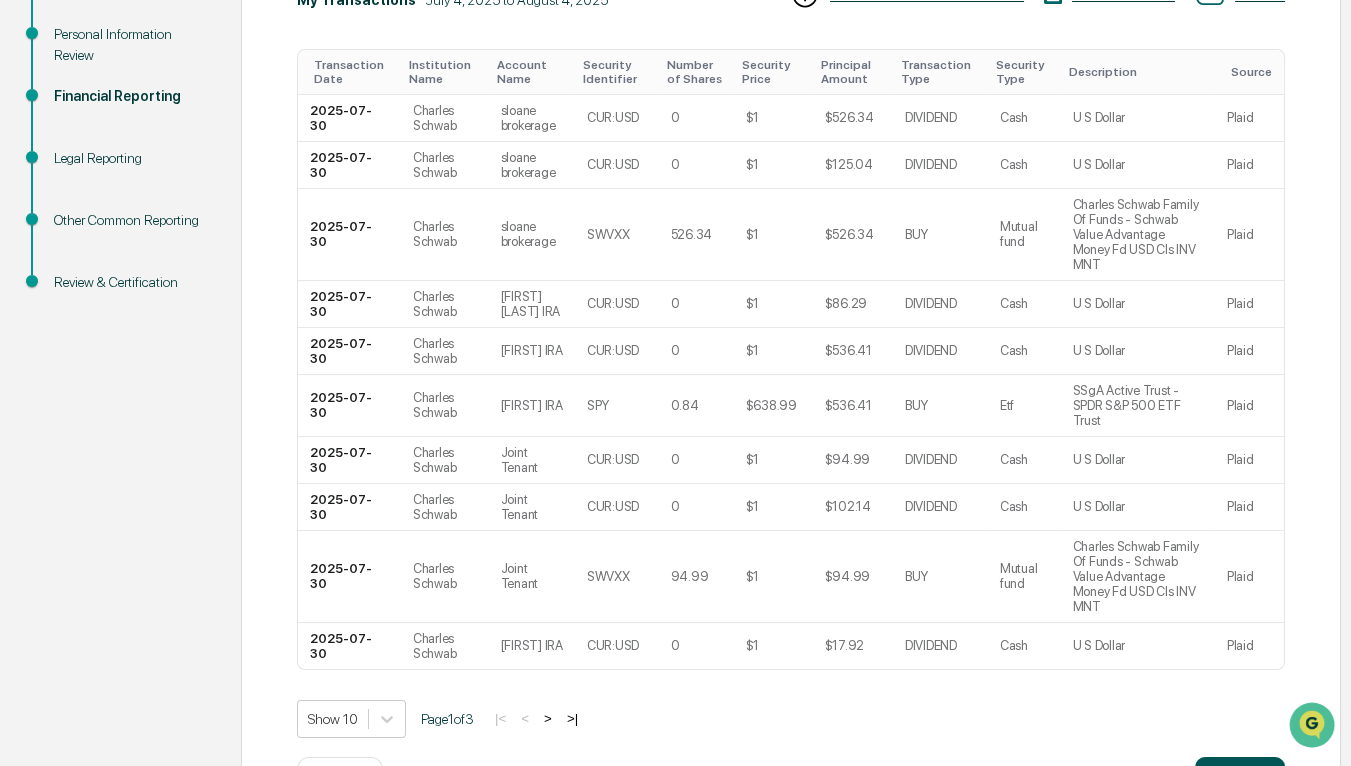 click on "Continue" at bounding box center [1240, 777] 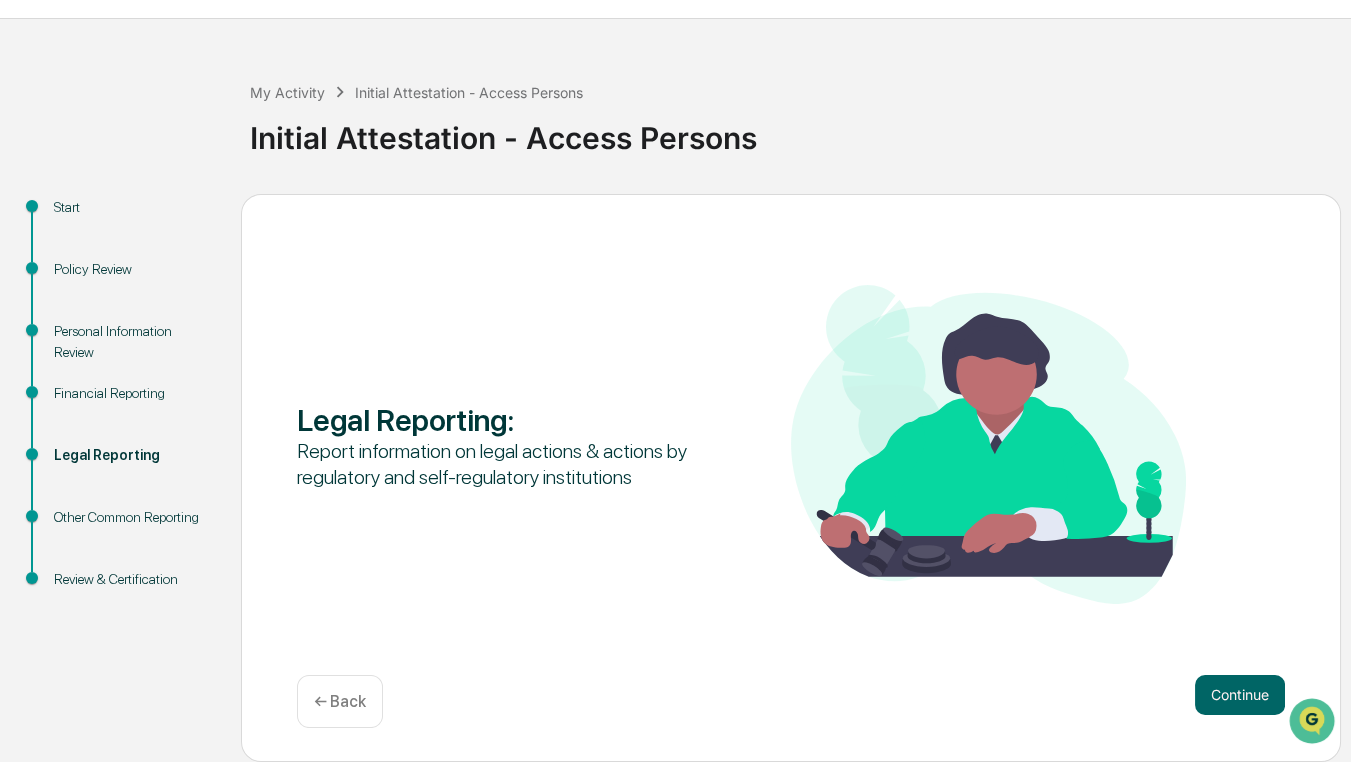 scroll, scrollTop: 38, scrollLeft: 0, axis: vertical 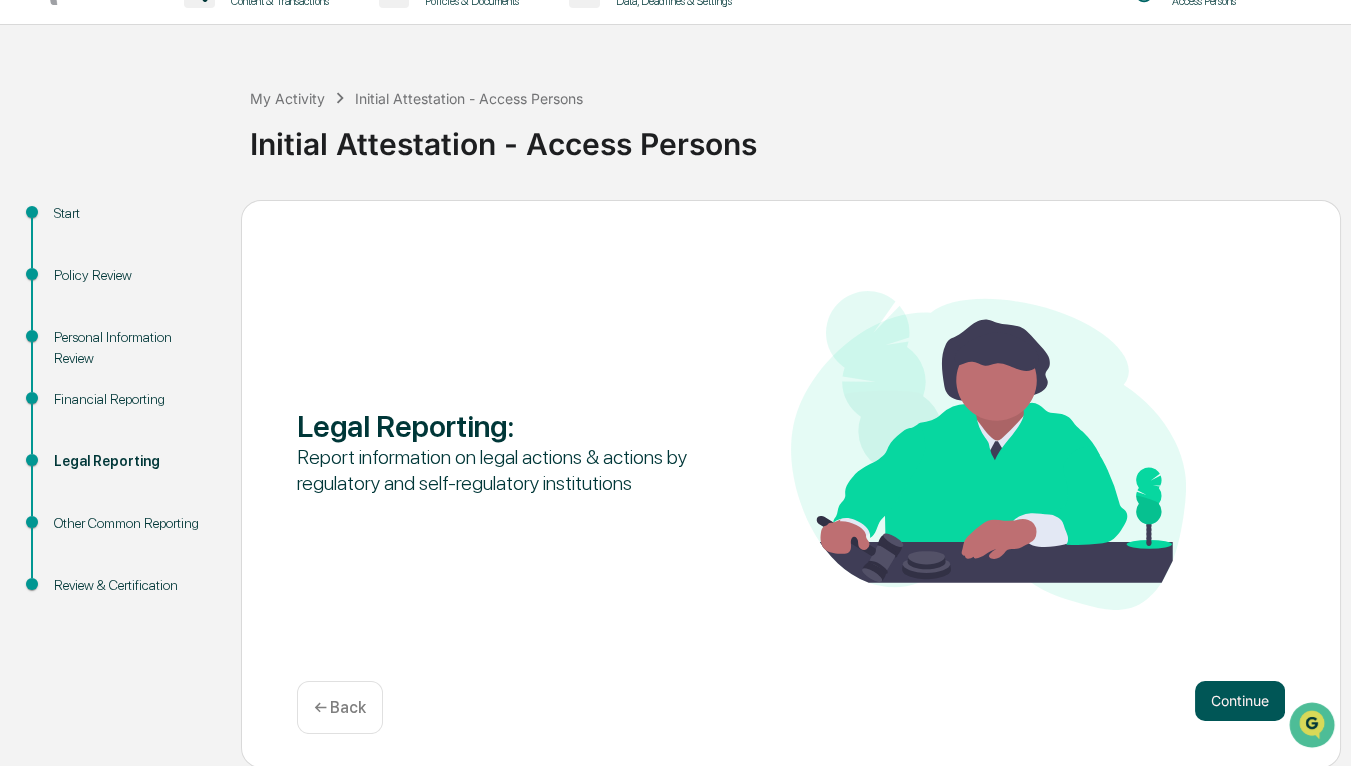 click on "Continue" at bounding box center (1240, 701) 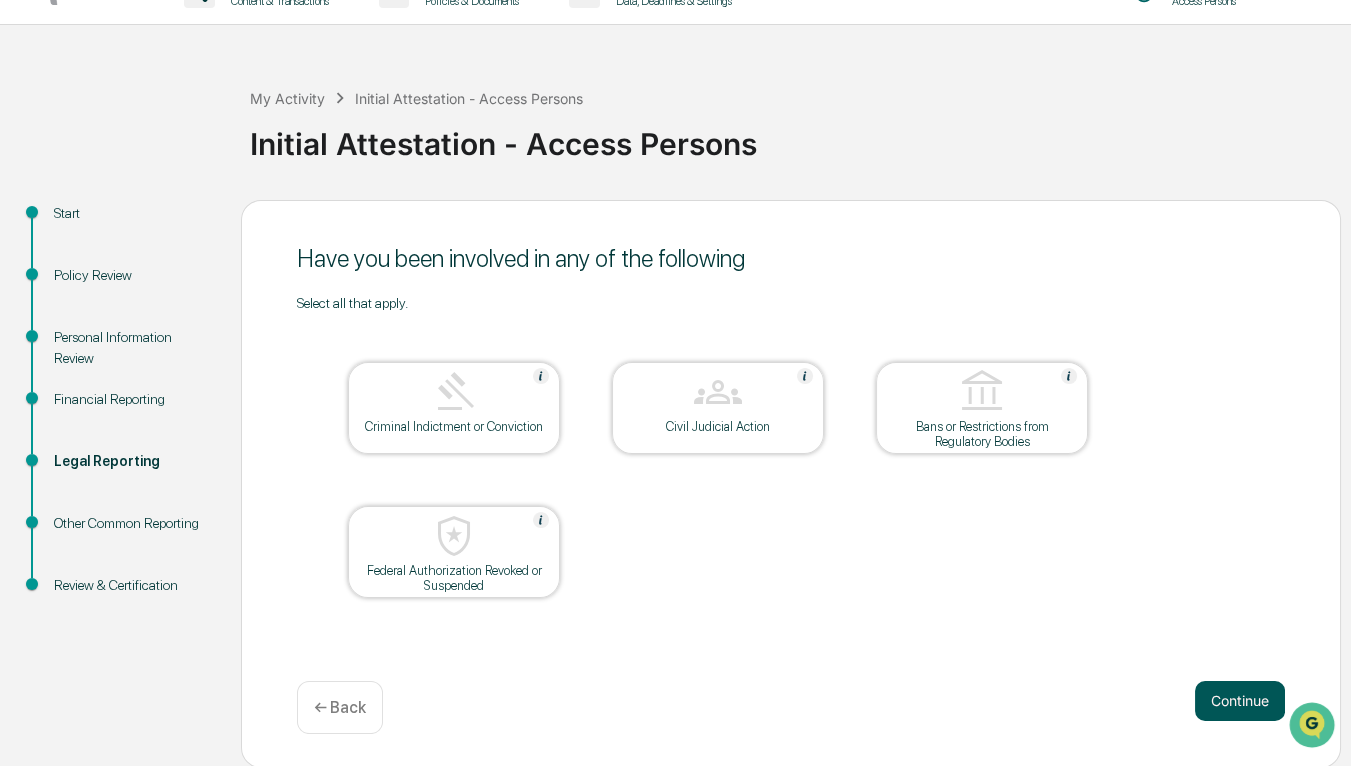 click on "Continue" at bounding box center (1240, 701) 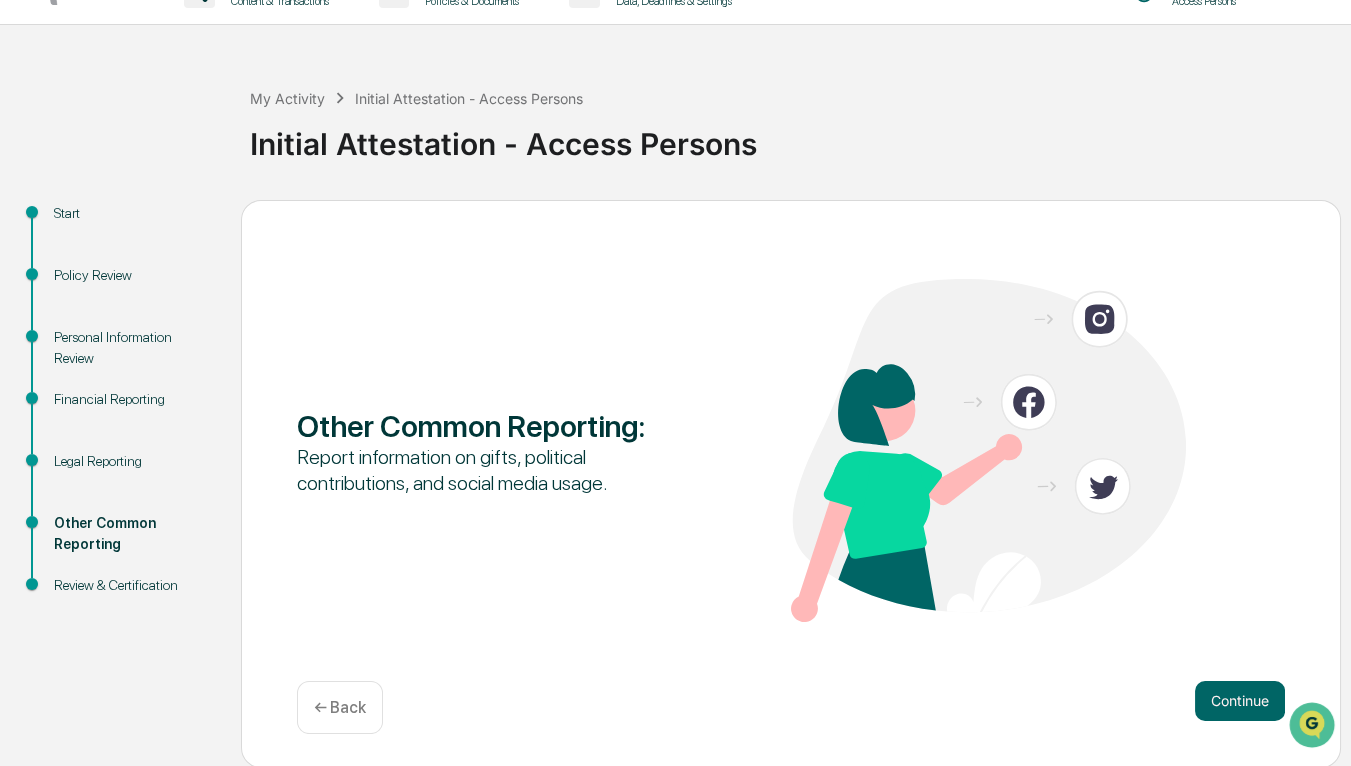 click on "Continue" at bounding box center (1240, 701) 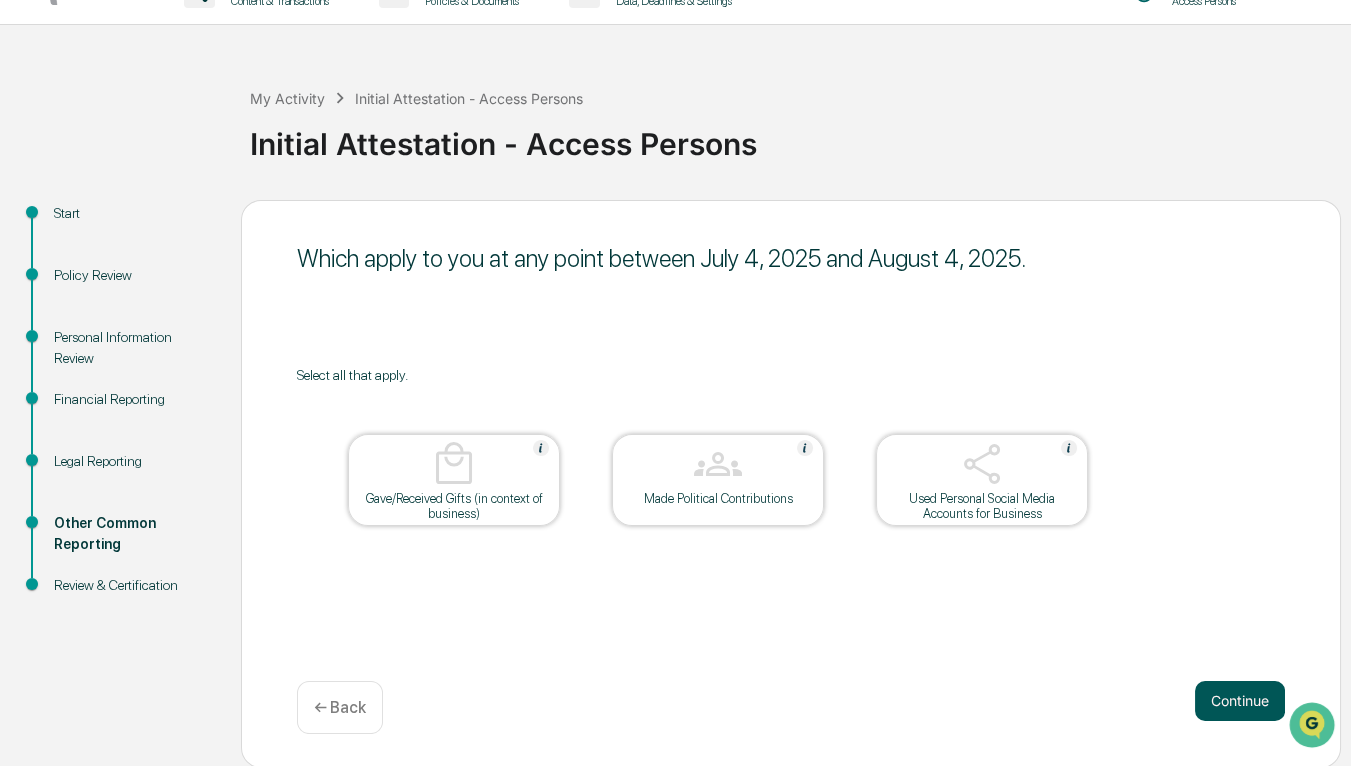 click on "Continue" at bounding box center [1240, 701] 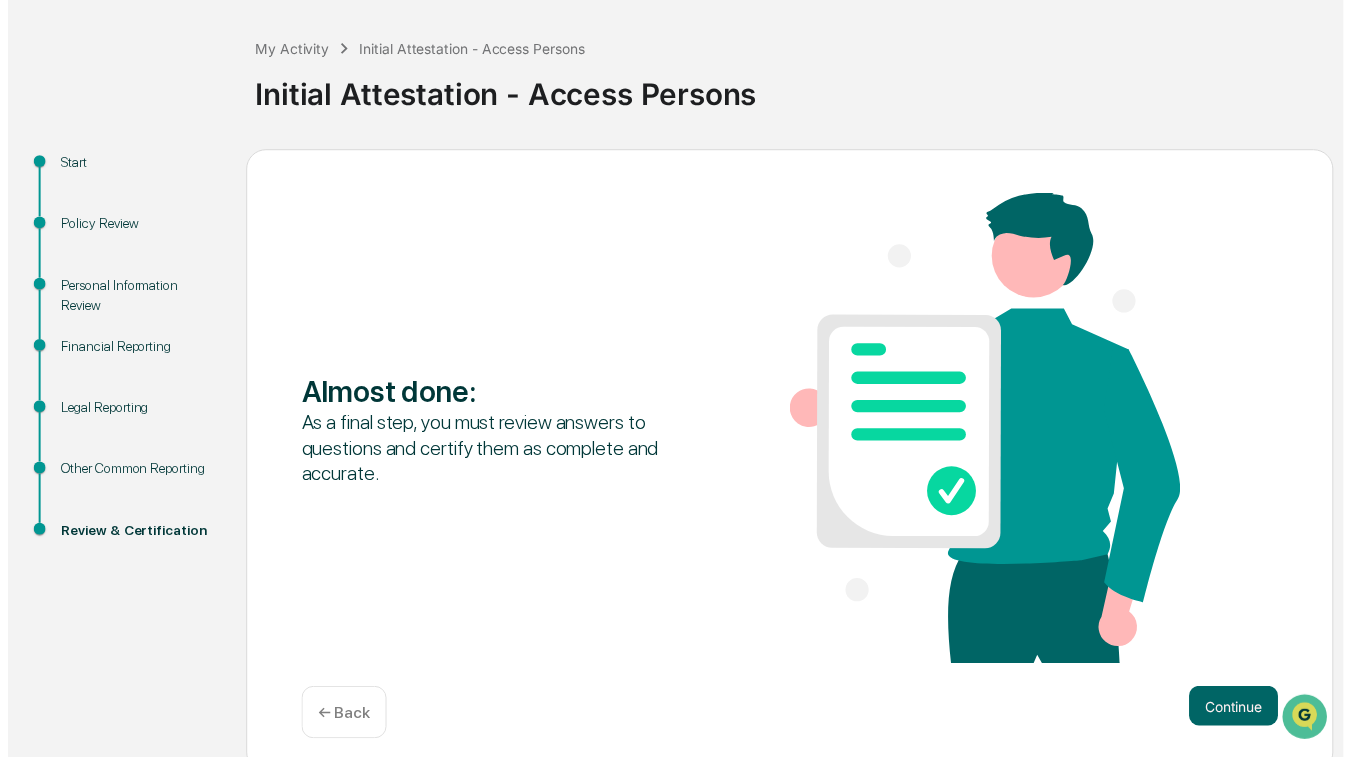 scroll, scrollTop: 100, scrollLeft: 0, axis: vertical 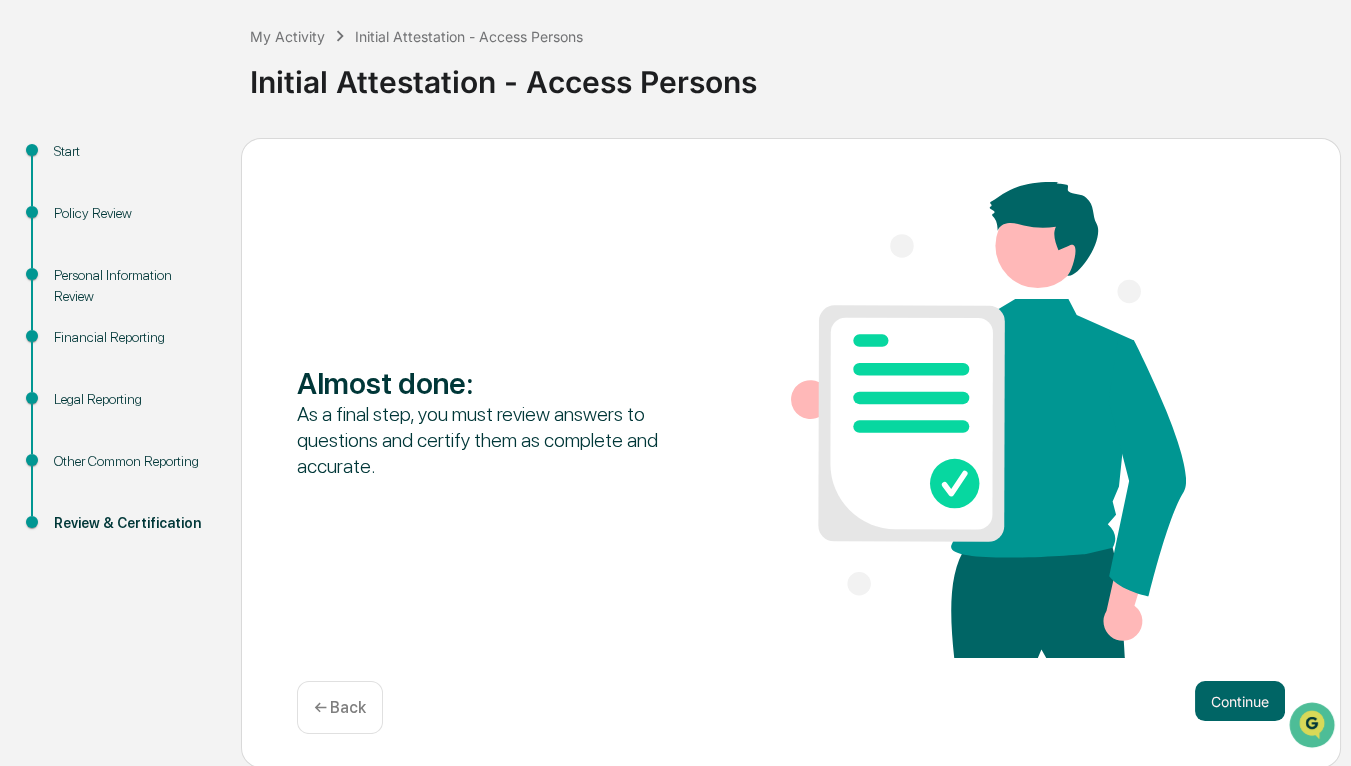 click on "← Back" at bounding box center (340, 707) 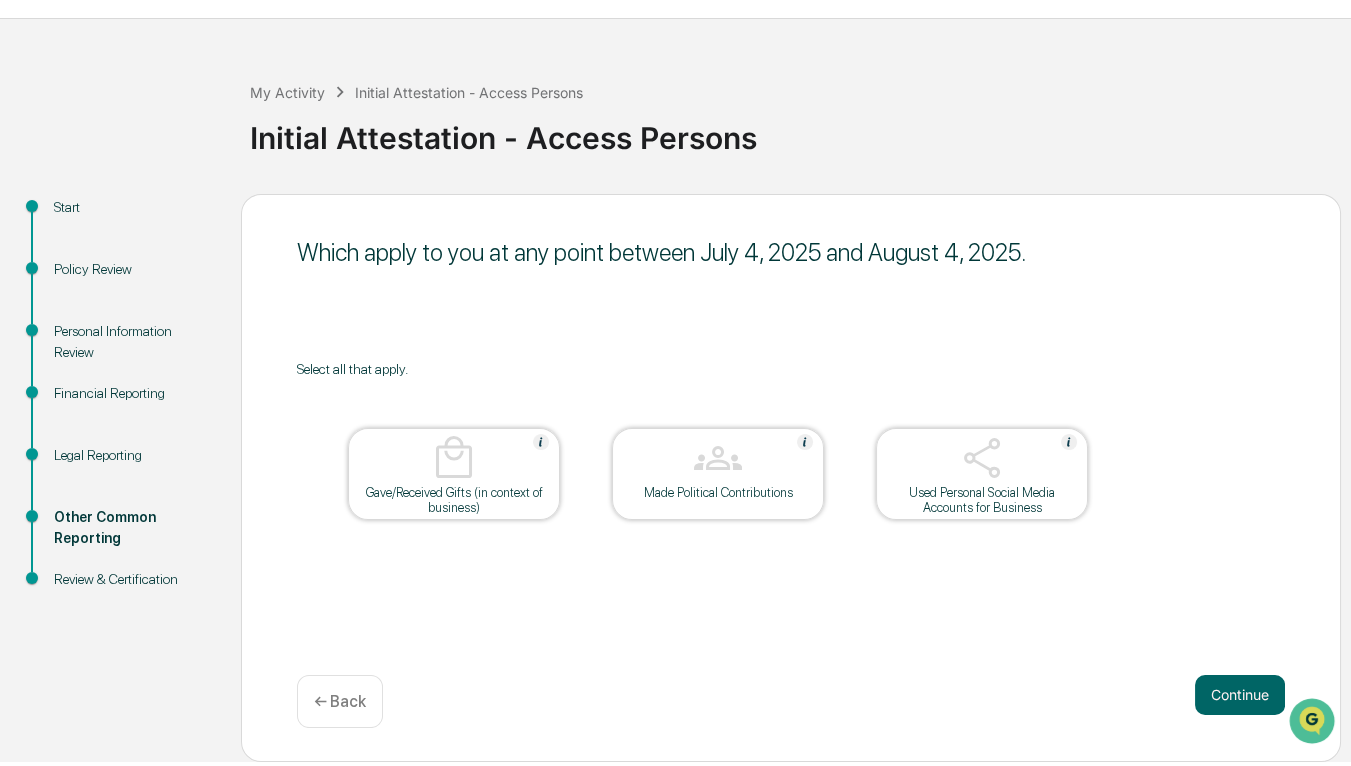 scroll, scrollTop: 38, scrollLeft: 0, axis: vertical 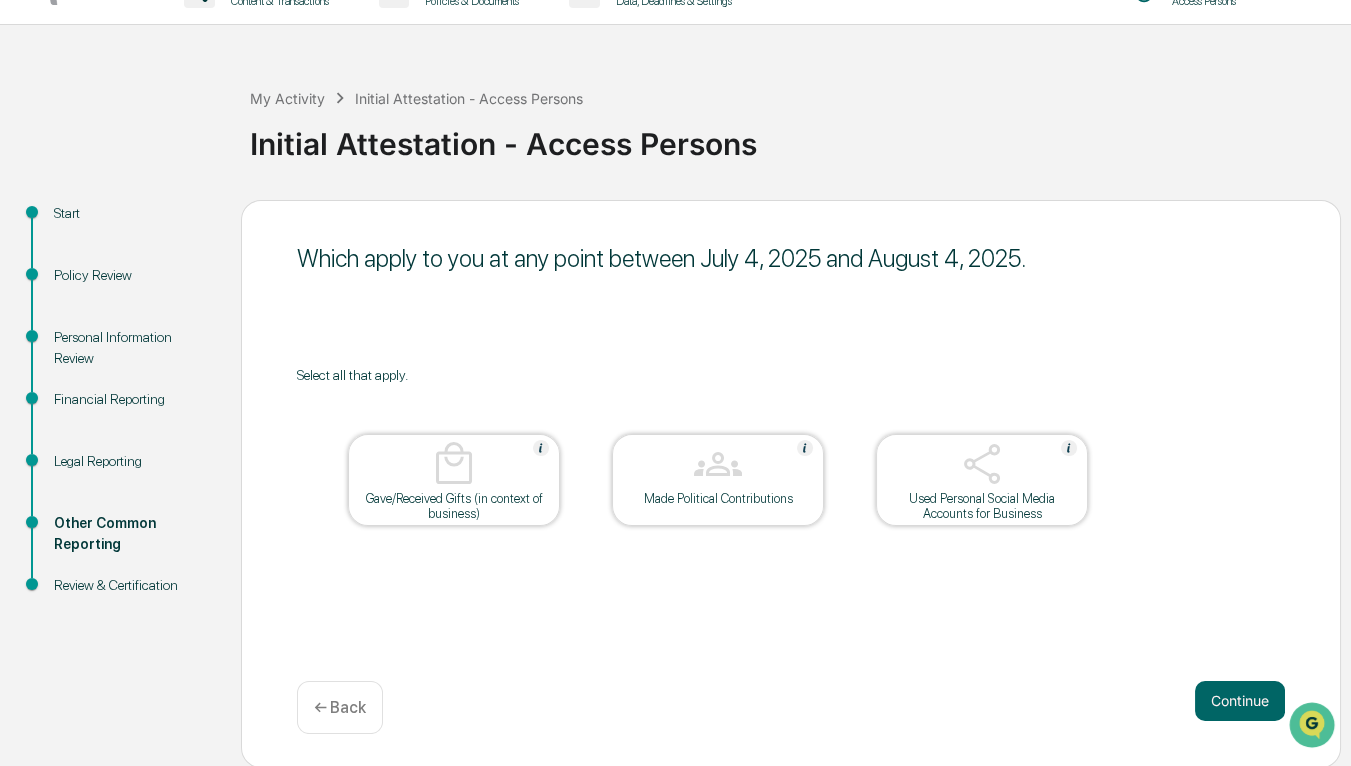 click at bounding box center [982, 464] 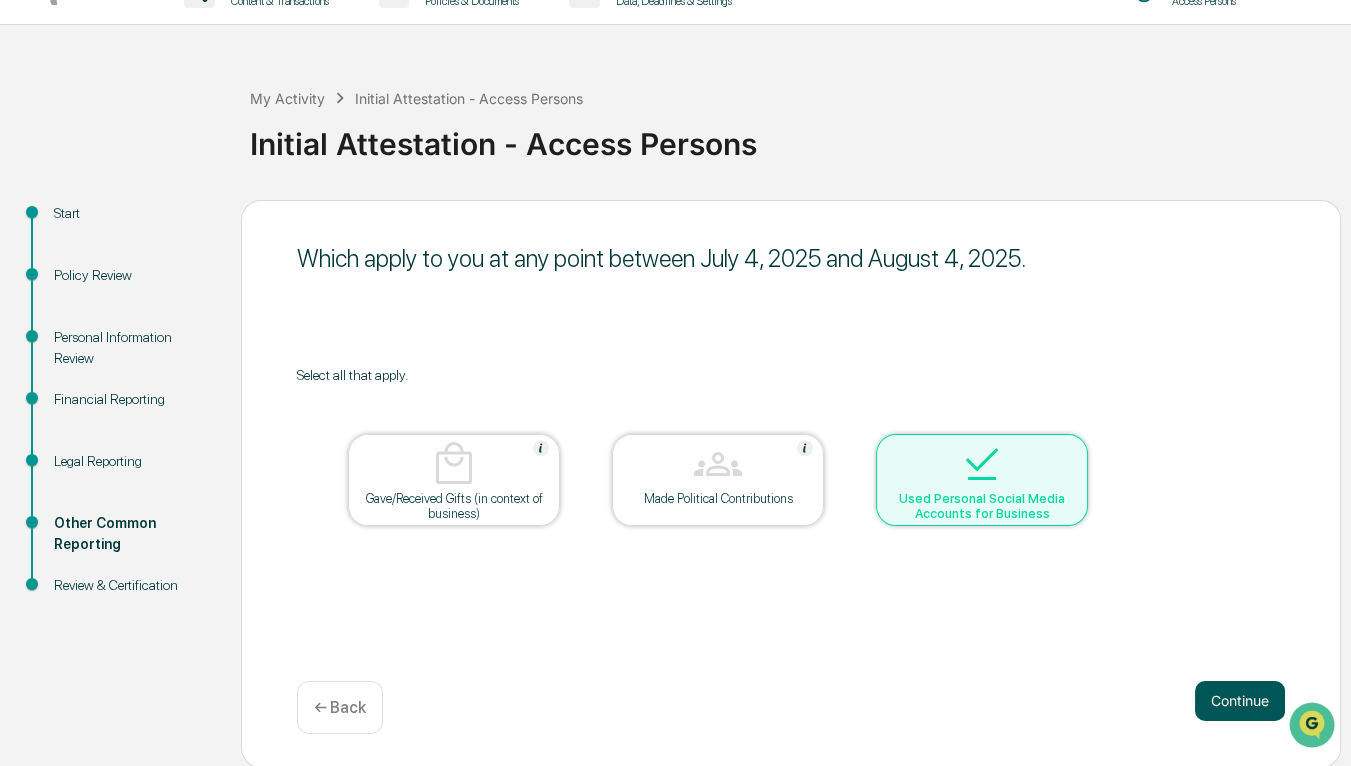 click on "Continue" at bounding box center [1240, 701] 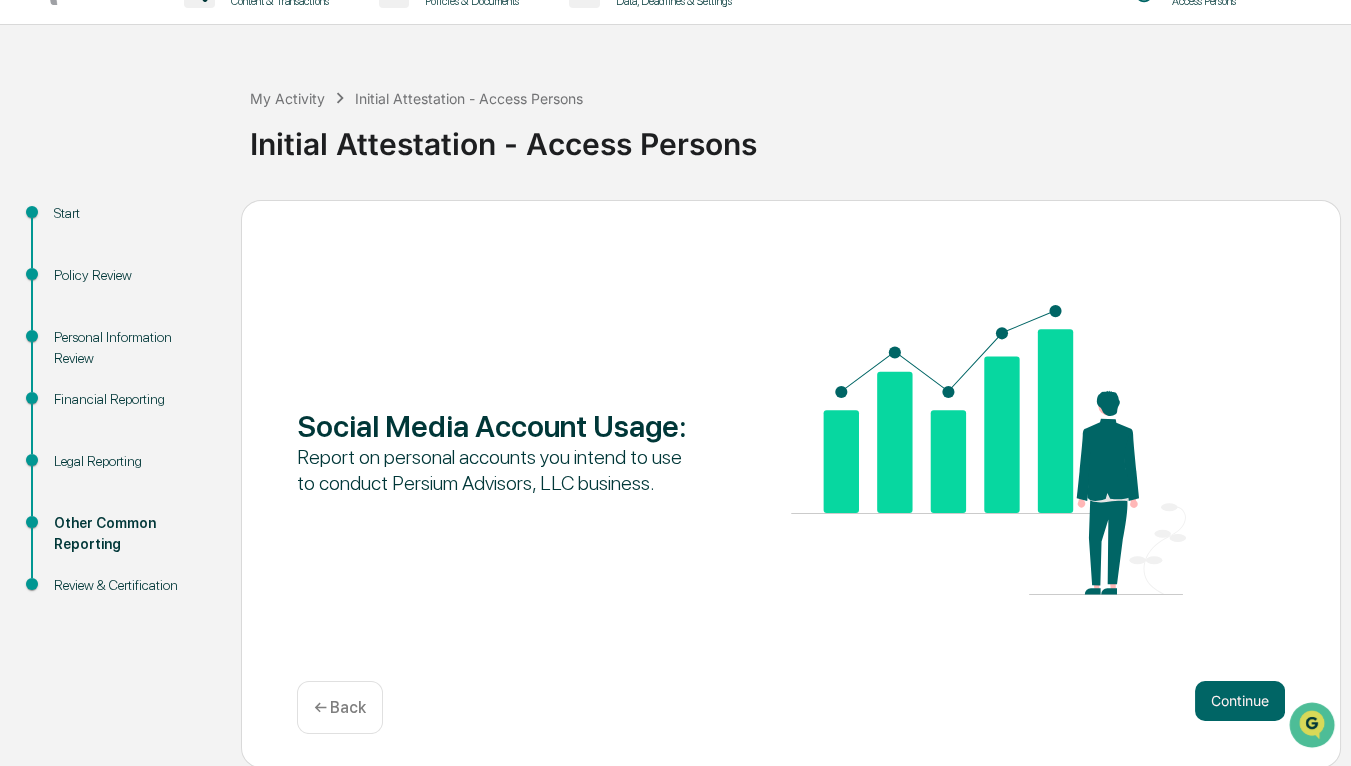 click on "Continue" at bounding box center (1240, 701) 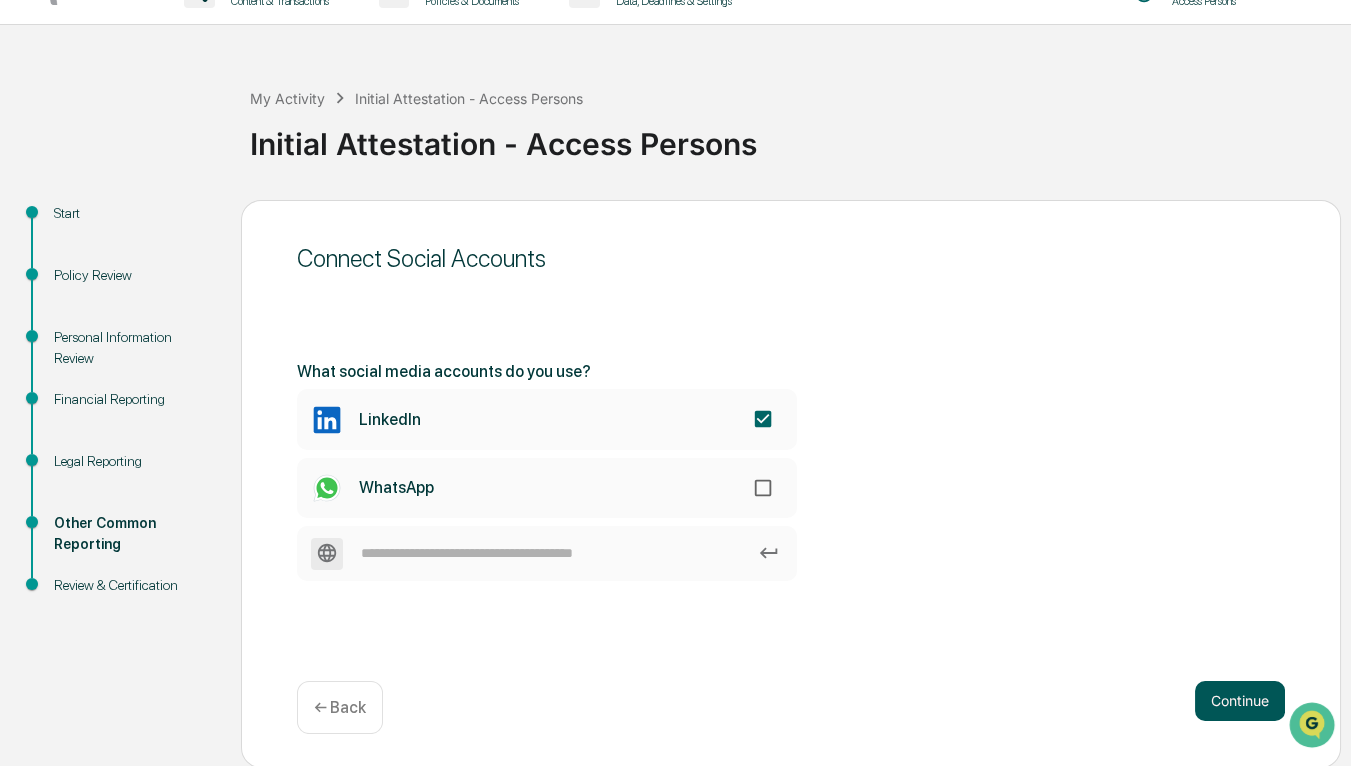 click on "Continue" at bounding box center (1240, 701) 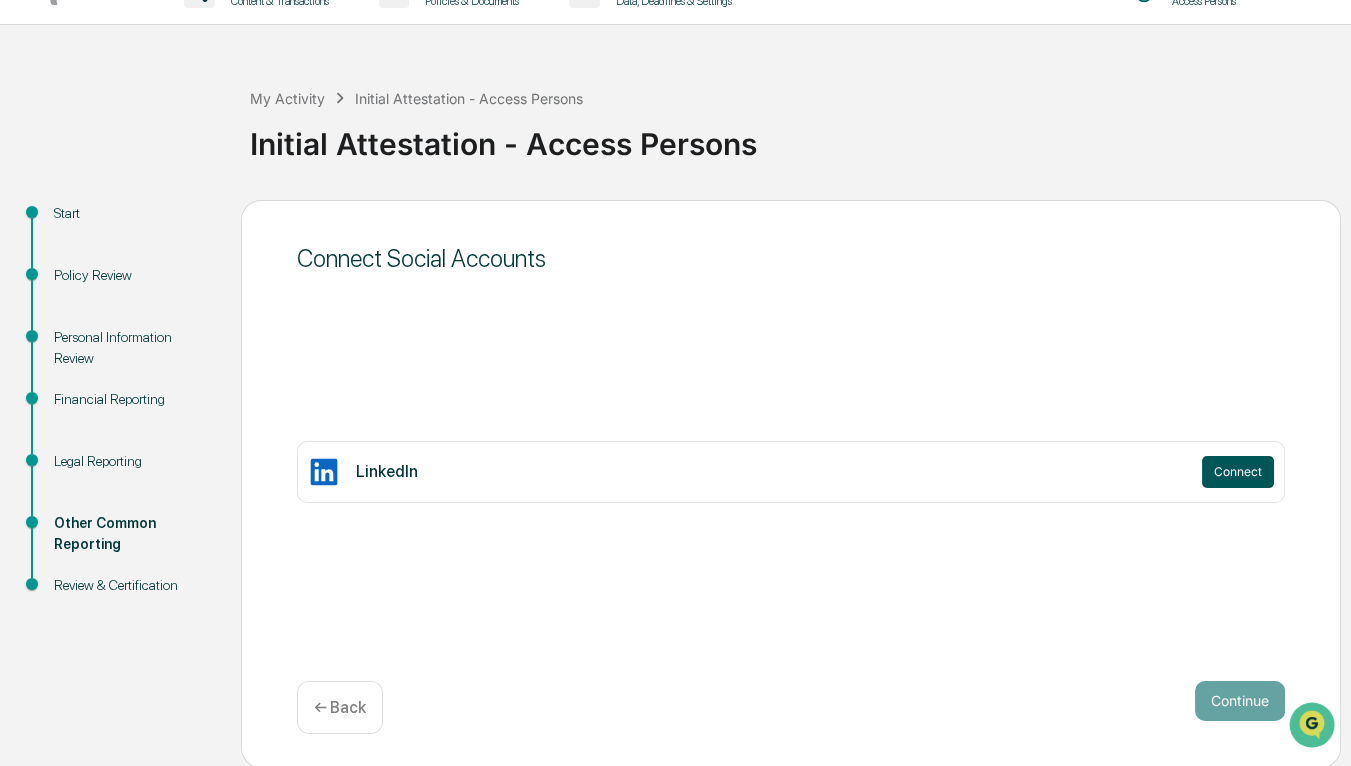 click on "Connect" at bounding box center (1238, 472) 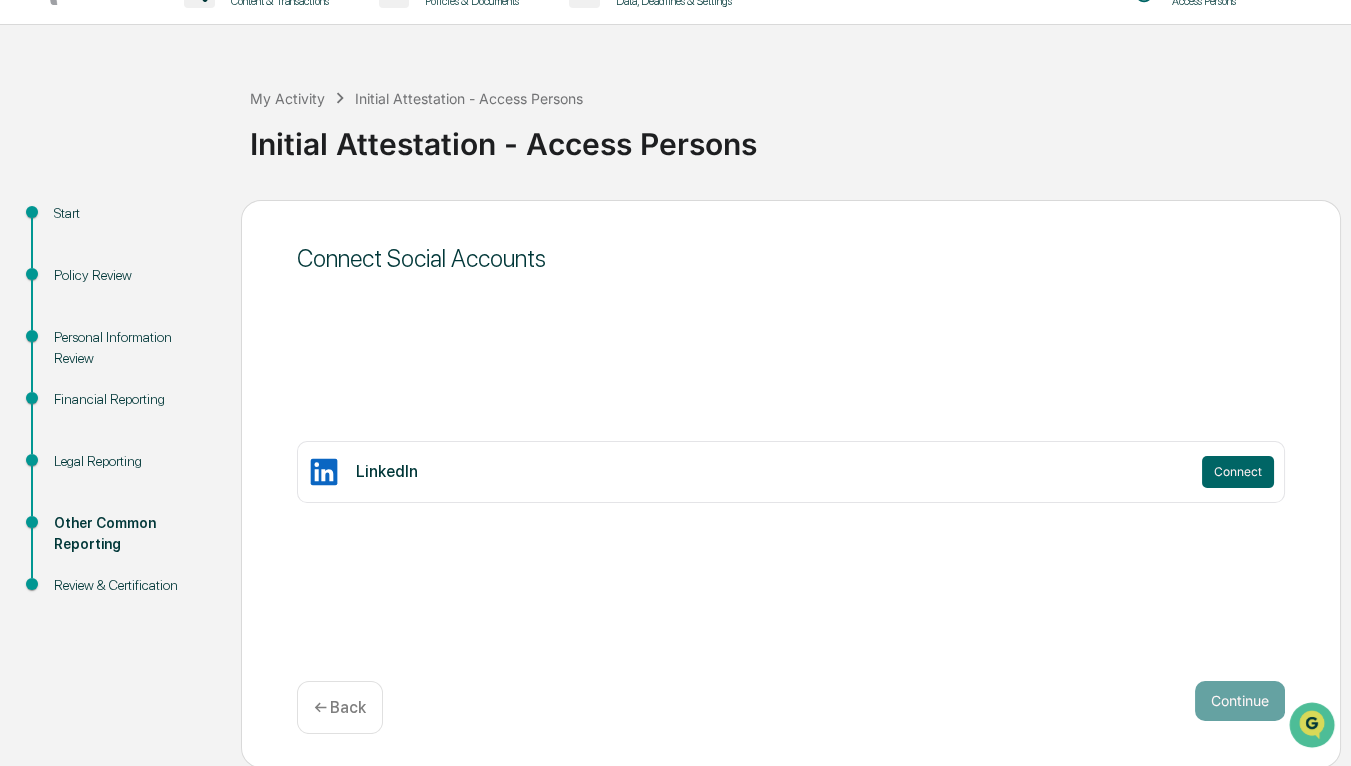 click on "Review & Certification" at bounding box center [131, 585] 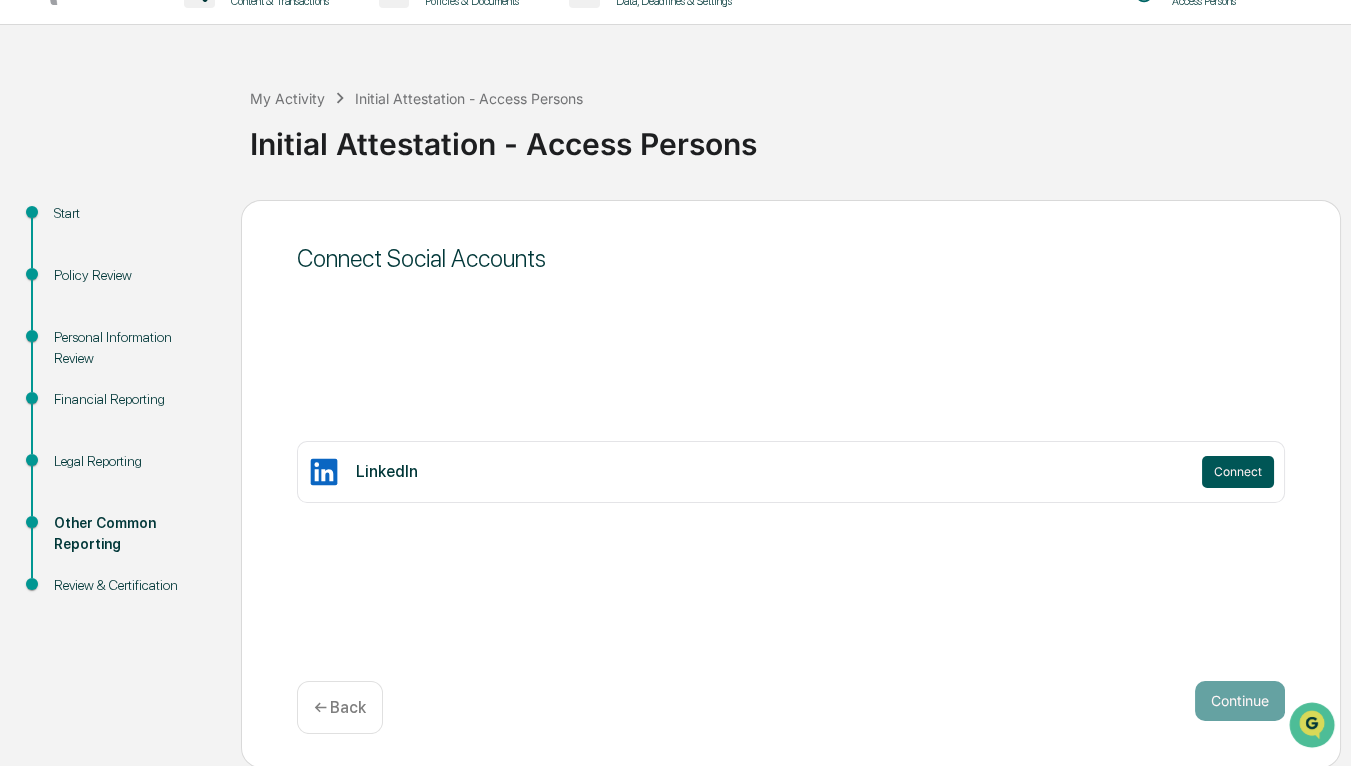 click on "Connect" at bounding box center [1238, 472] 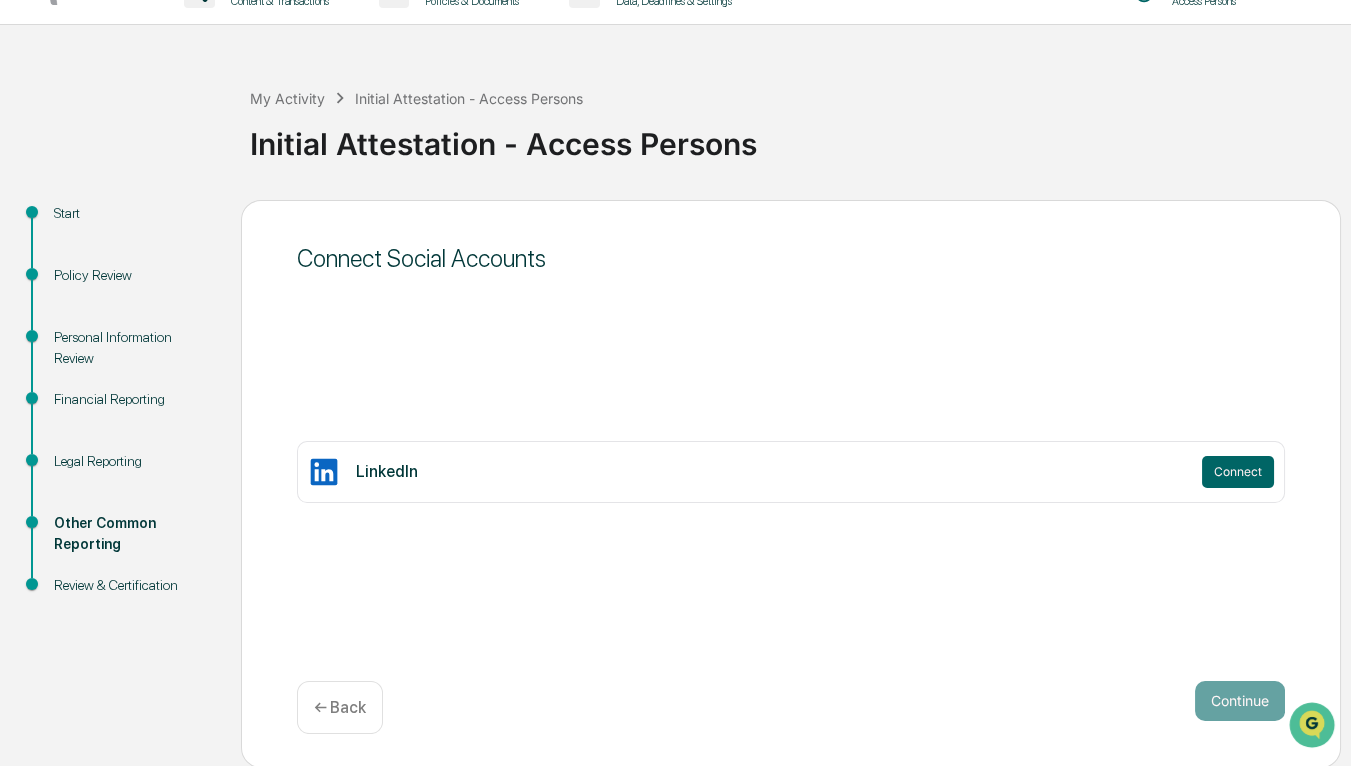 click on "← Back" at bounding box center (340, 707) 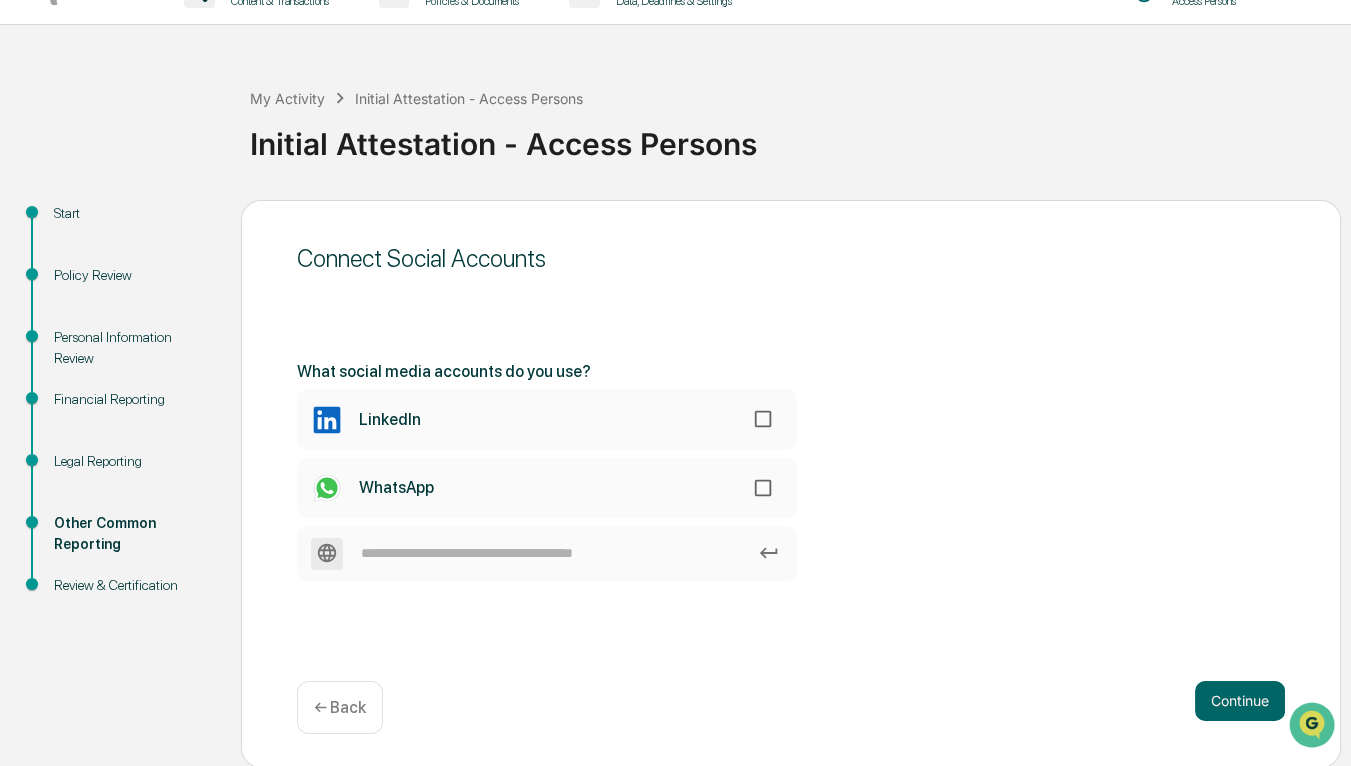 click on "← Back" at bounding box center (340, 707) 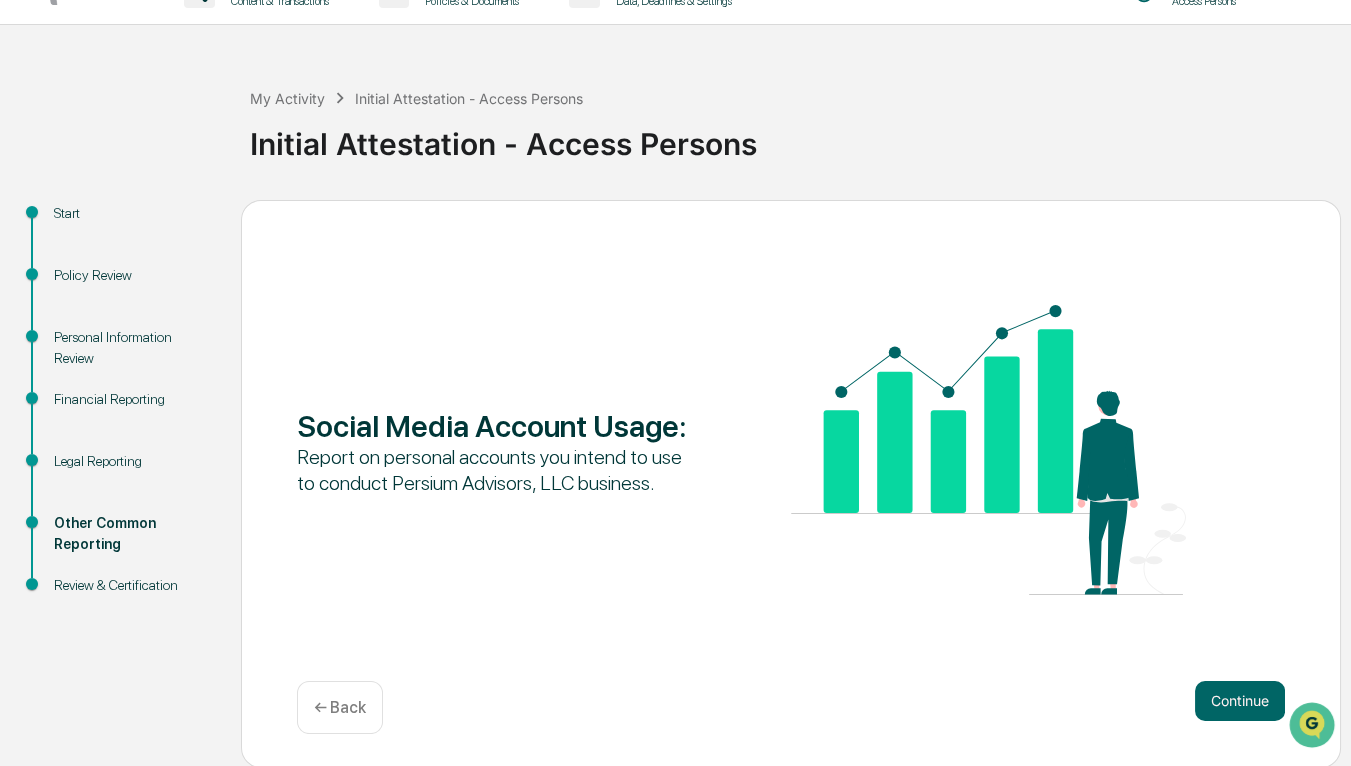 click on "← Back" at bounding box center (340, 707) 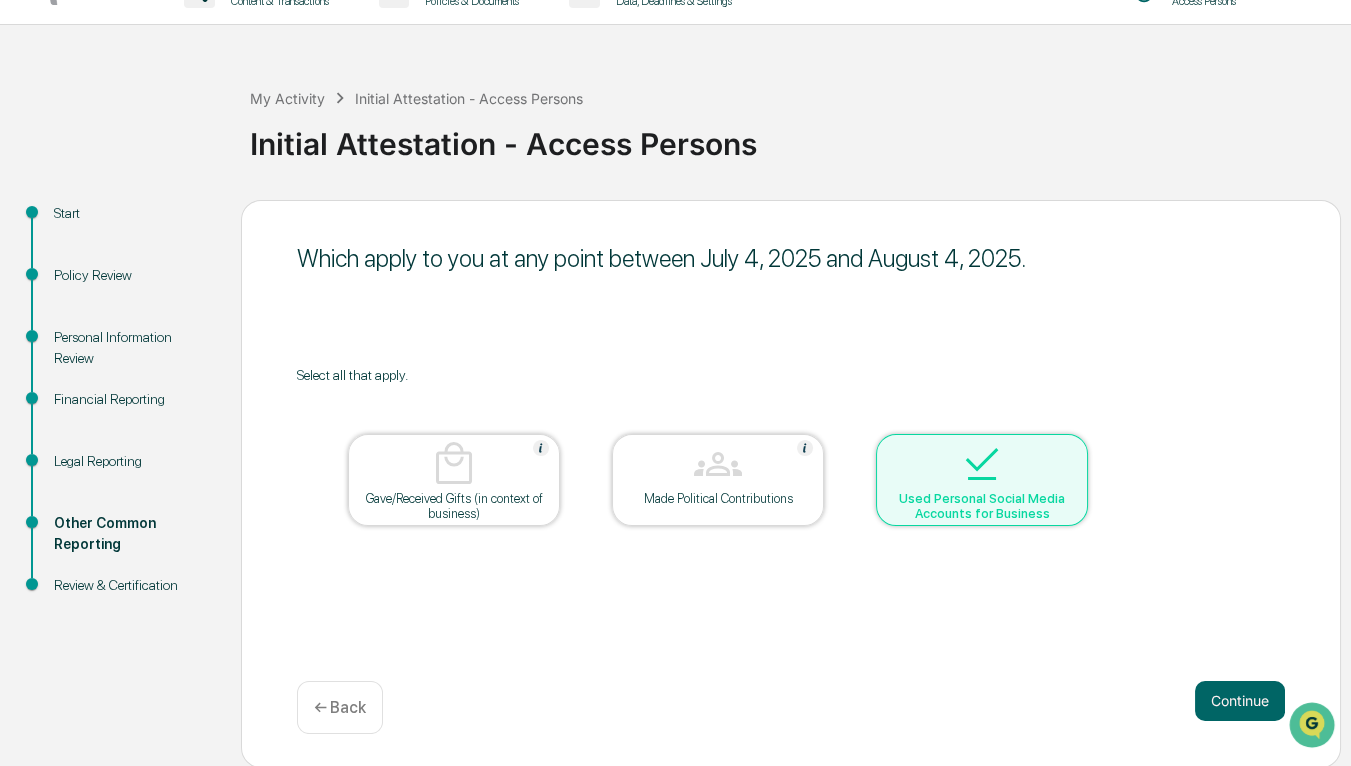 click at bounding box center (982, 464) 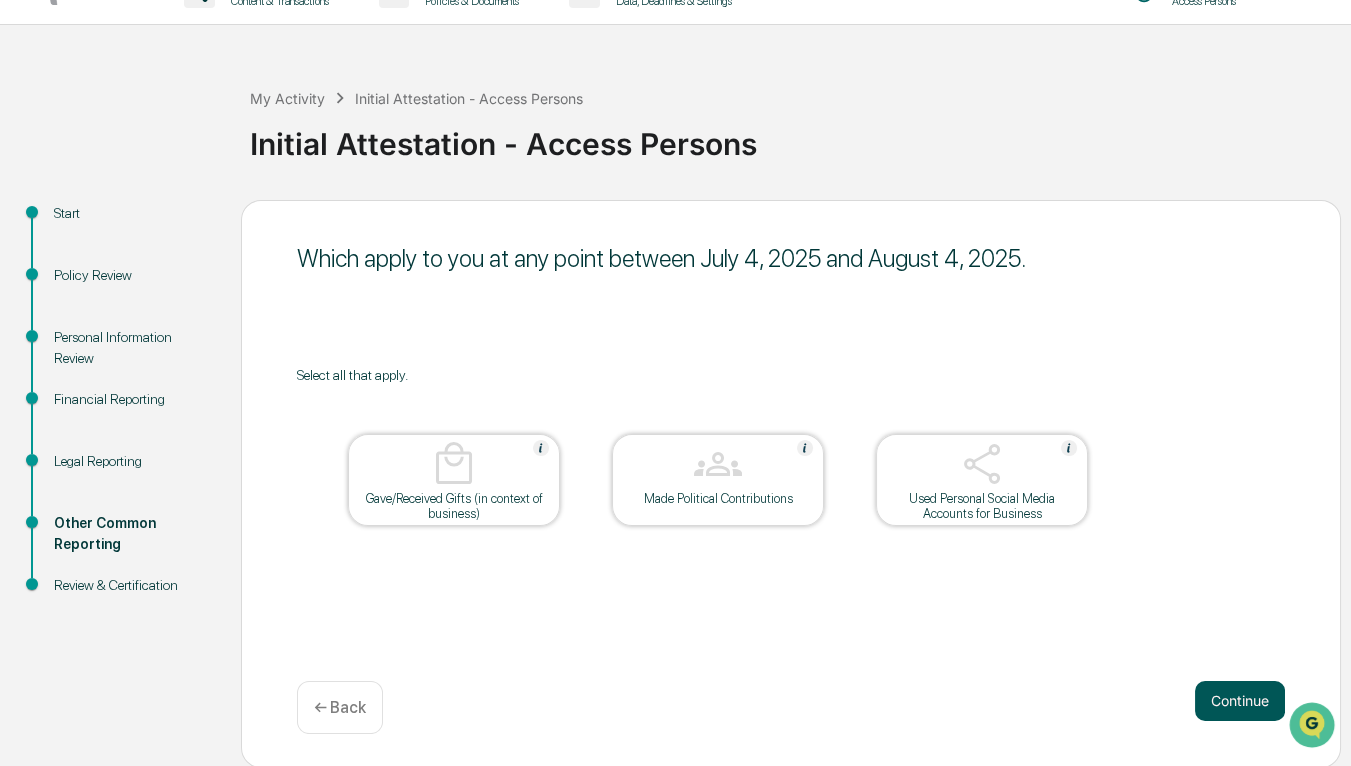 click on "Continue" at bounding box center [1240, 701] 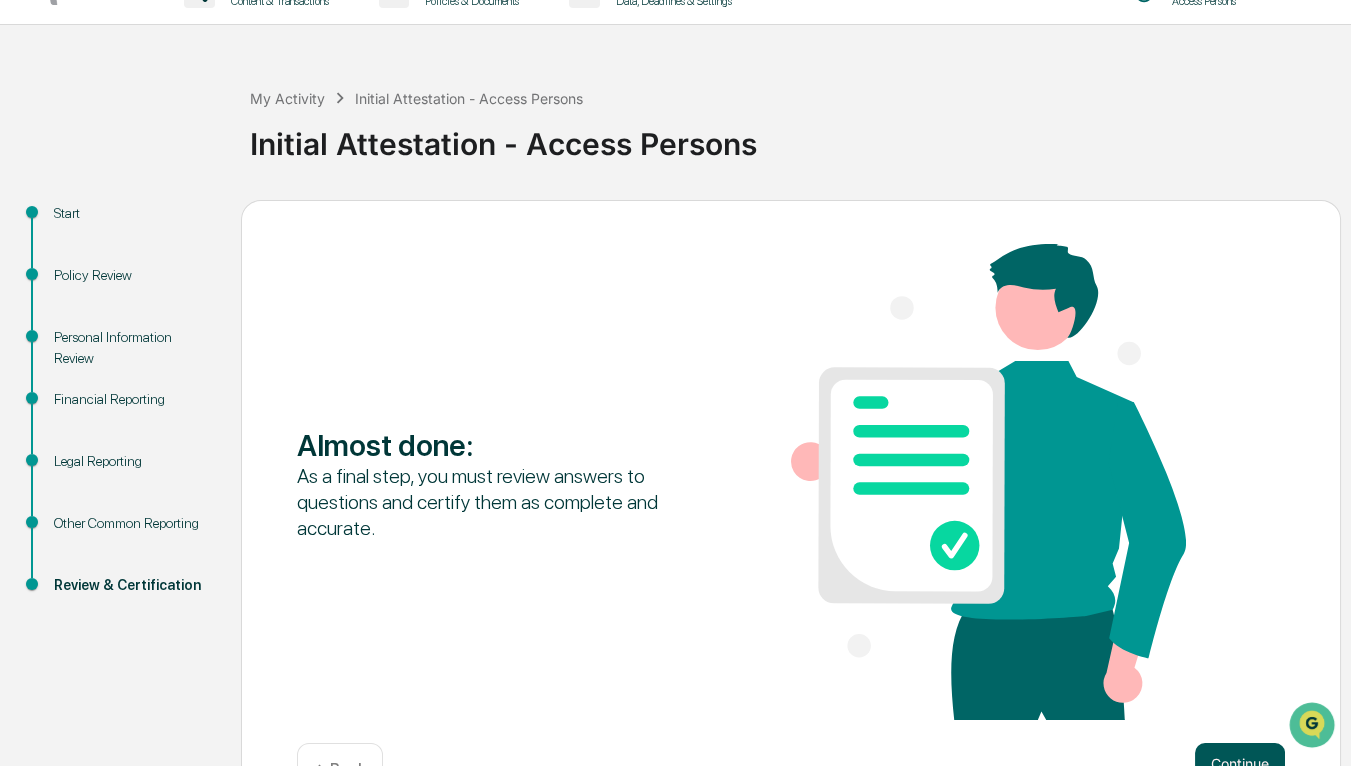click on "Continue" at bounding box center [1240, 763] 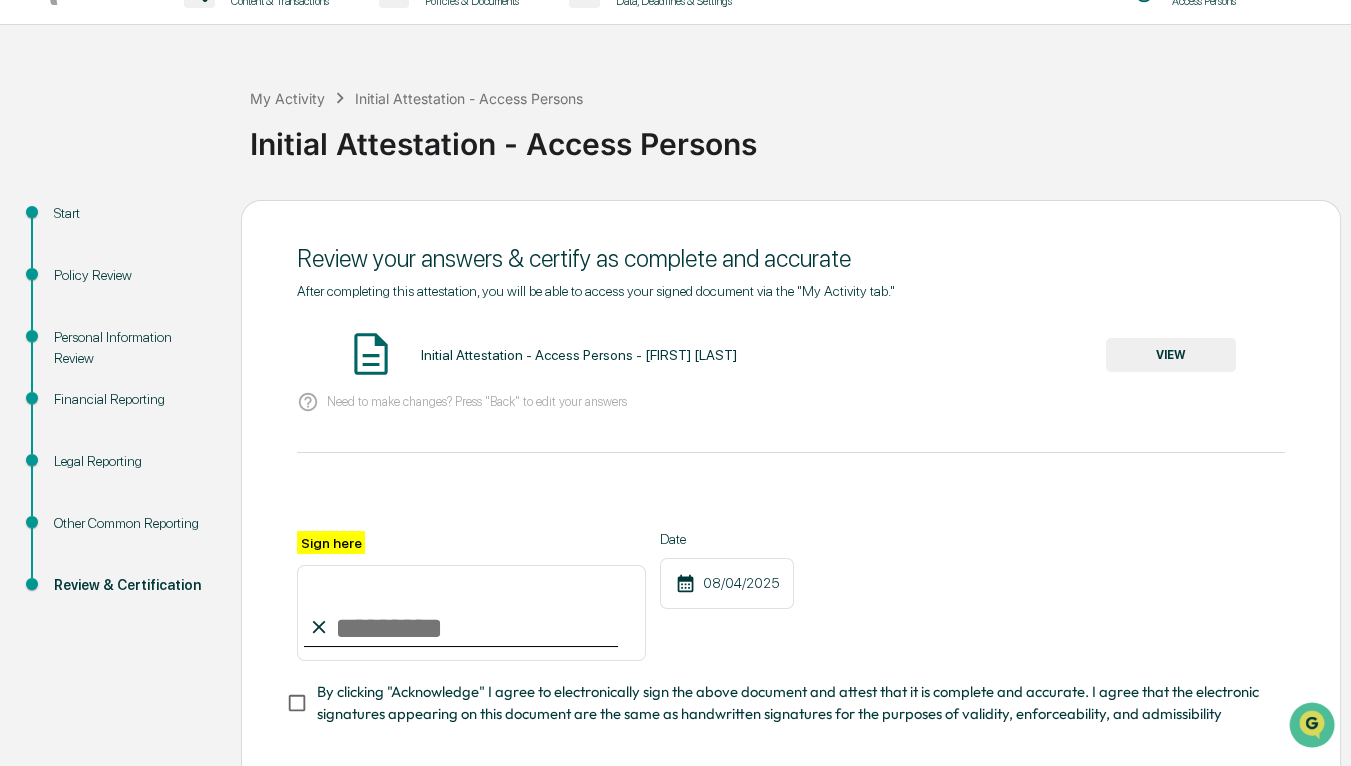 click on "Sign here" at bounding box center (471, 613) 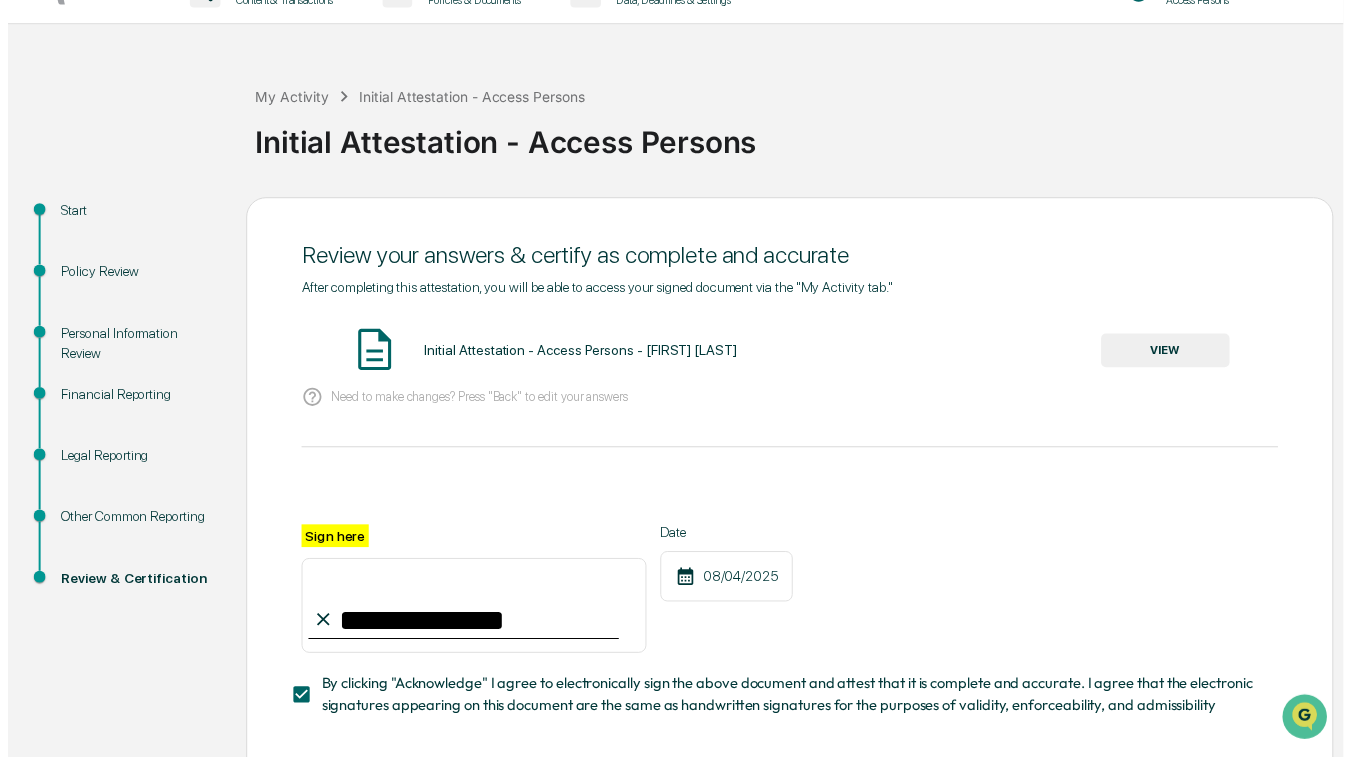 scroll, scrollTop: 140, scrollLeft: 0, axis: vertical 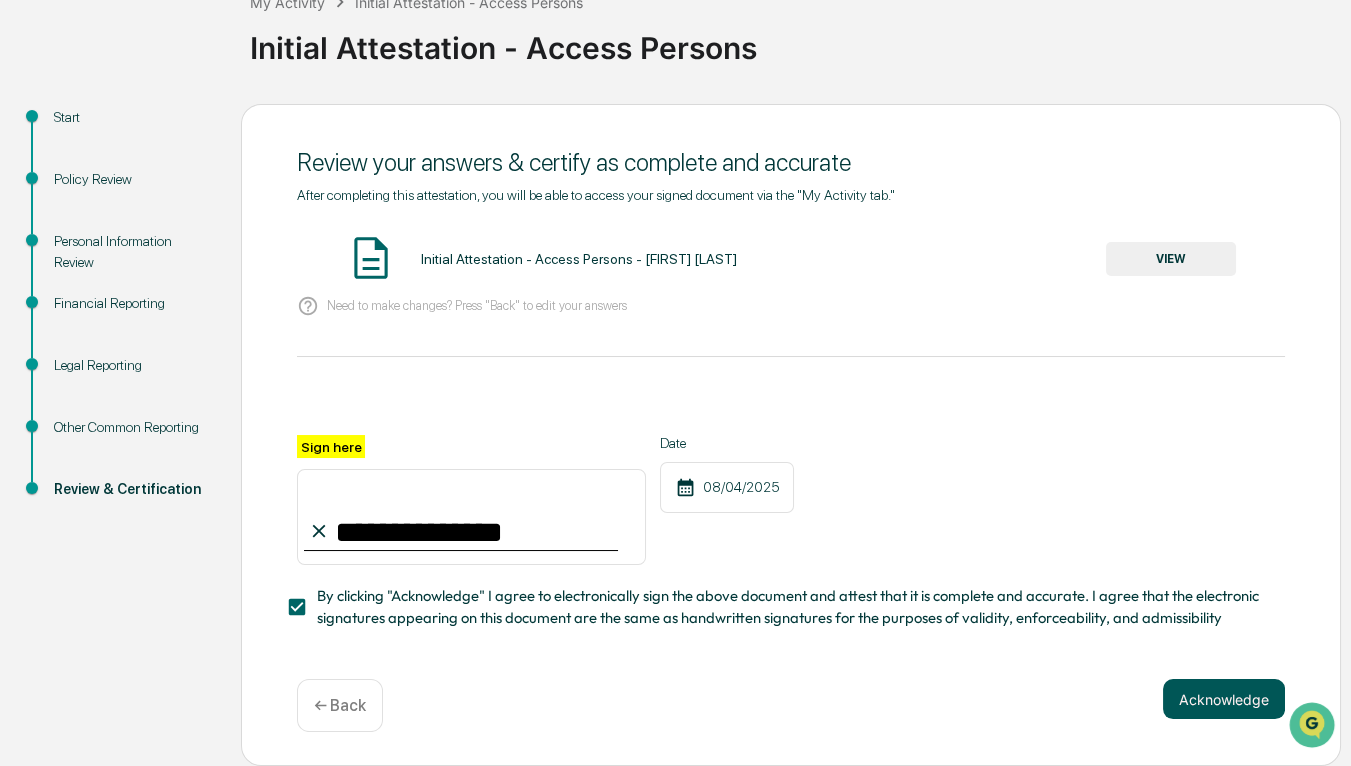 click on "Acknowledge" at bounding box center [1224, 699] 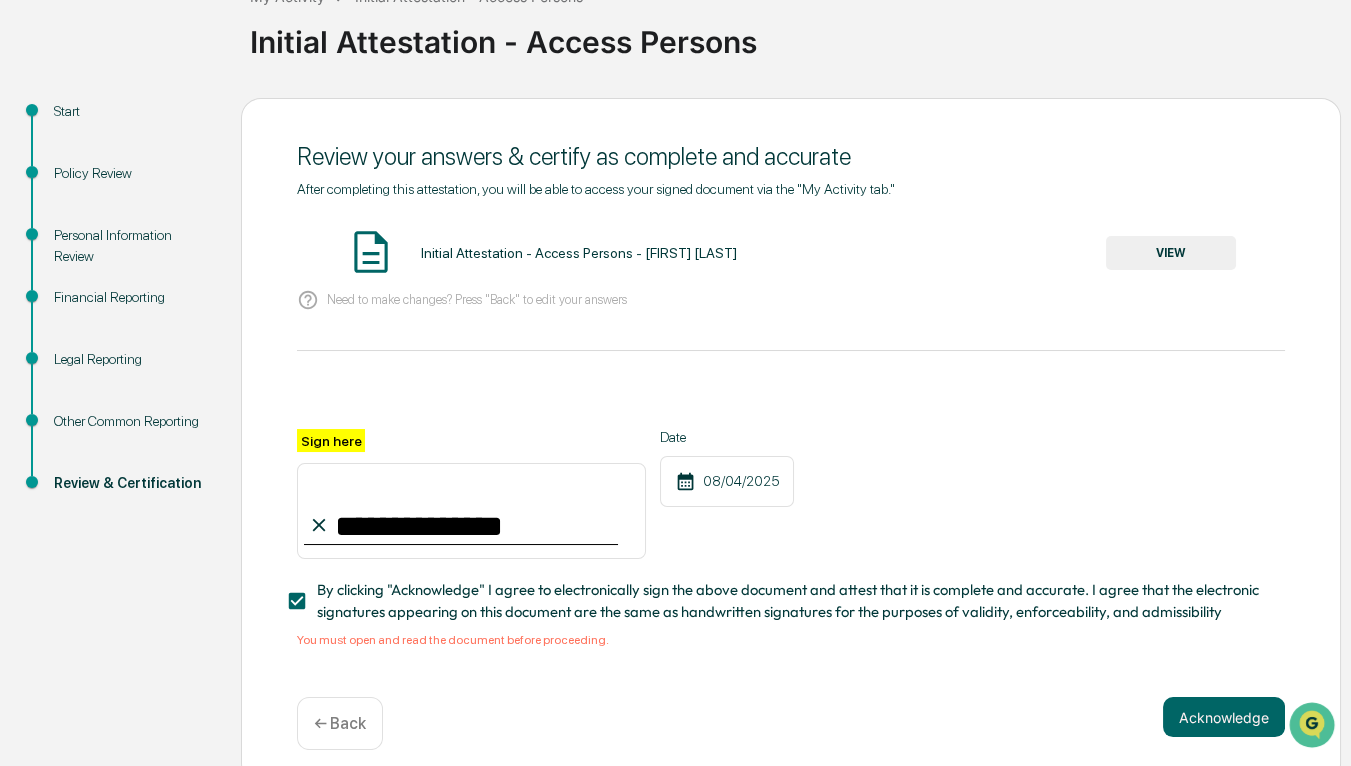 click on "VIEW" at bounding box center [1171, 253] 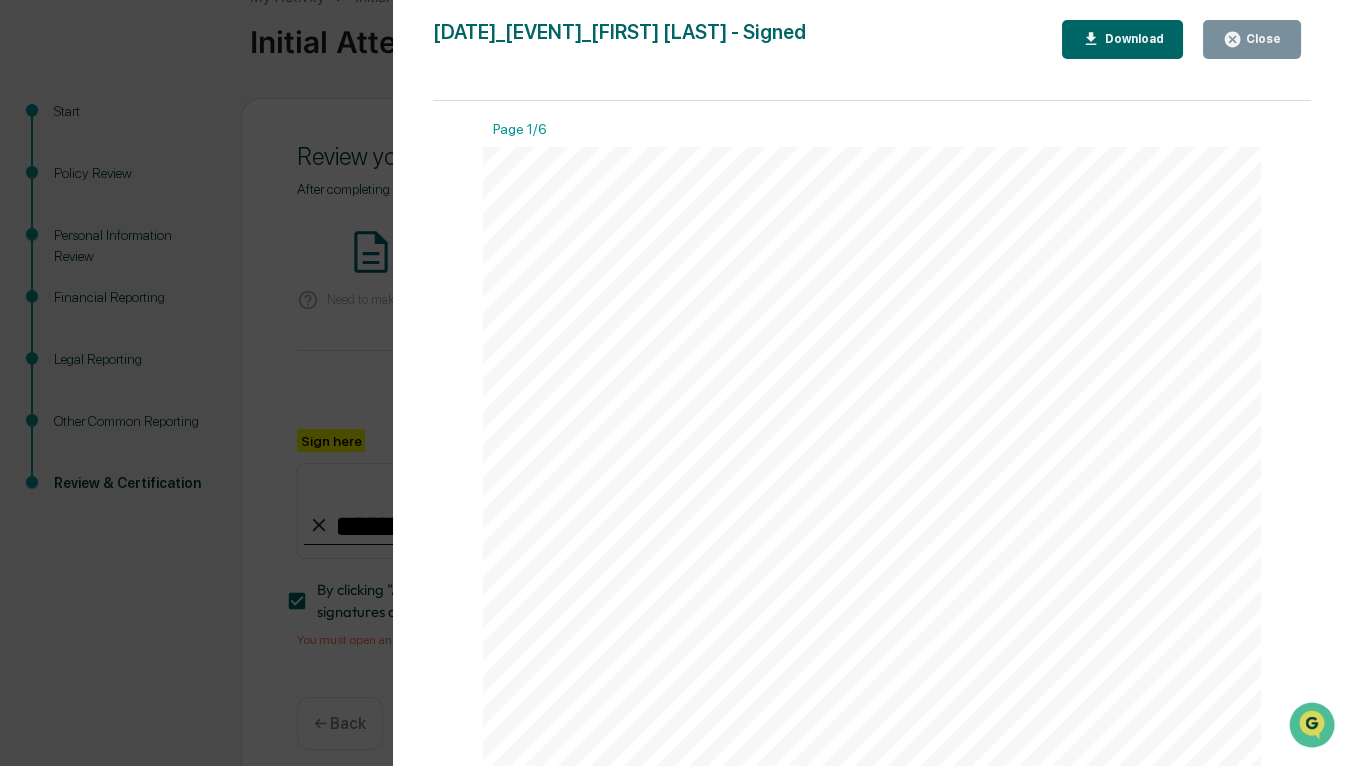 click on "Close" at bounding box center [1261, 39] 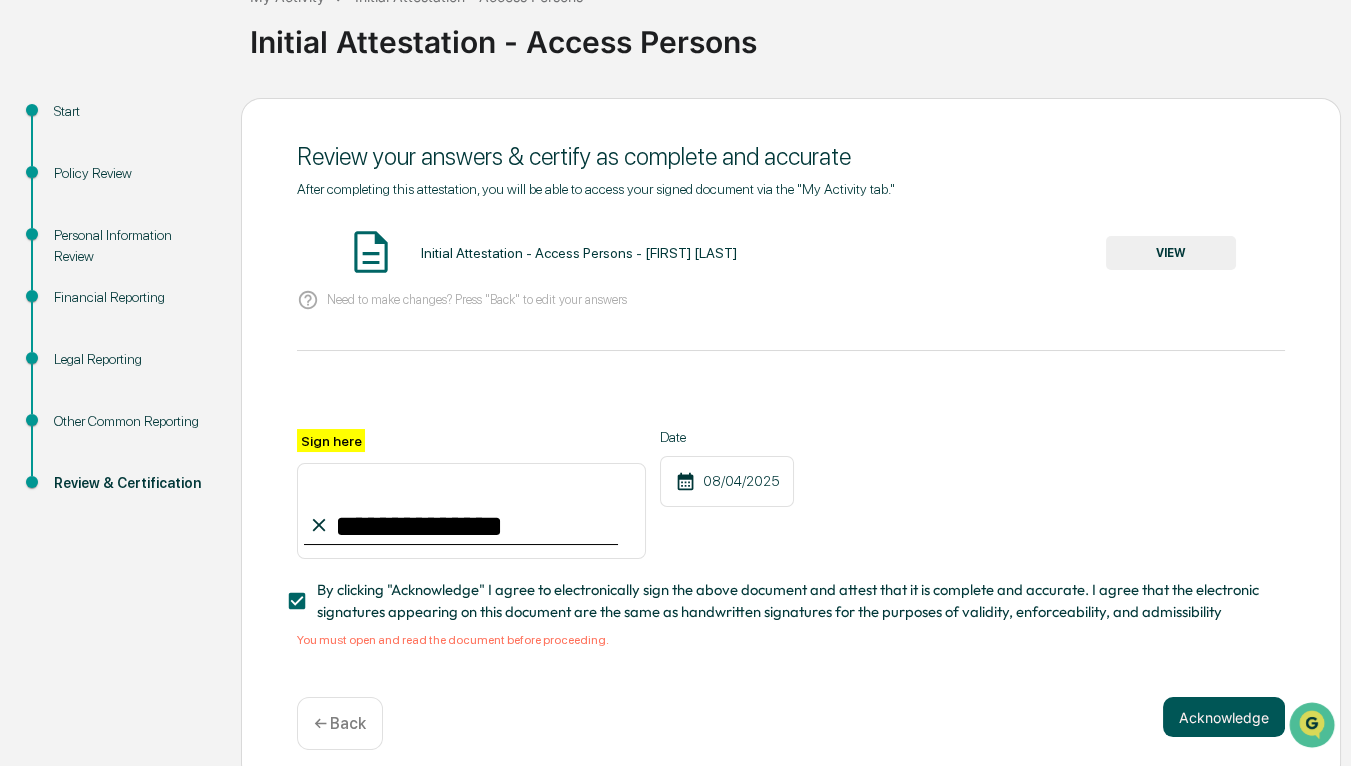 click on "Acknowledge" at bounding box center (1224, 717) 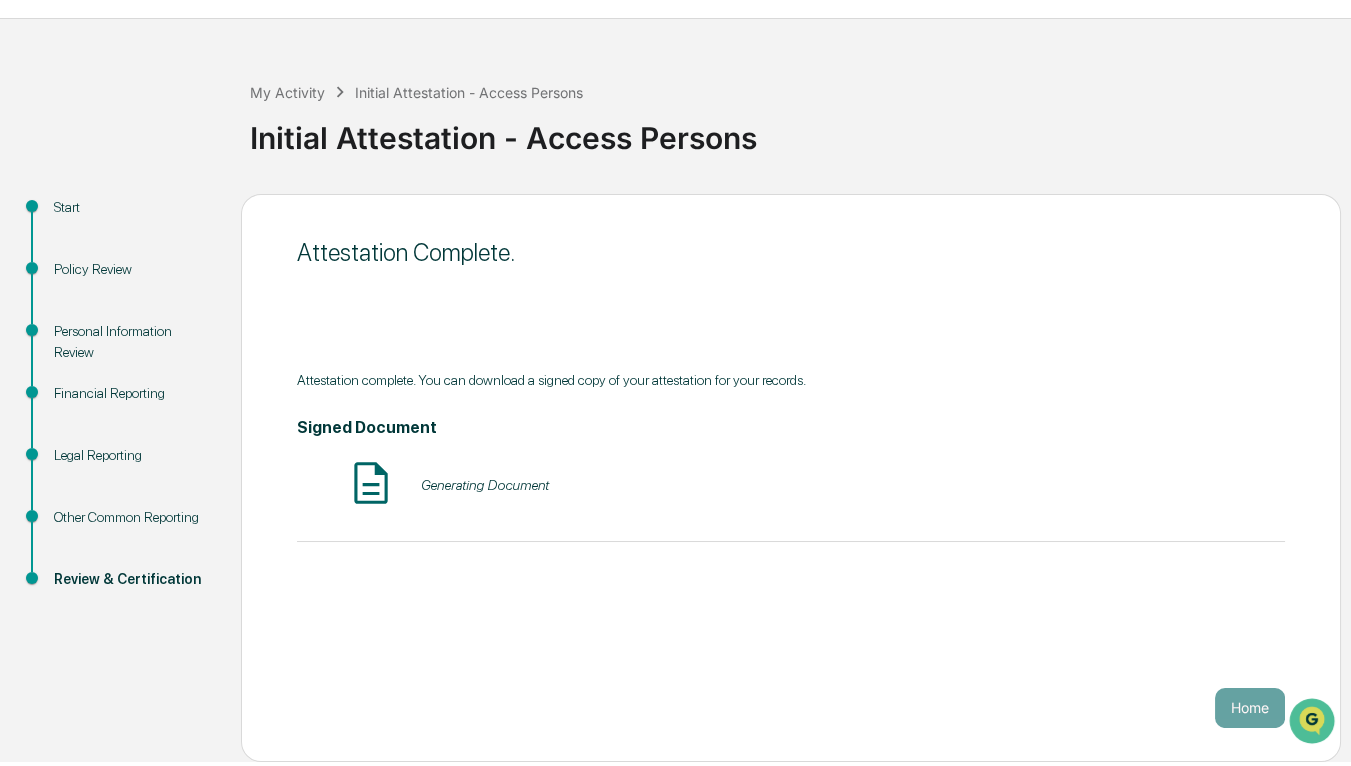 scroll, scrollTop: 38, scrollLeft: 0, axis: vertical 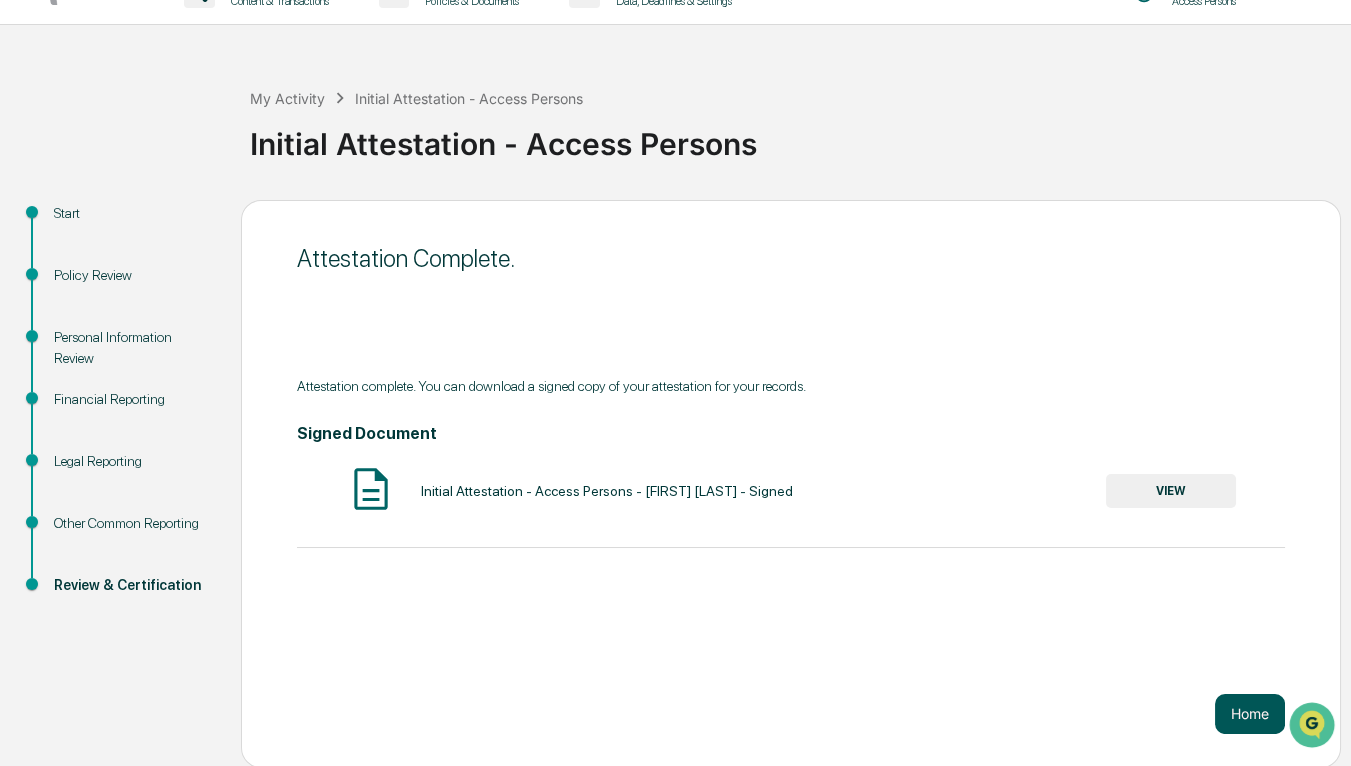 click on "Home" at bounding box center [1250, 714] 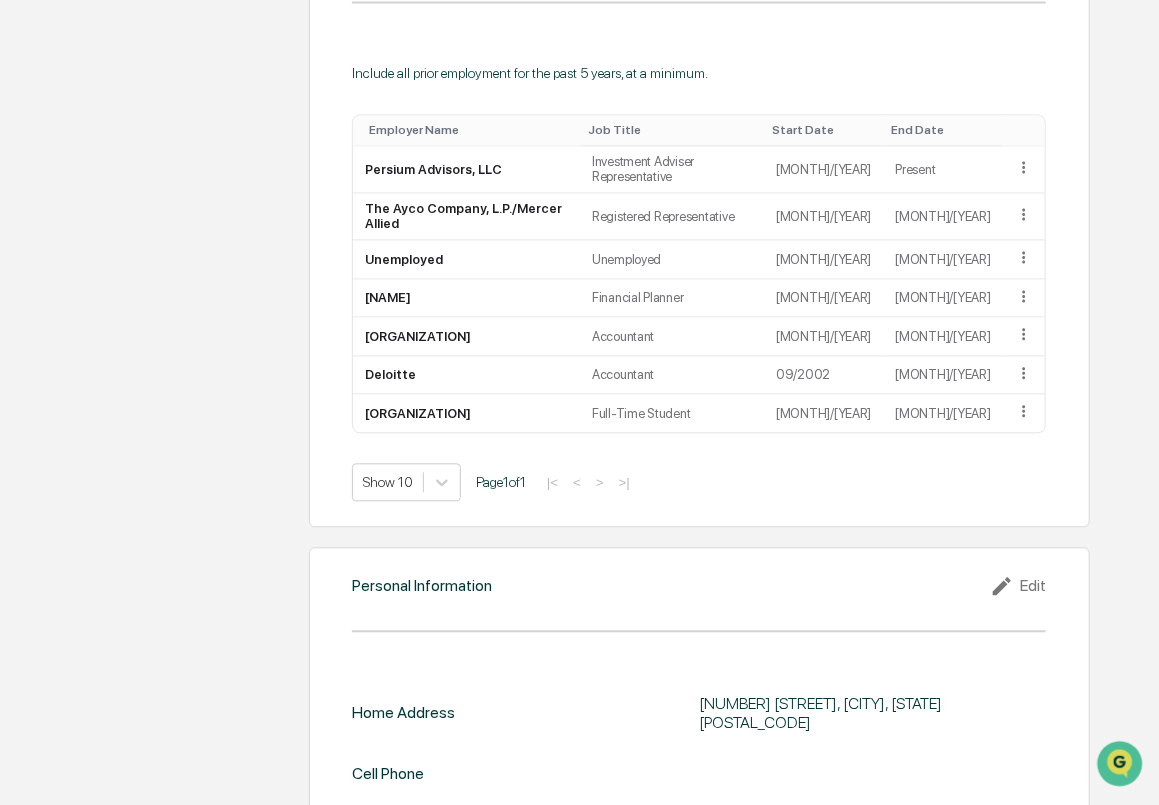 scroll, scrollTop: 1569, scrollLeft: 0, axis: vertical 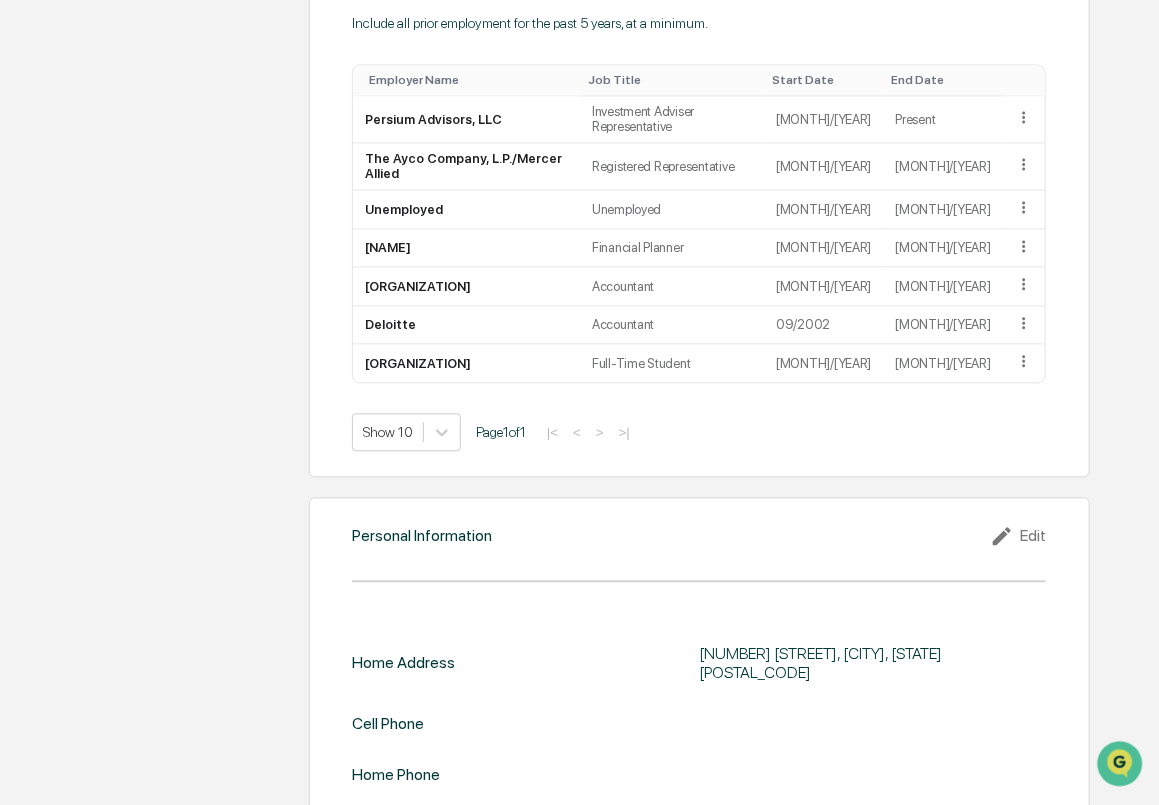 click on "Edit" at bounding box center (1018, 536) 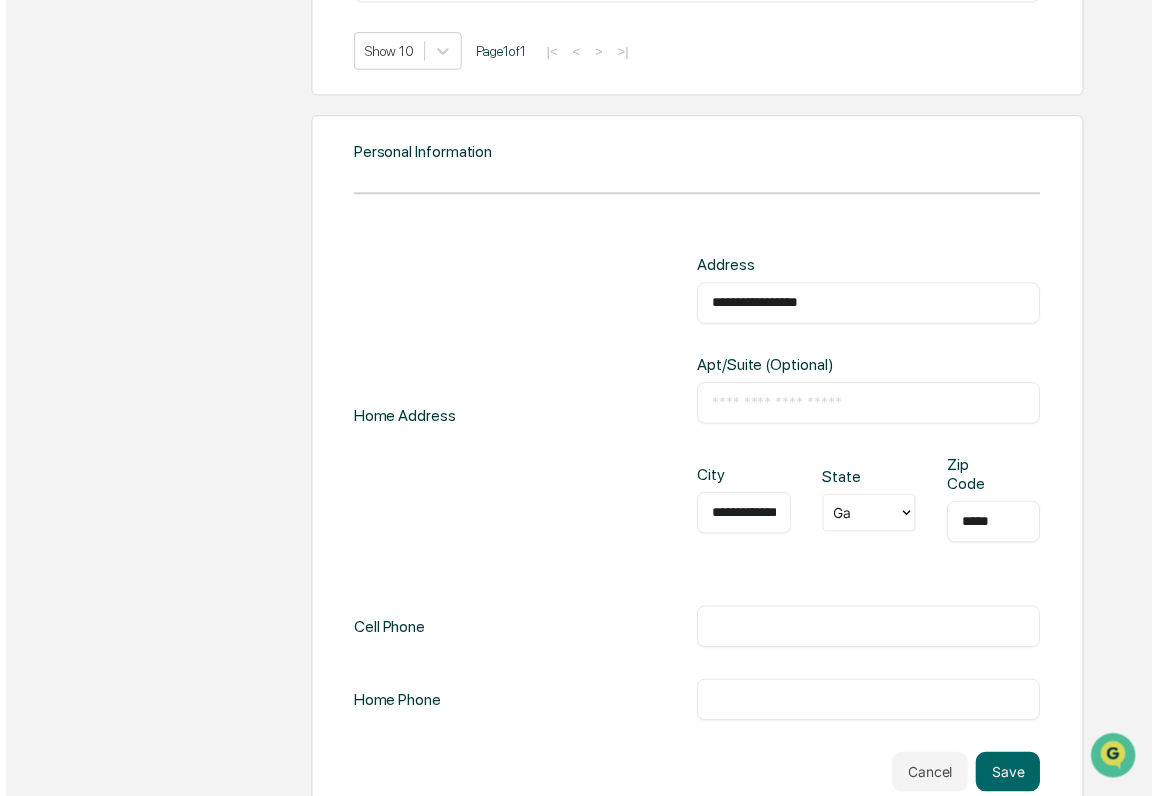 scroll, scrollTop: 1949, scrollLeft: 0, axis: vertical 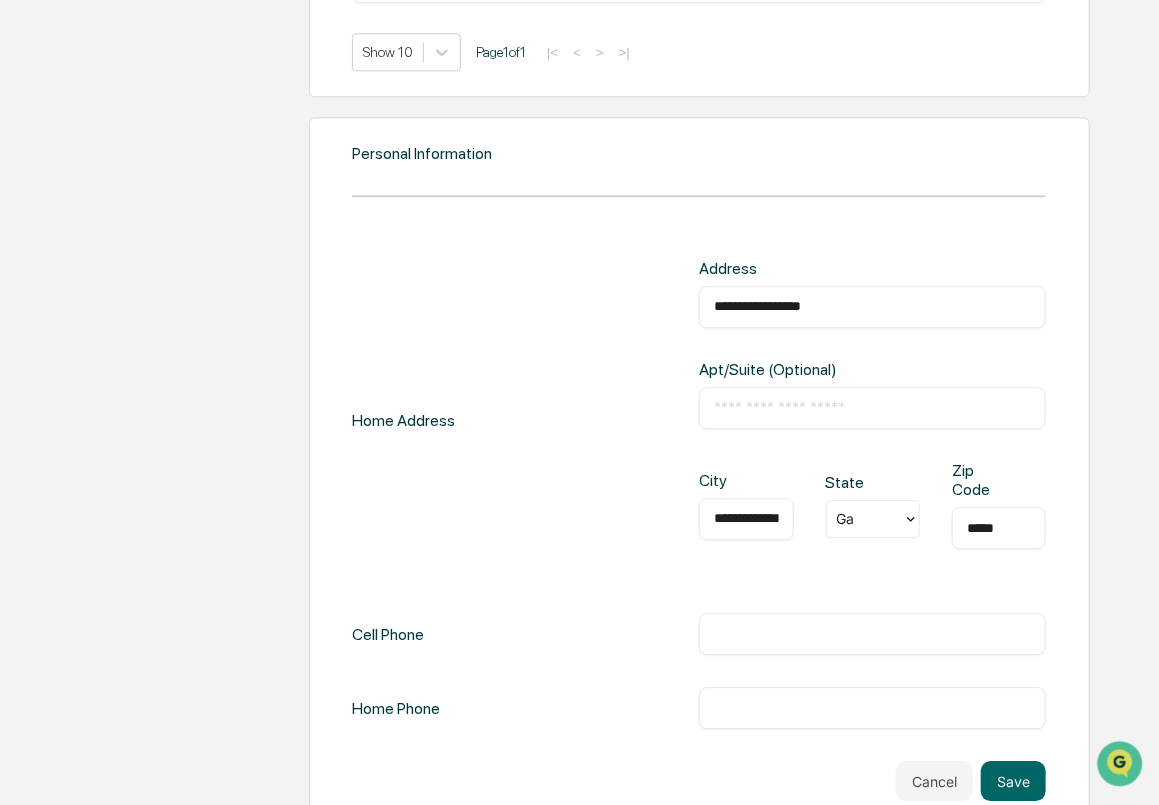 click at bounding box center [872, 634] 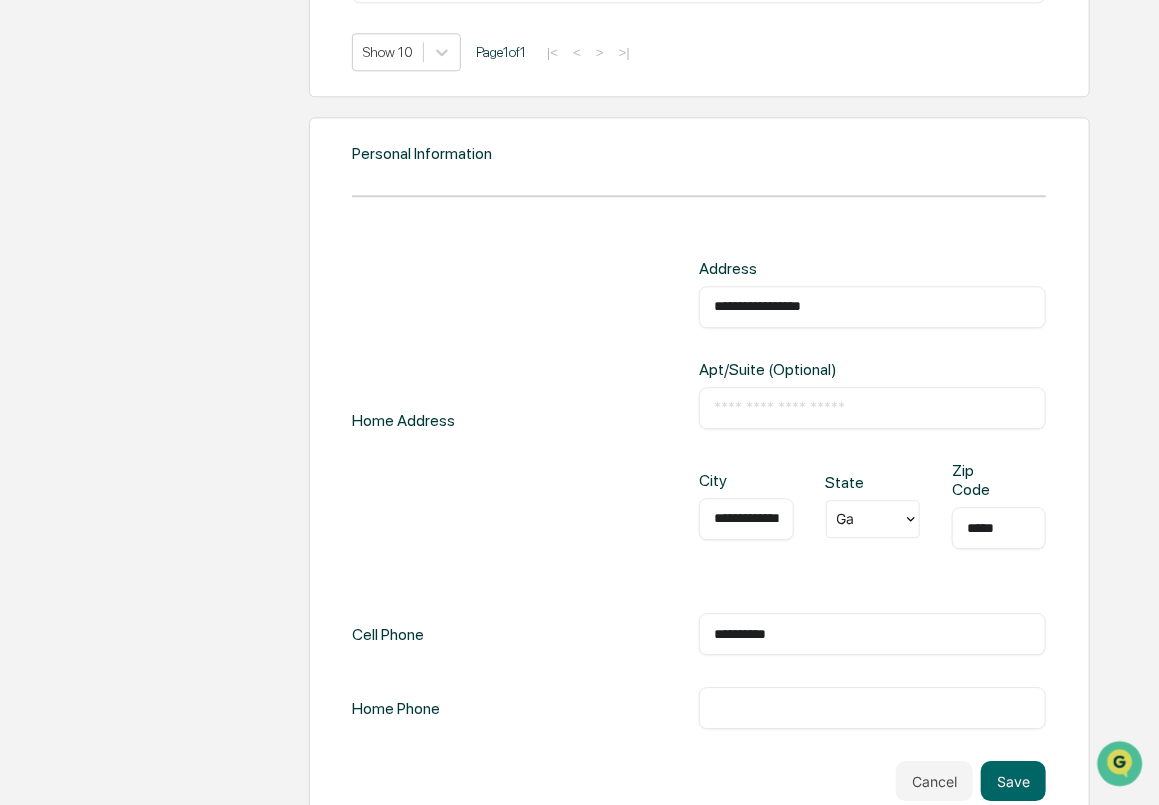 type on "**********" 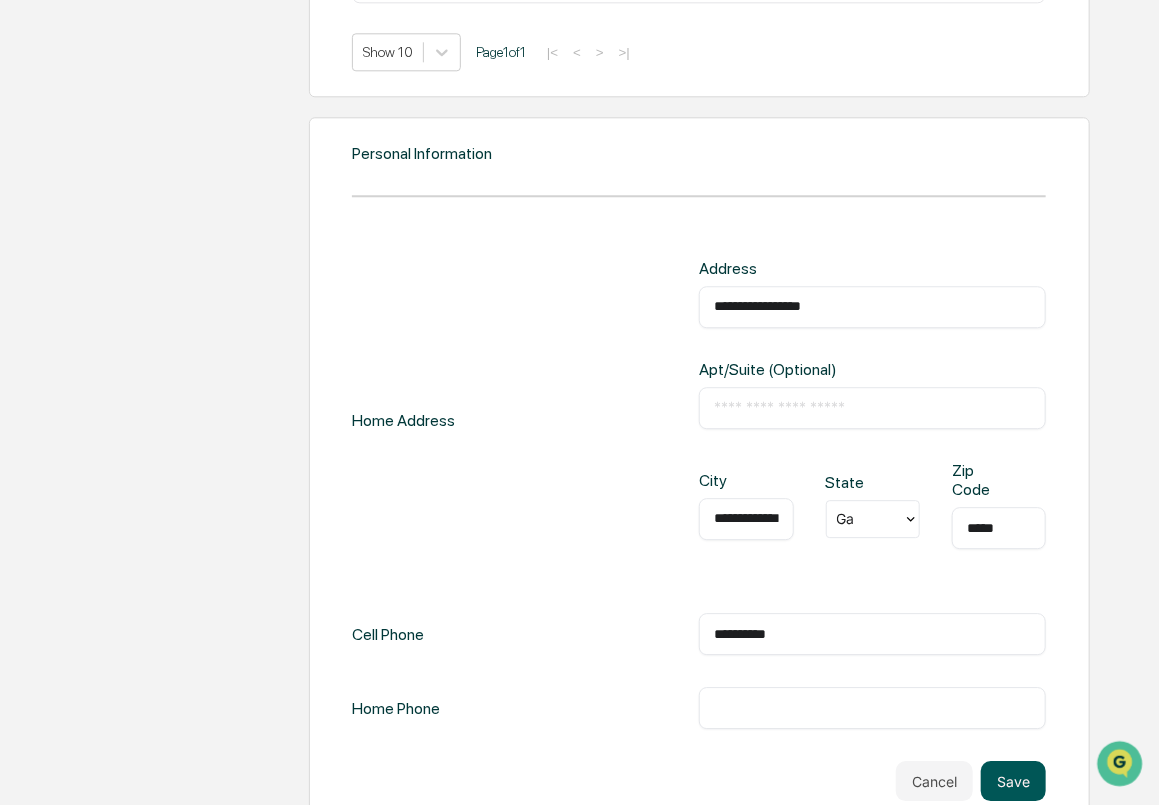 click on "Save" at bounding box center [1013, 781] 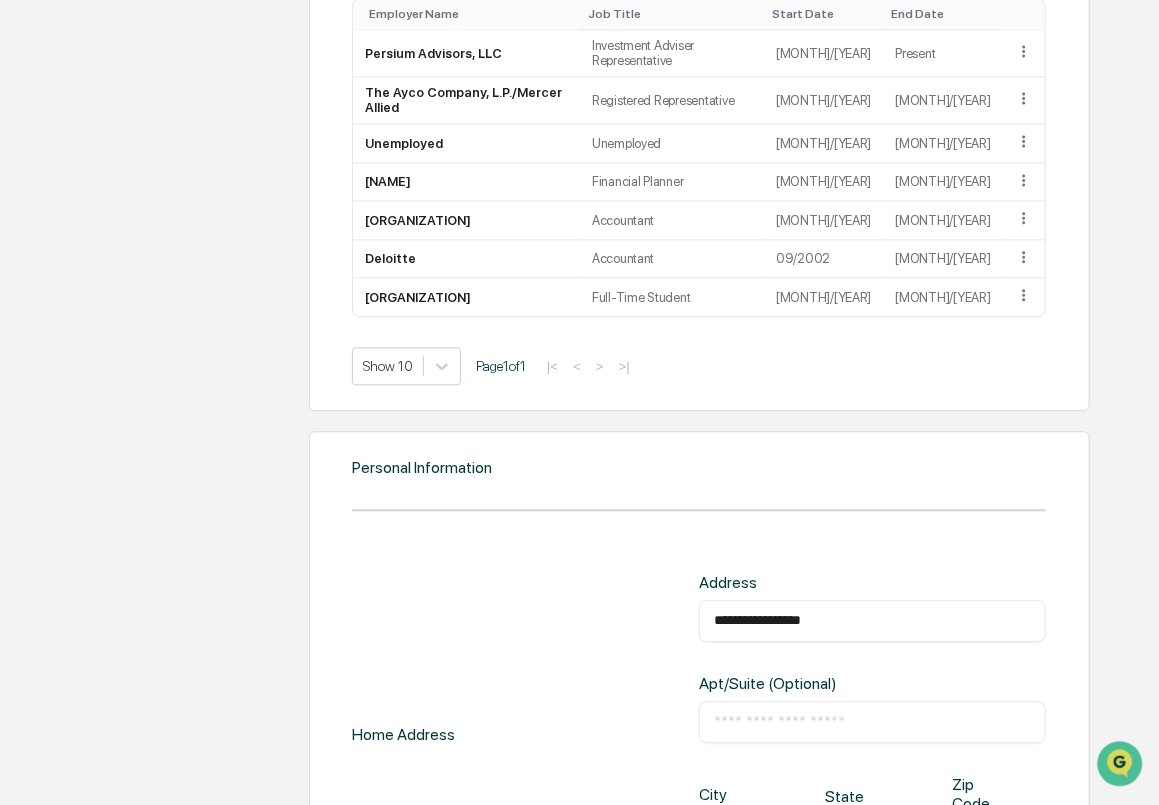 scroll, scrollTop: 1949, scrollLeft: 0, axis: vertical 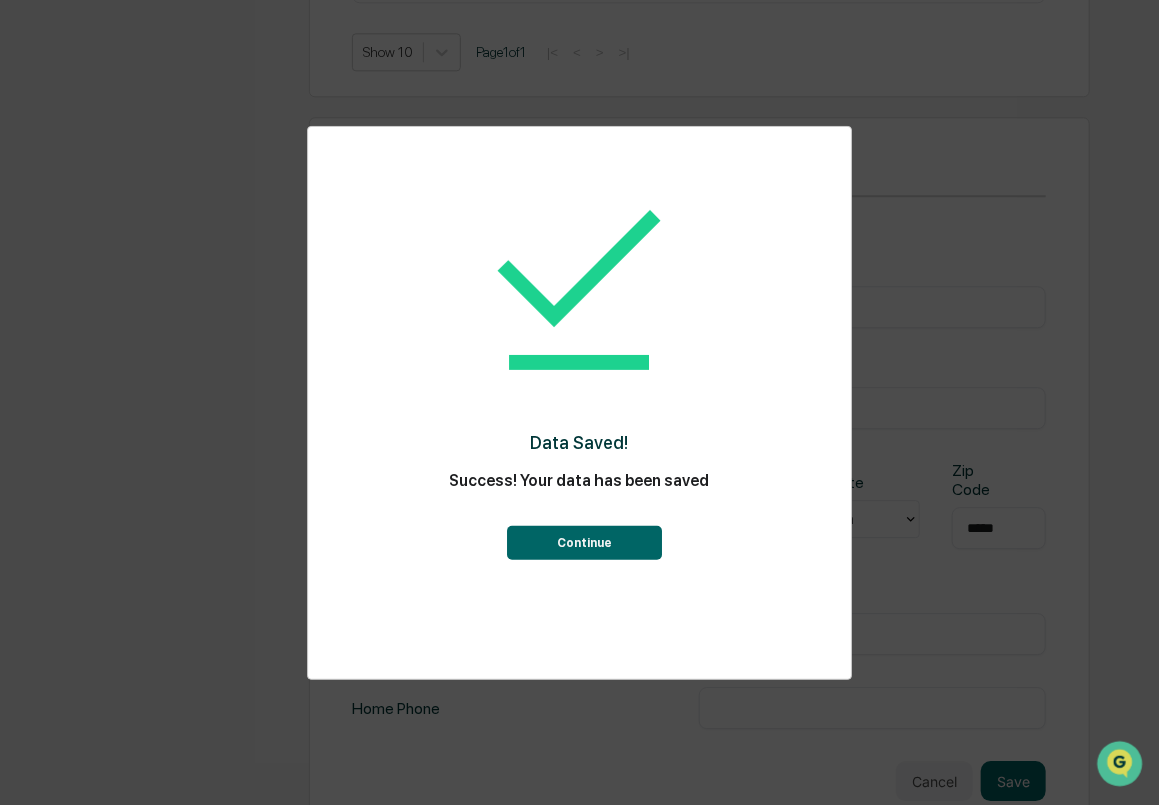 click on "Continue" at bounding box center [584, 543] 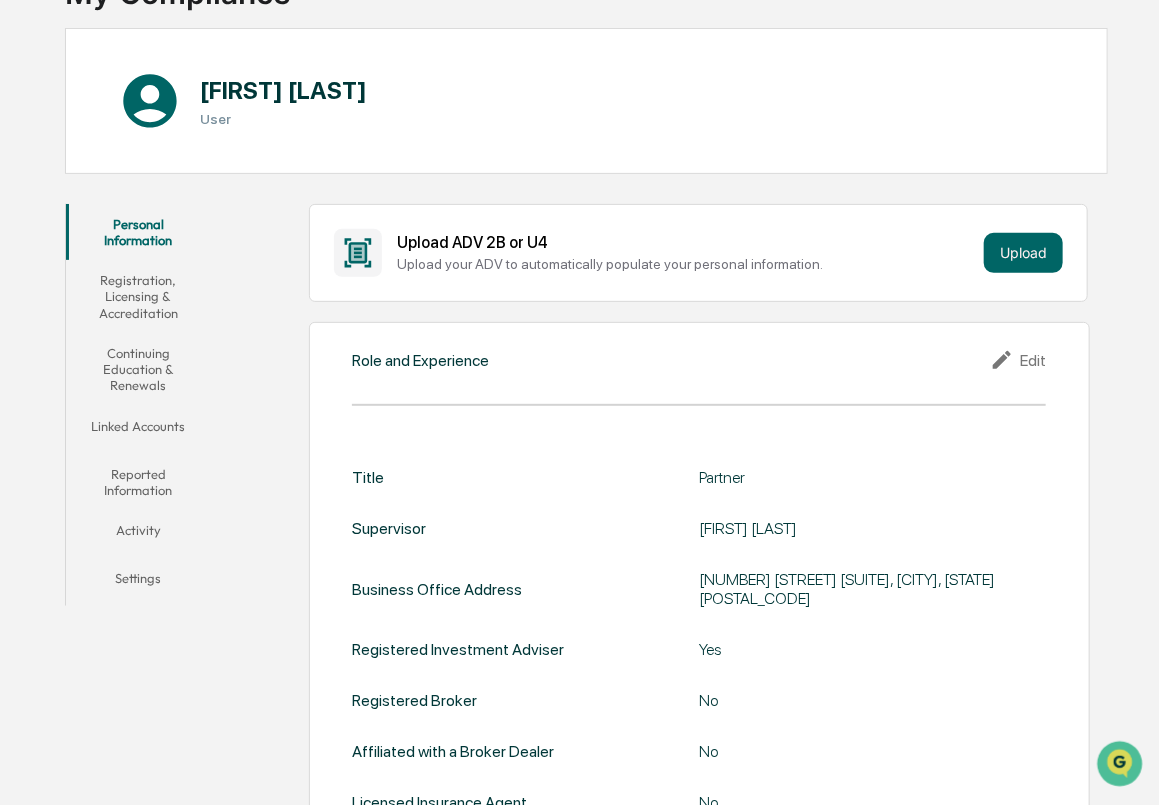 scroll, scrollTop: 0, scrollLeft: 0, axis: both 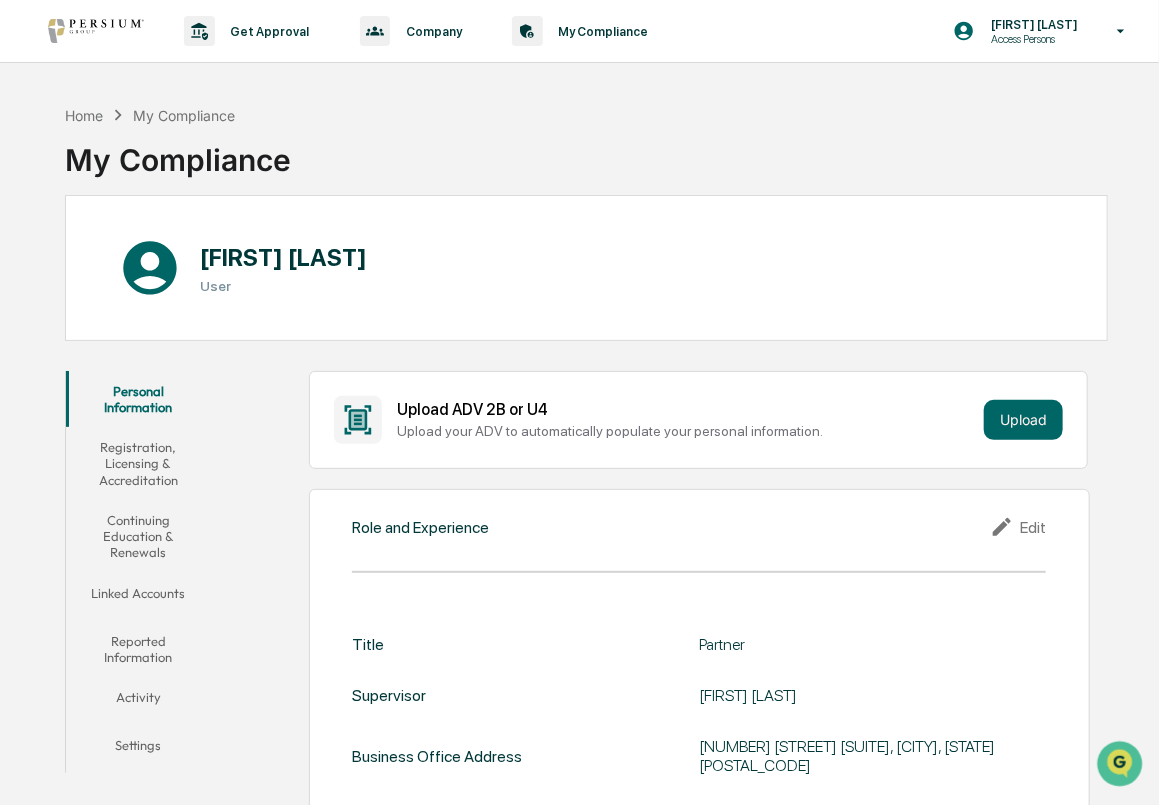 click on "Registration, Licensing & Accreditation" at bounding box center (138, 463) 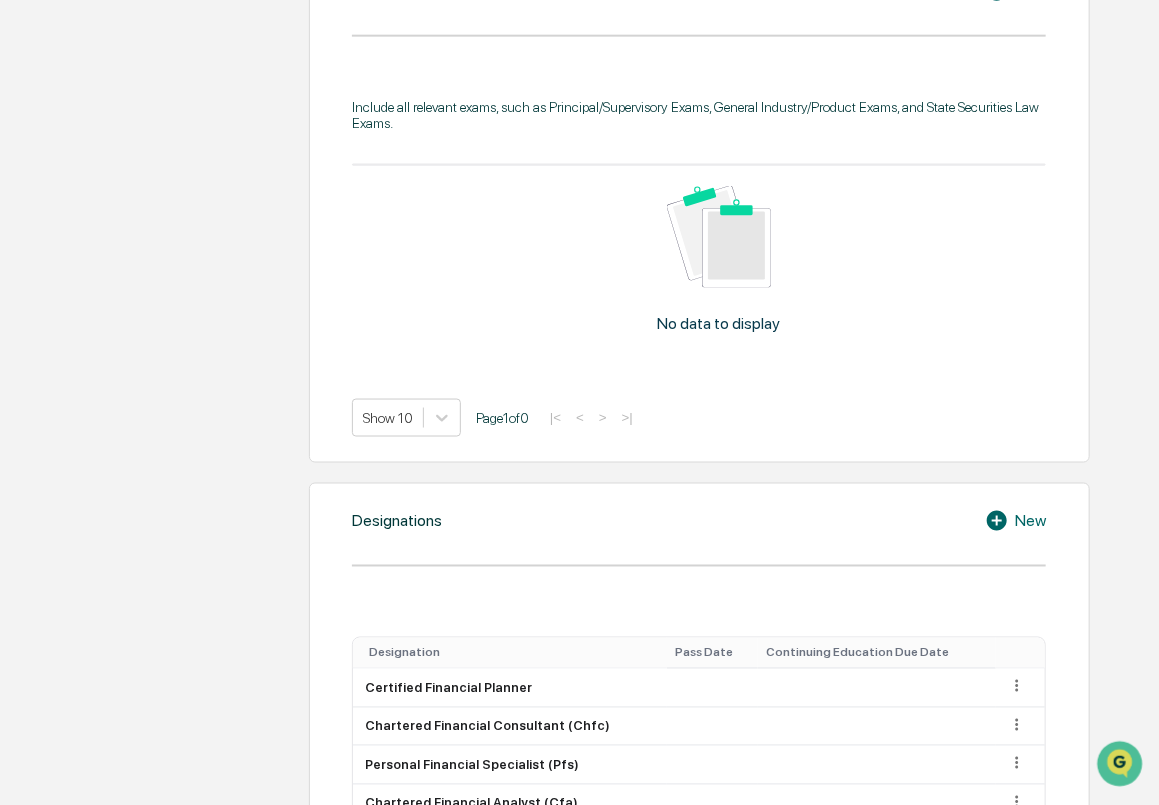 scroll, scrollTop: 0, scrollLeft: 0, axis: both 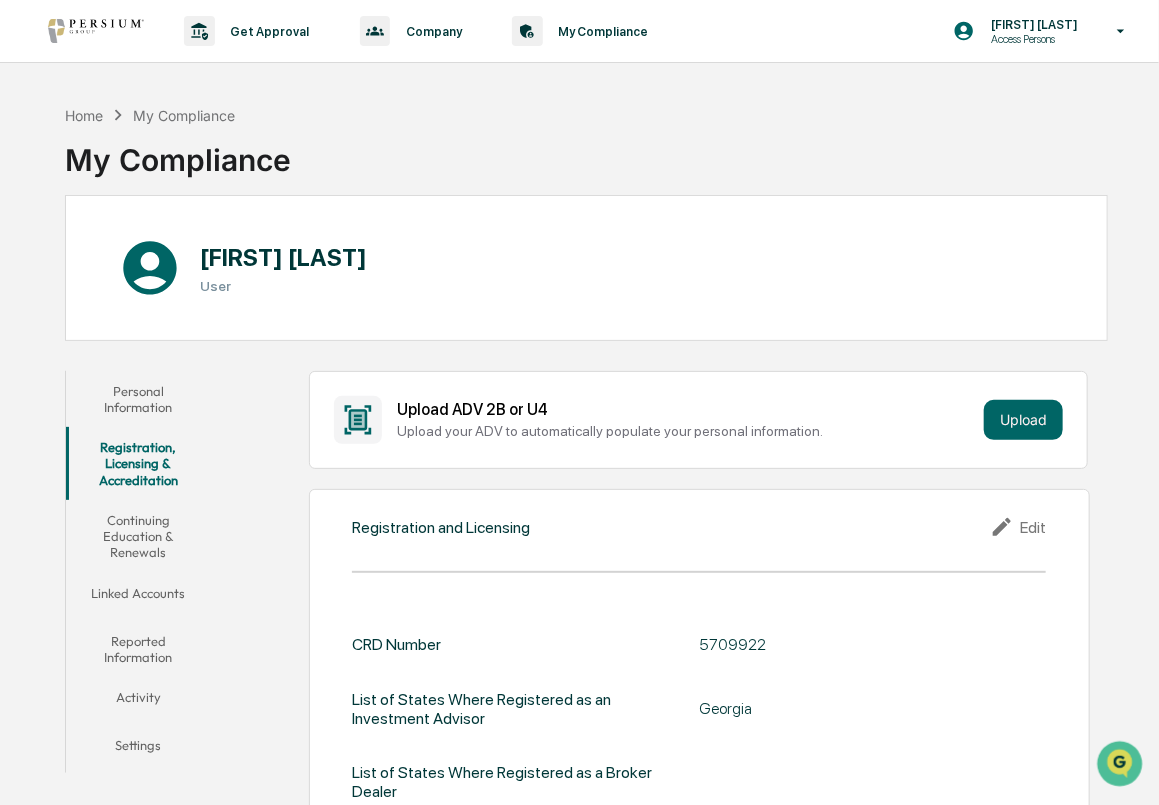 drag, startPoint x: 382, startPoint y: 451, endPoint x: 762, endPoint y: 314, distance: 403.94183 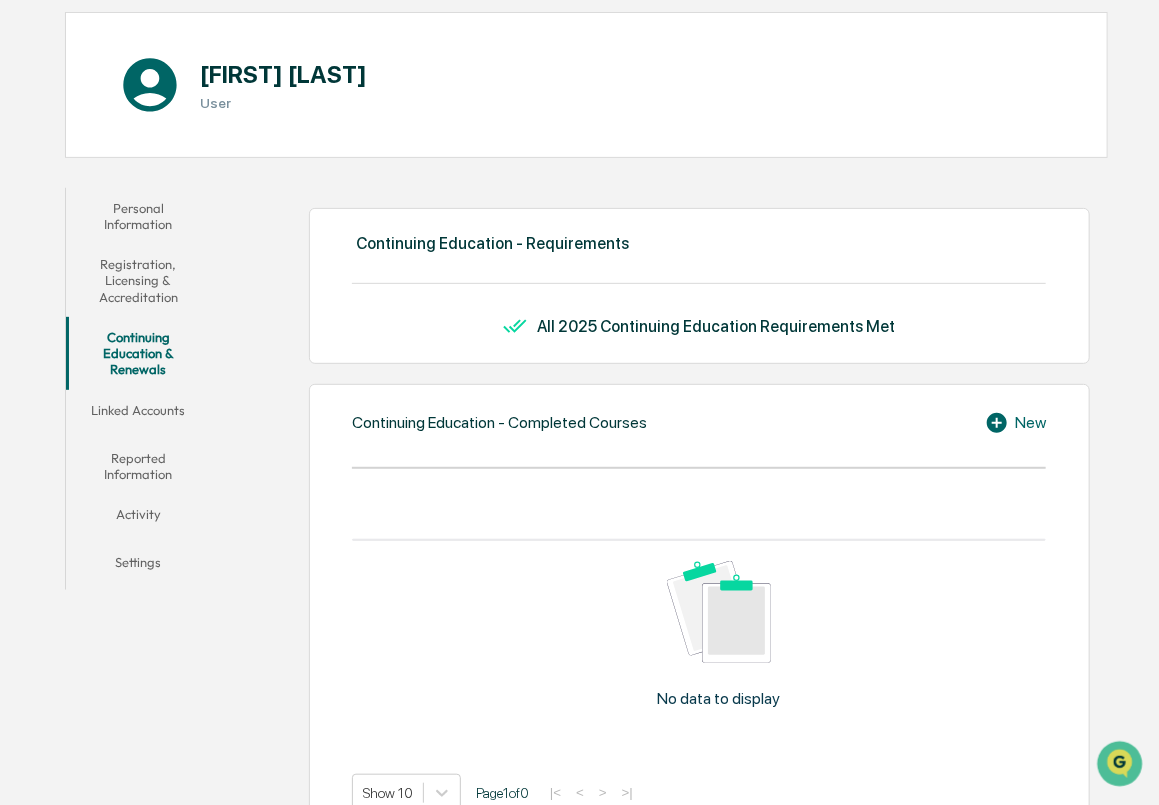 scroll, scrollTop: 0, scrollLeft: 0, axis: both 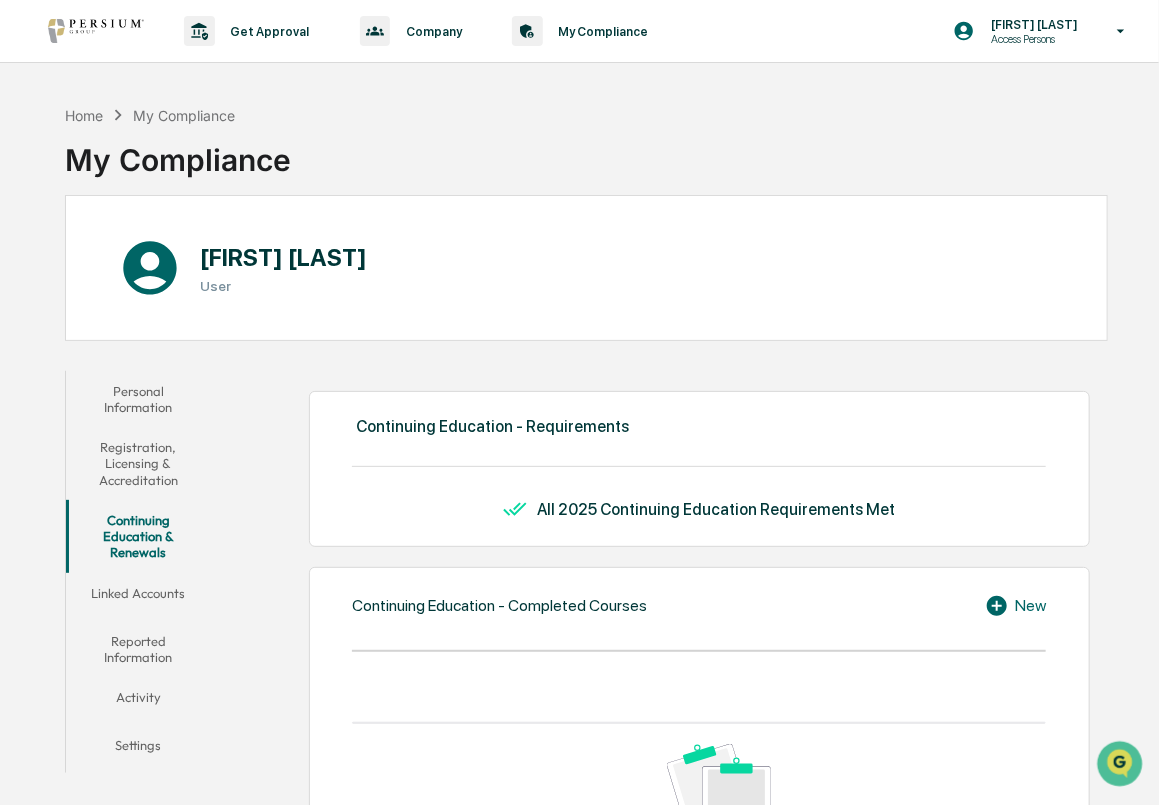 click on "Linked Accounts" at bounding box center [138, 597] 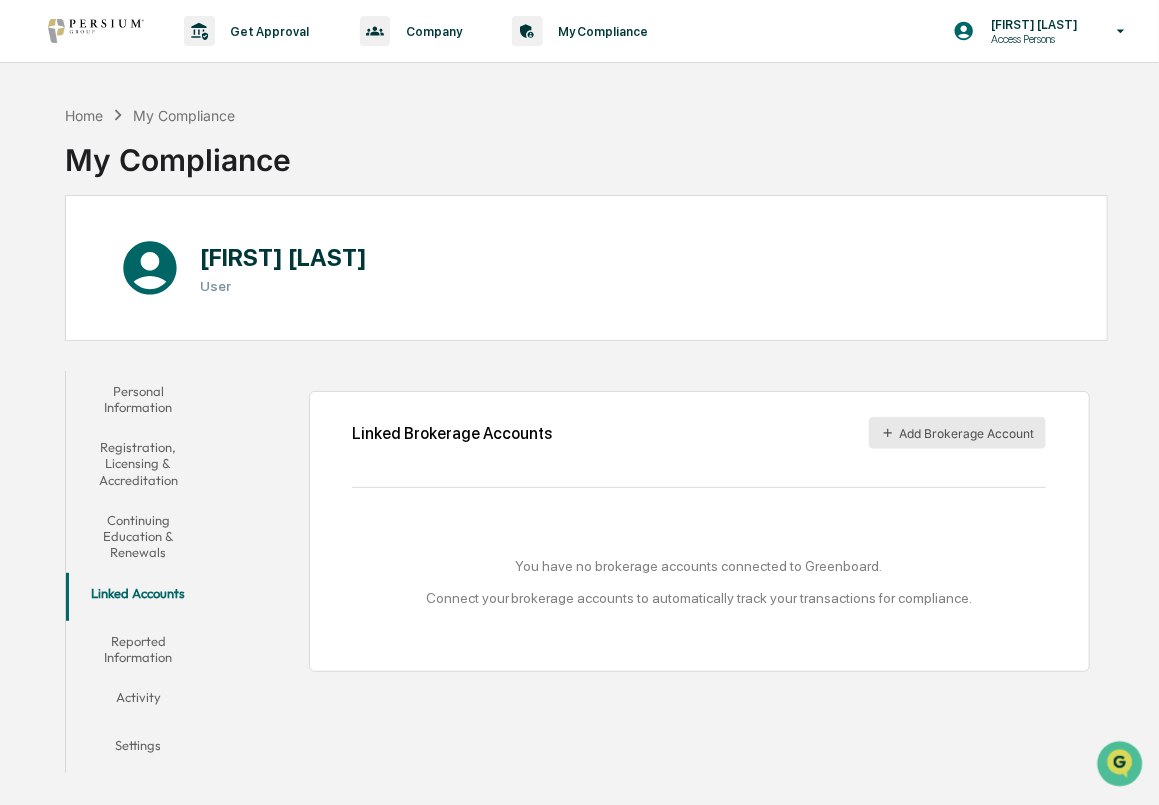 click on "Add Brokerage Account" at bounding box center (957, 433) 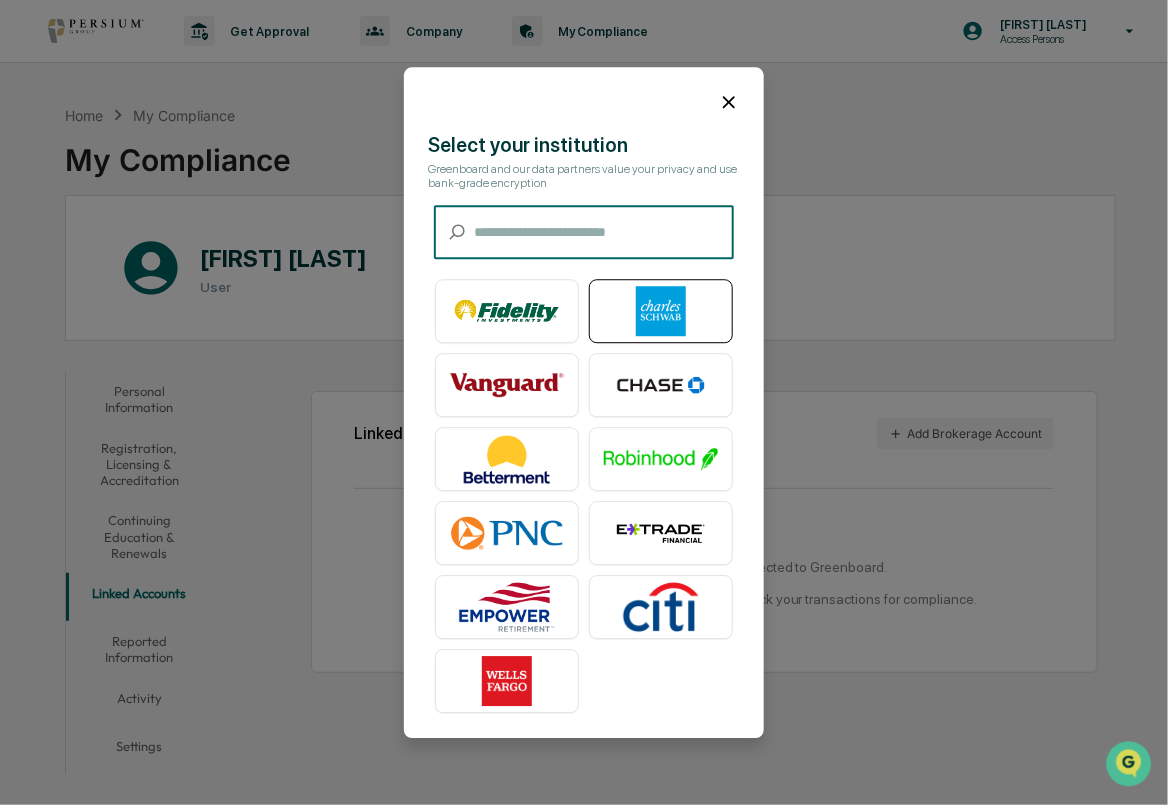 click at bounding box center (661, 311) 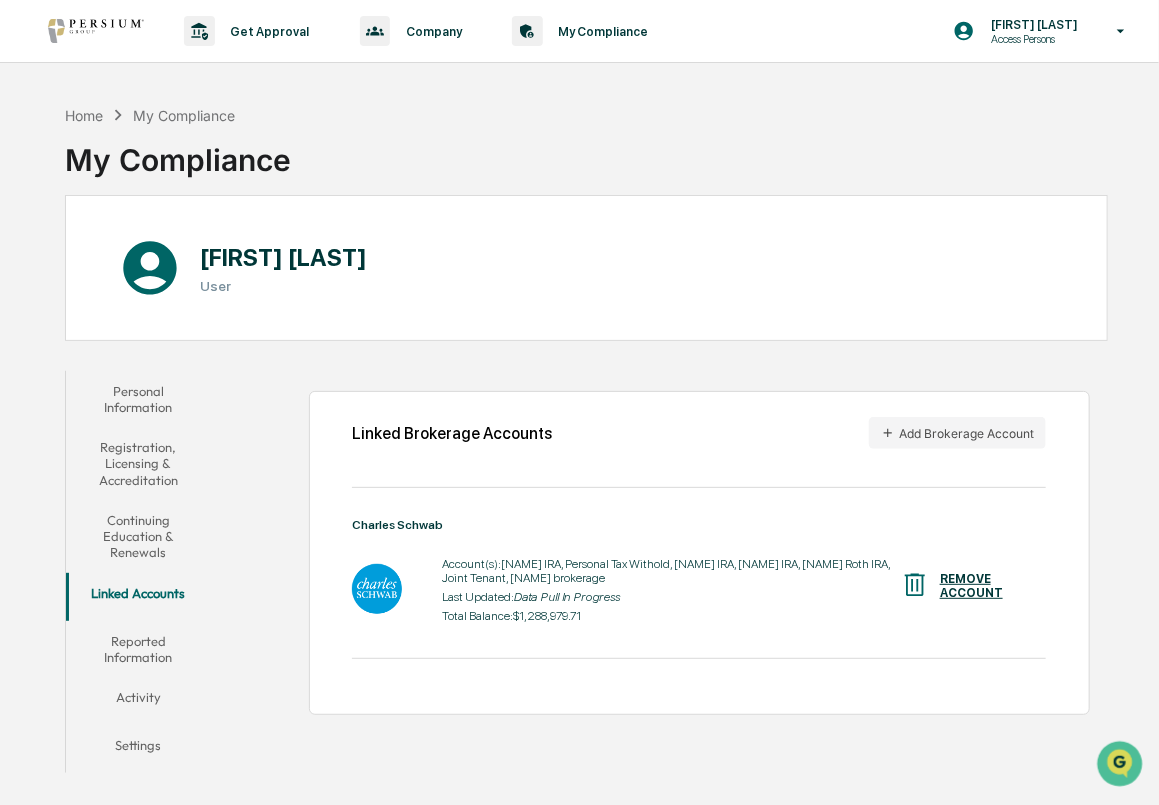 click on "Reported Information" at bounding box center [138, 649] 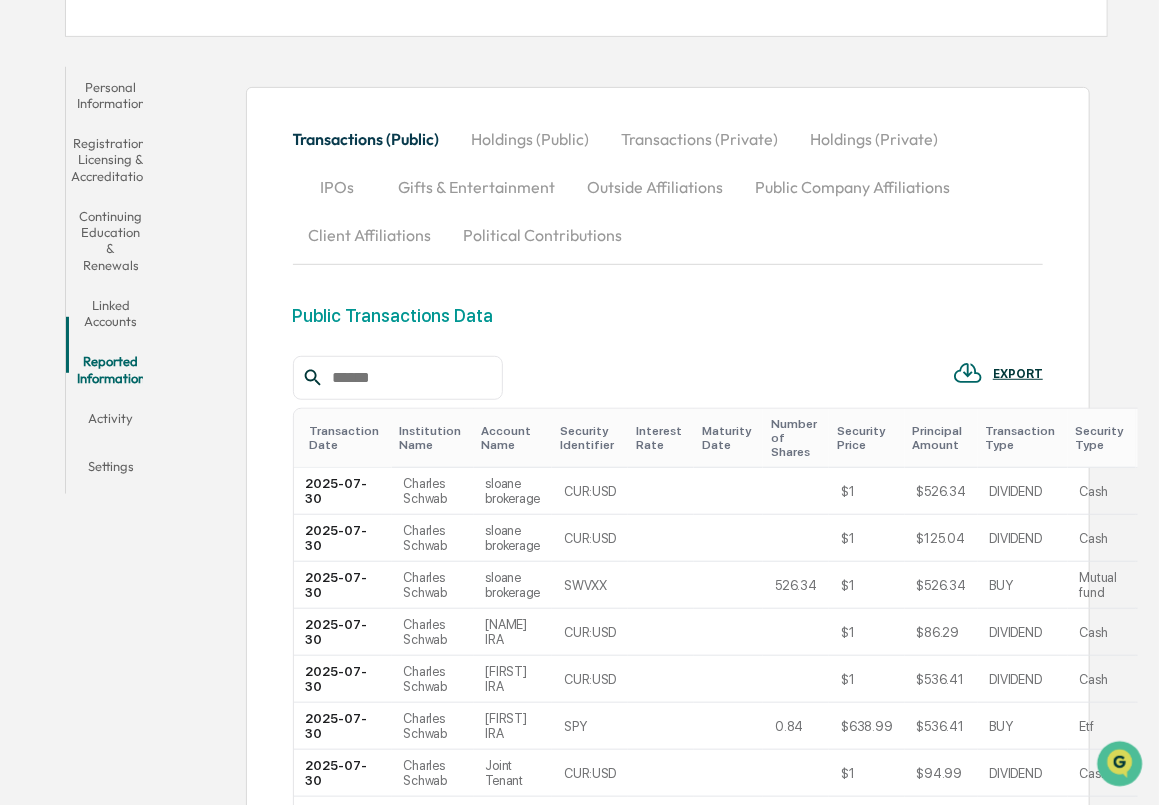 scroll, scrollTop: 287, scrollLeft: 0, axis: vertical 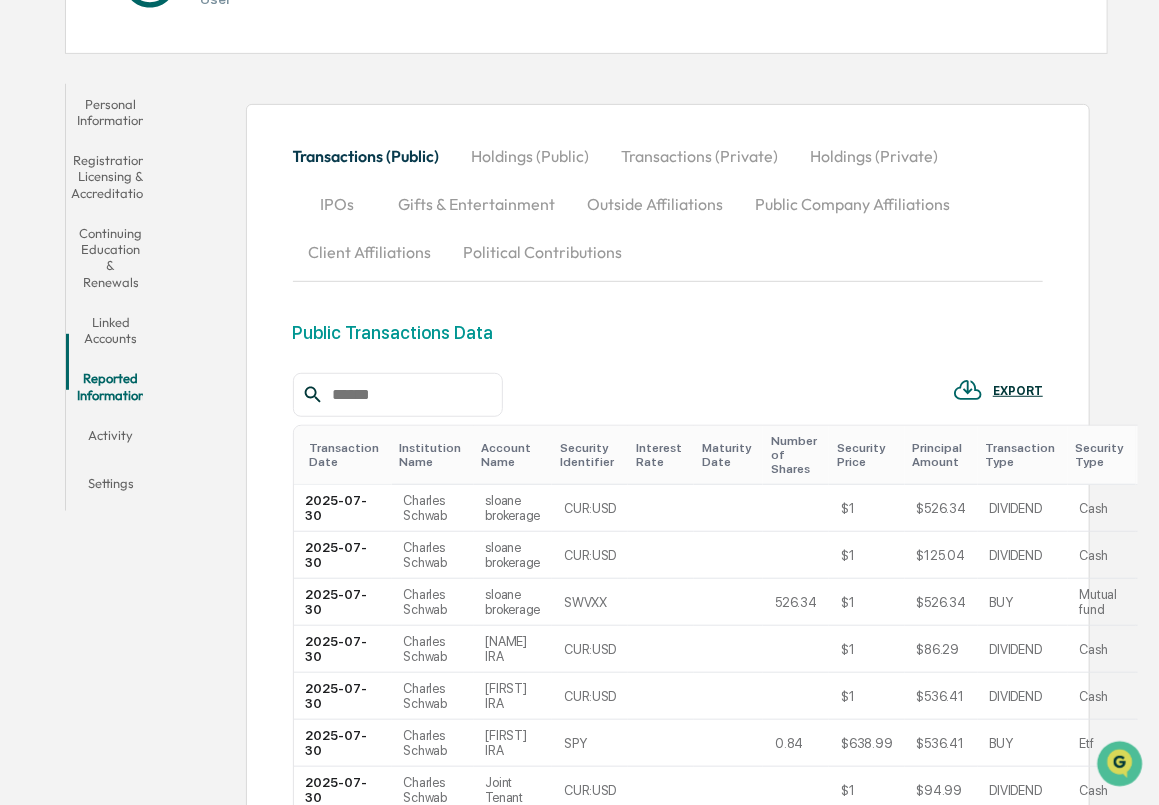click on "Activity" at bounding box center (111, 439) 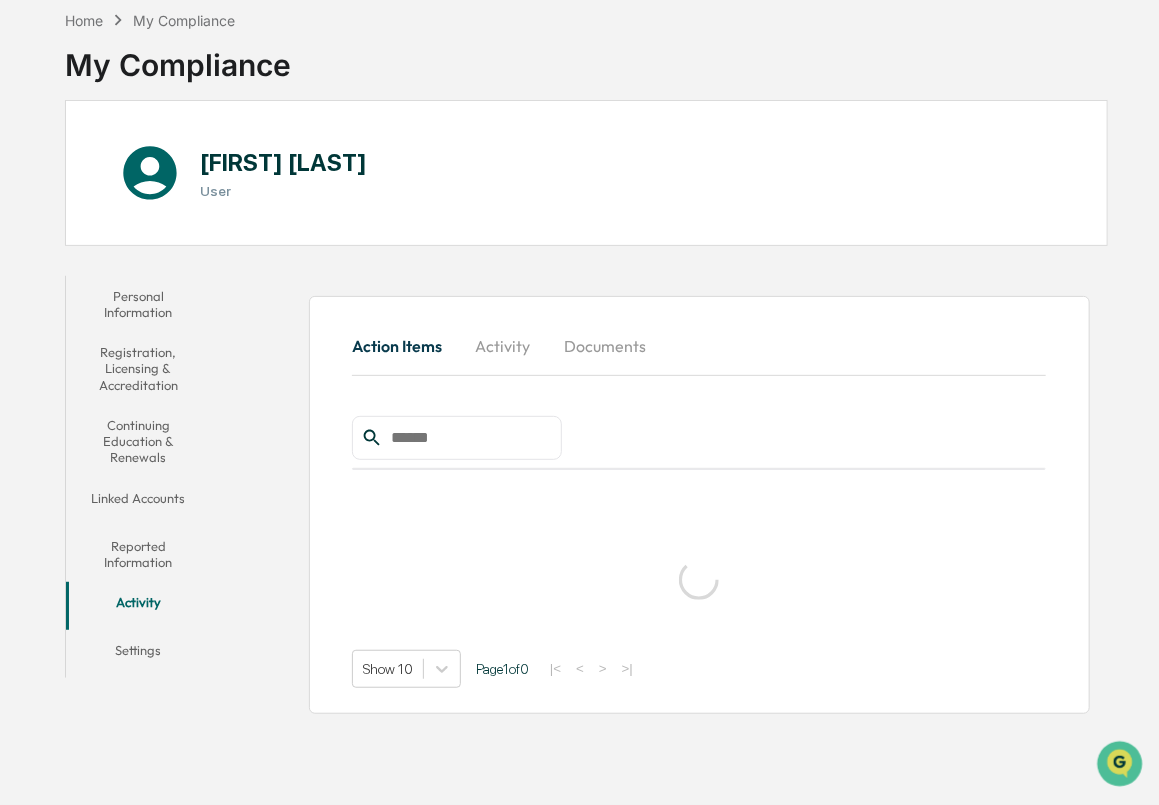 scroll, scrollTop: 94, scrollLeft: 0, axis: vertical 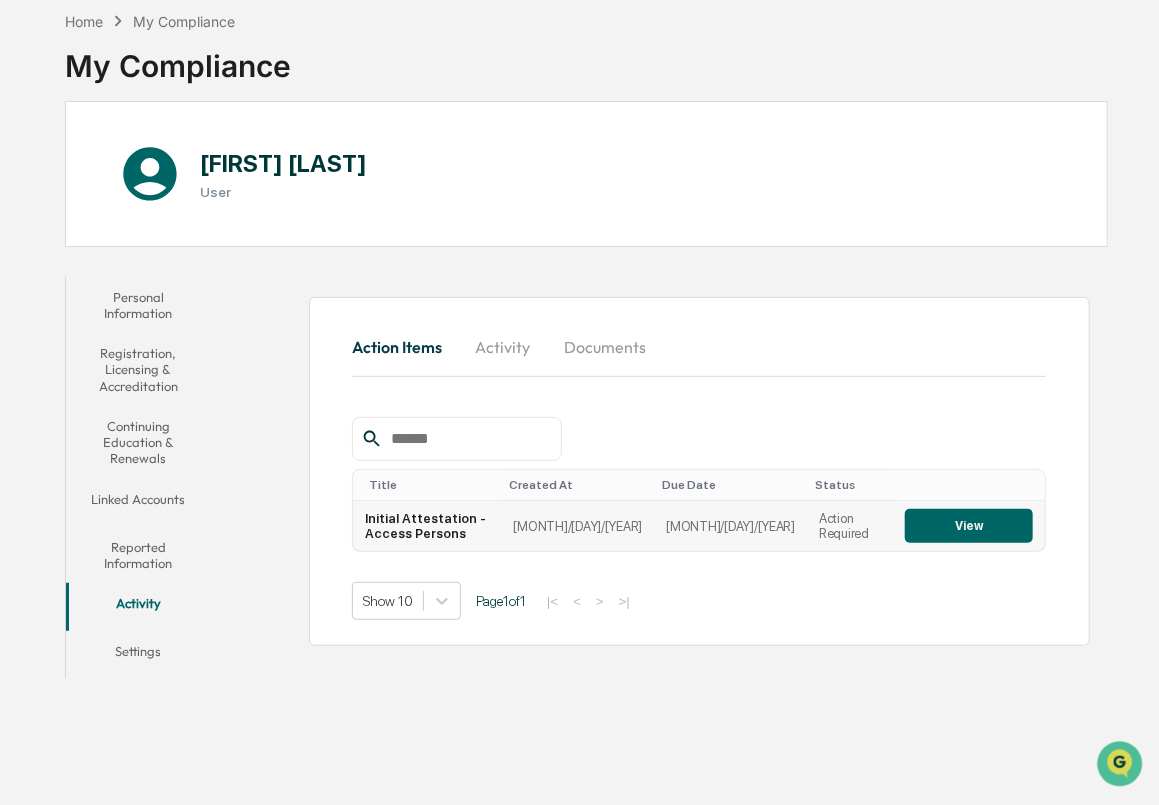click on "View" at bounding box center (969, 526) 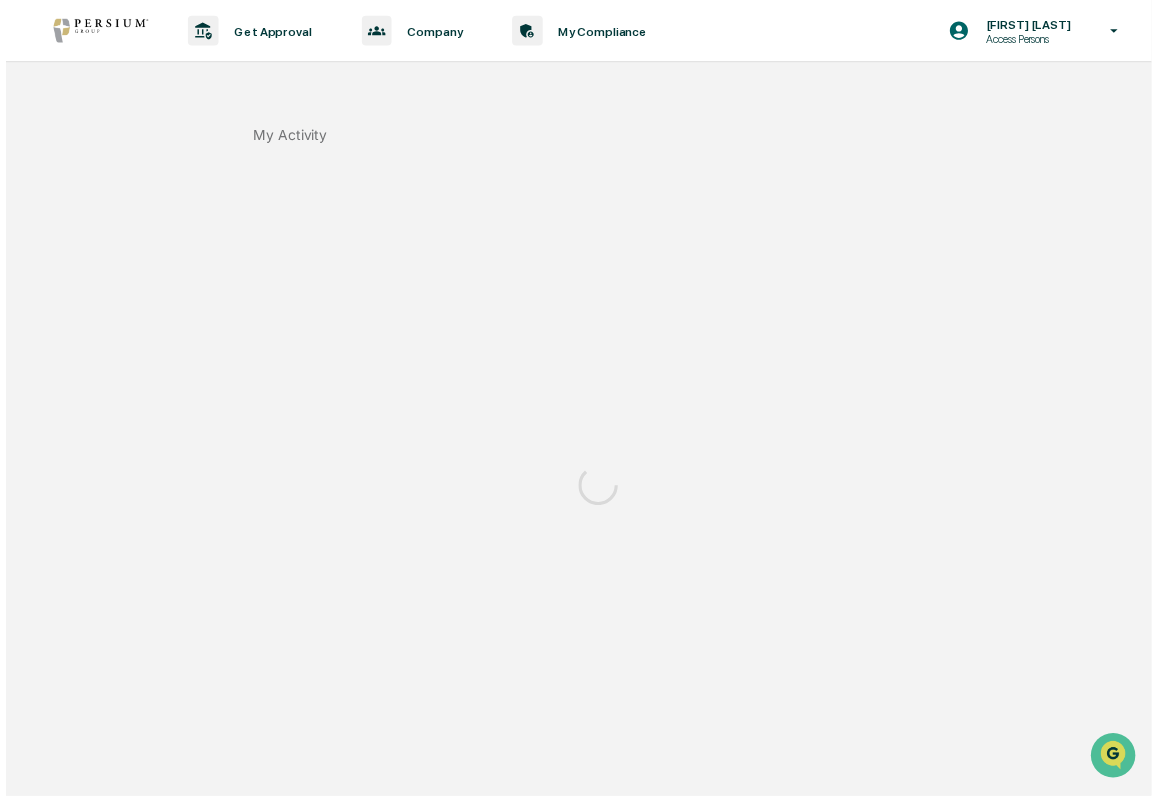 scroll, scrollTop: 0, scrollLeft: 0, axis: both 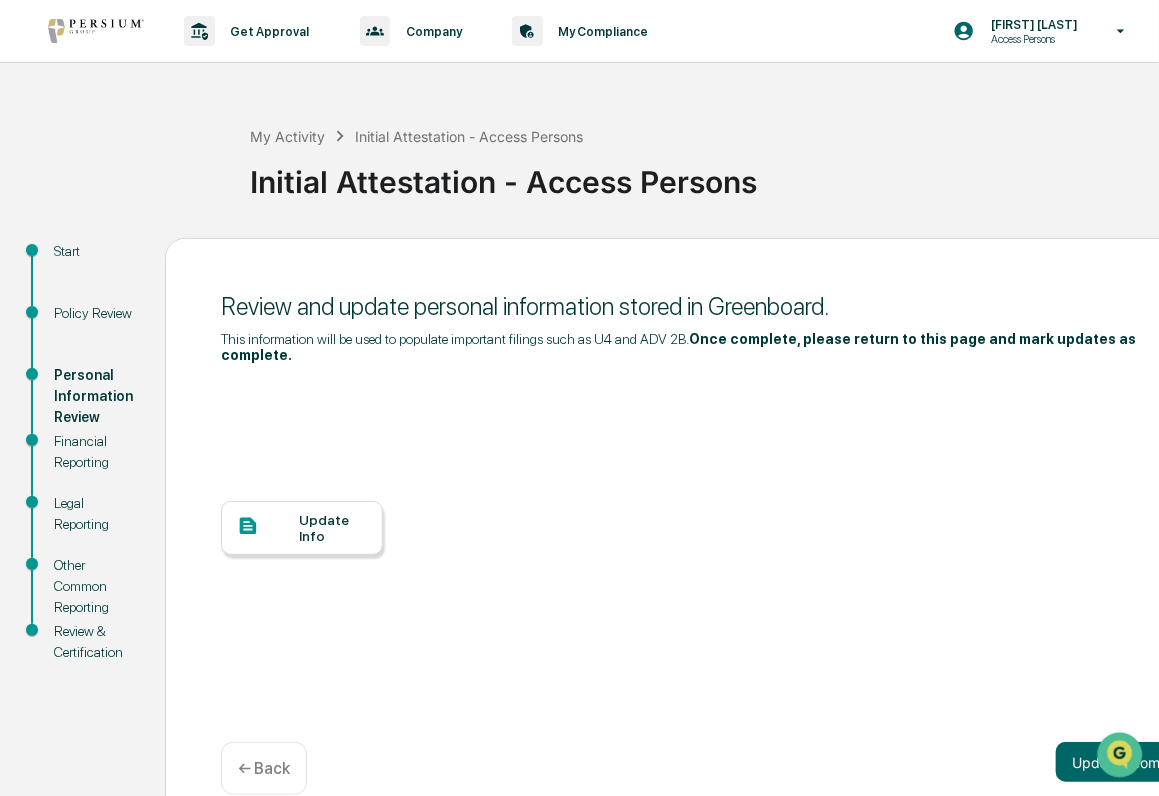 click on "Update Info" at bounding box center (333, 528) 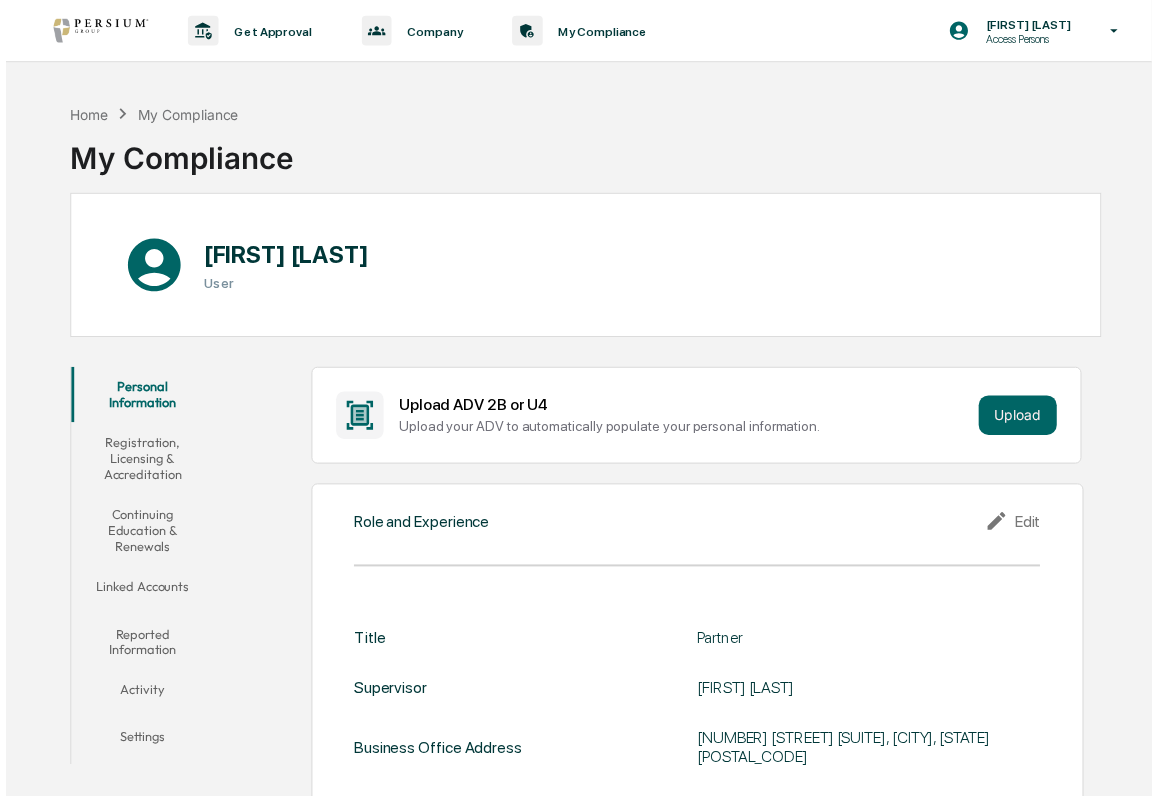 scroll, scrollTop: 0, scrollLeft: 0, axis: both 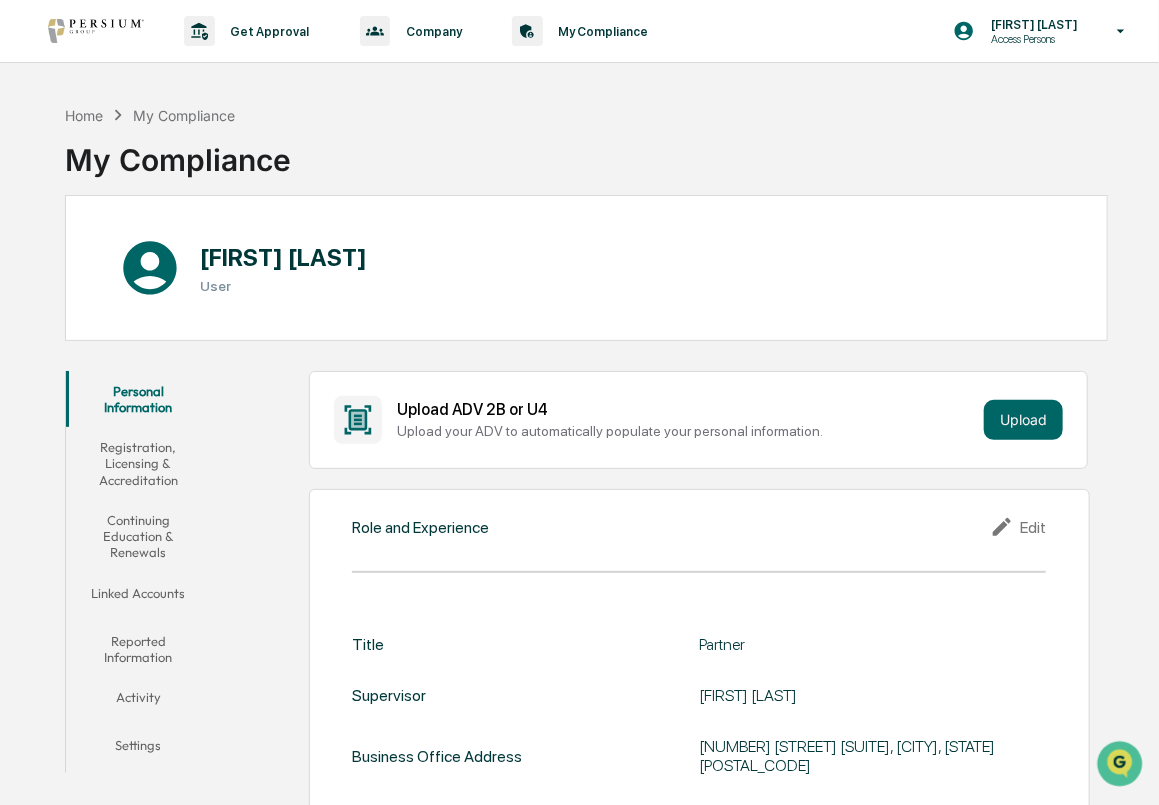 click on "Activity" at bounding box center (138, 701) 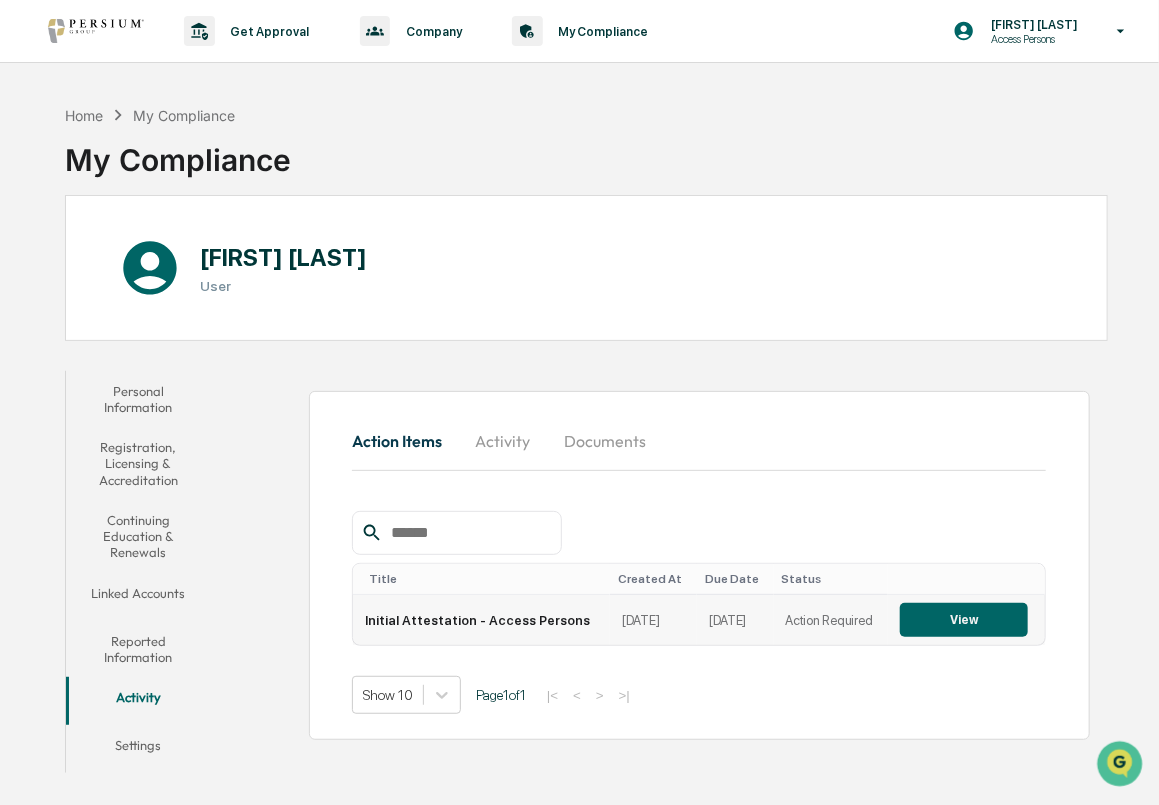 click on "View" at bounding box center [964, 620] 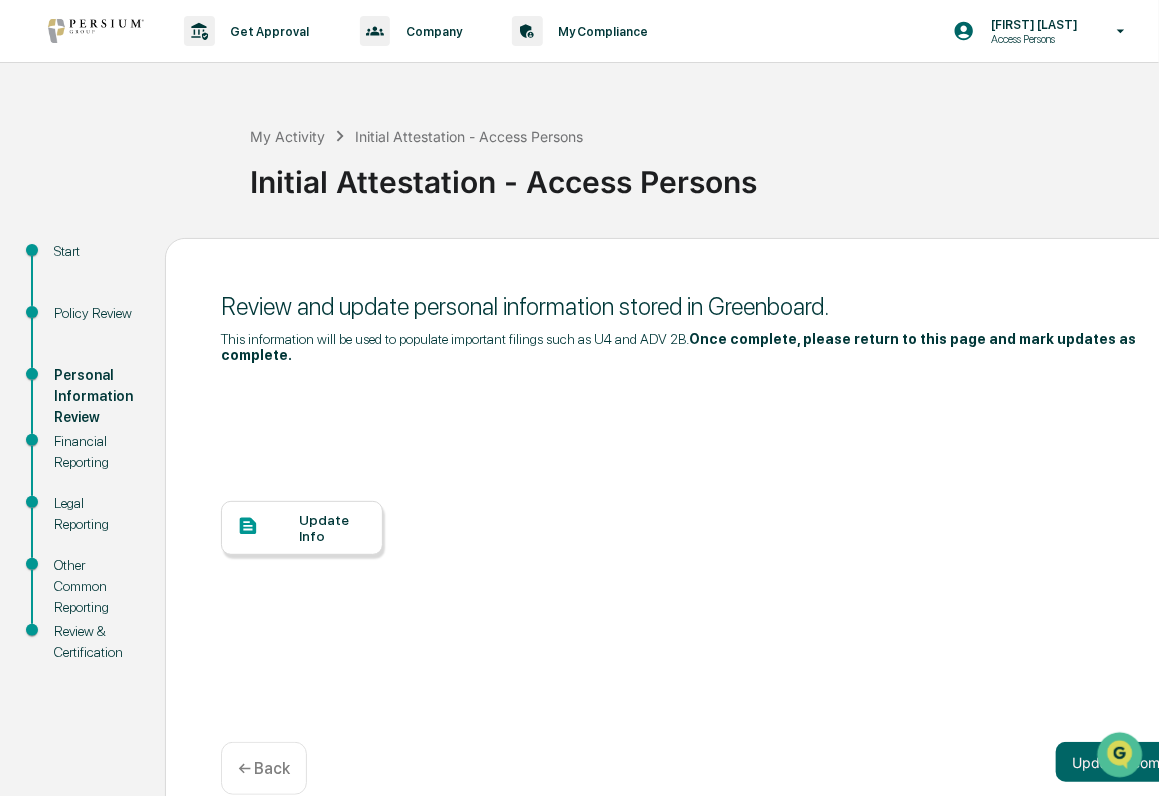click on "Update Info" at bounding box center [333, 528] 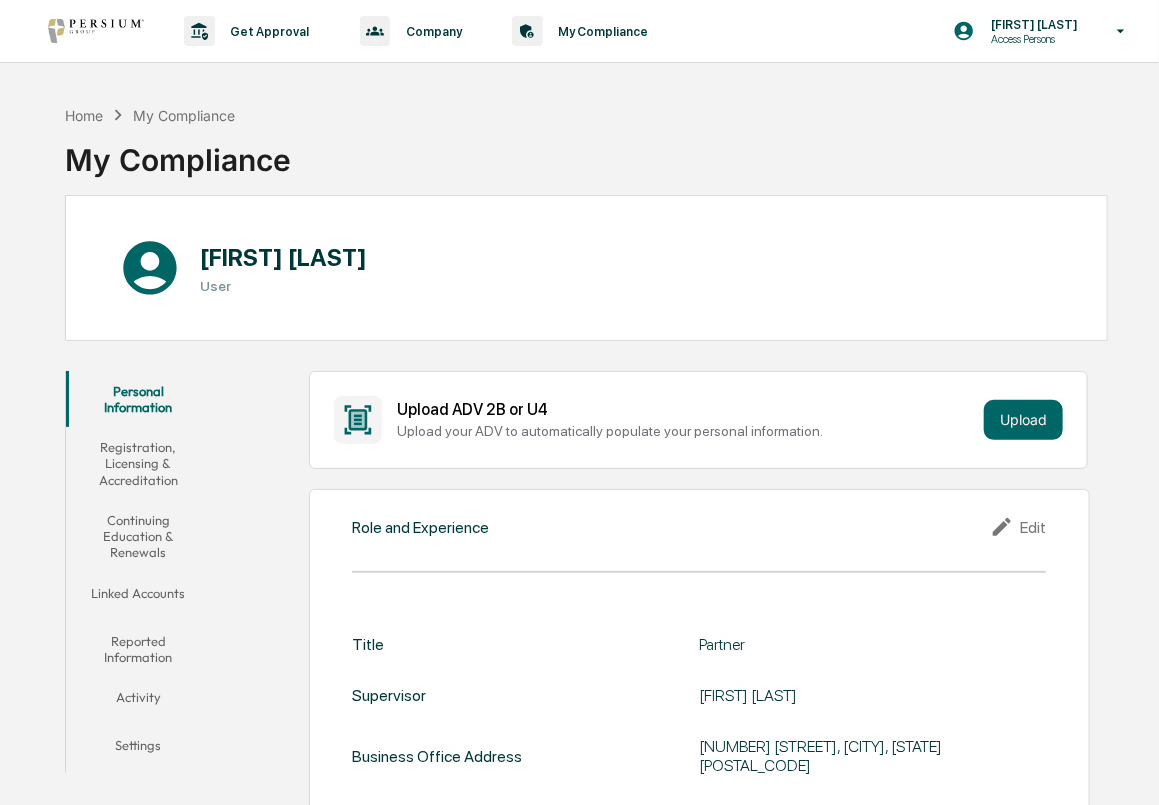 scroll, scrollTop: 0, scrollLeft: 0, axis: both 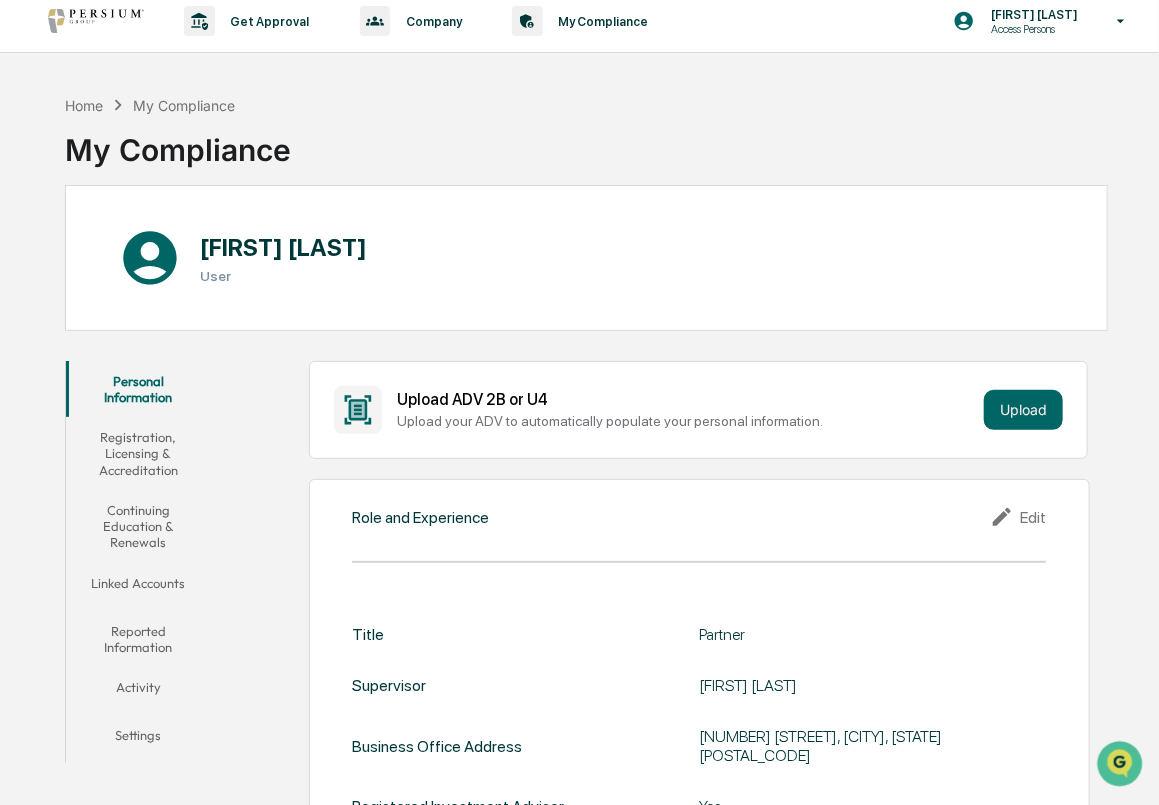 click on "Settings" at bounding box center [138, 739] 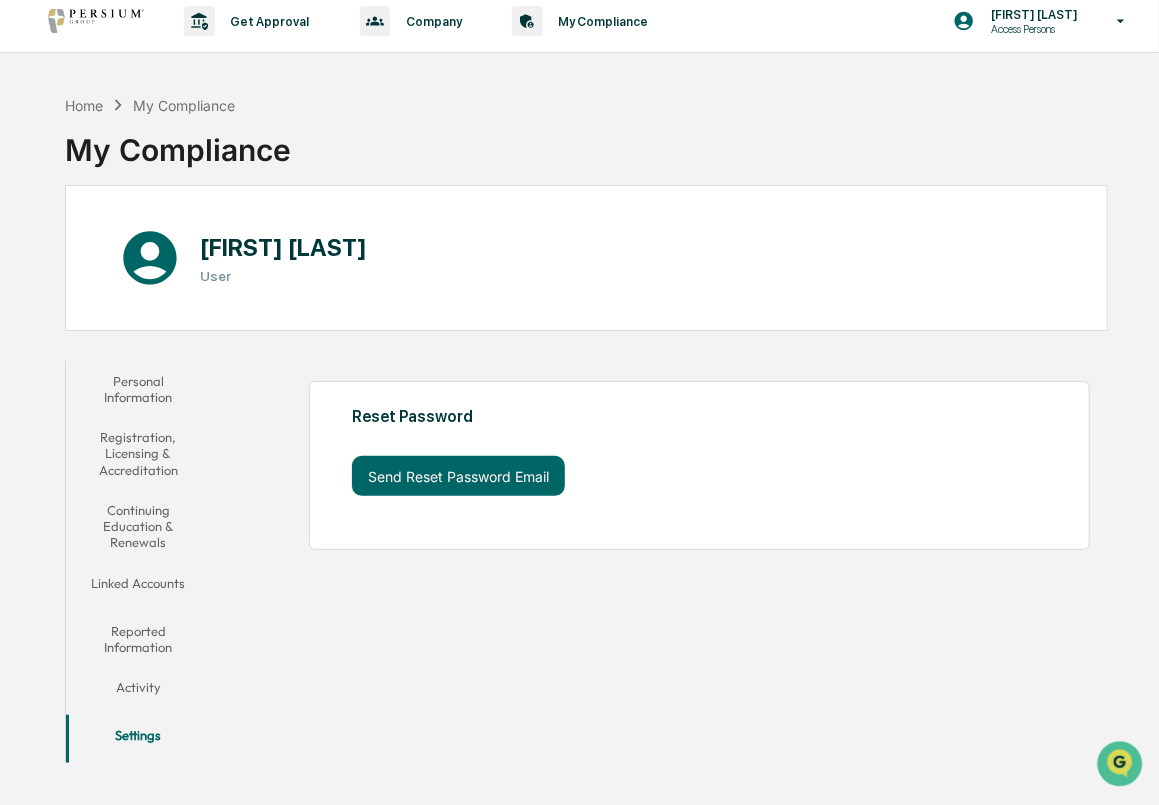 click on "Activity" at bounding box center (138, 691) 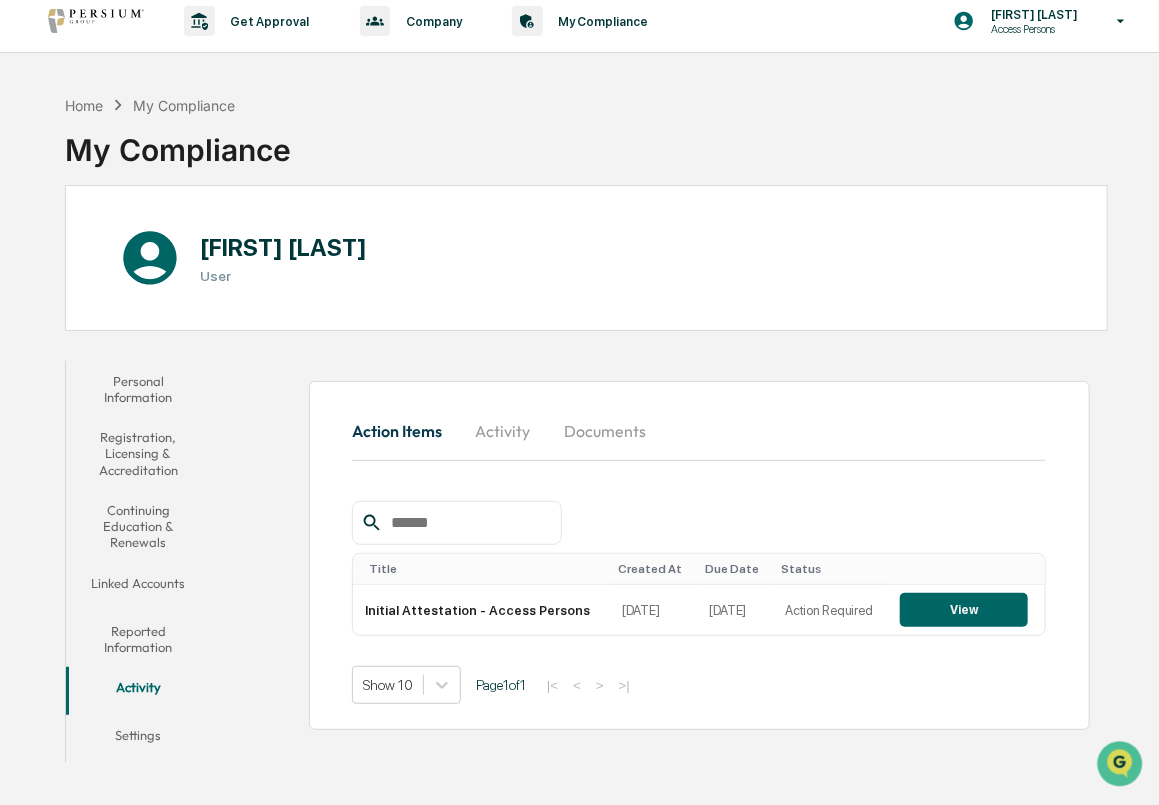 click on "Reported Information" at bounding box center (138, 639) 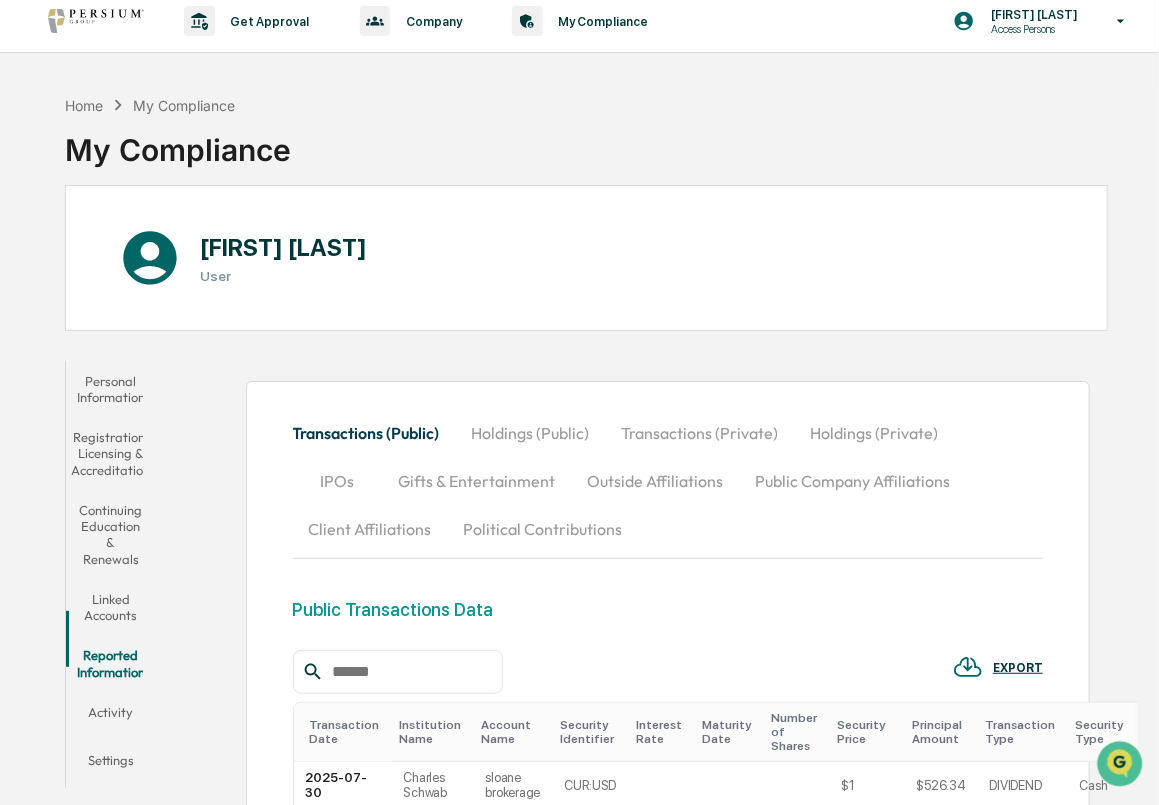 click on "Linked Accounts" at bounding box center [111, 607] 